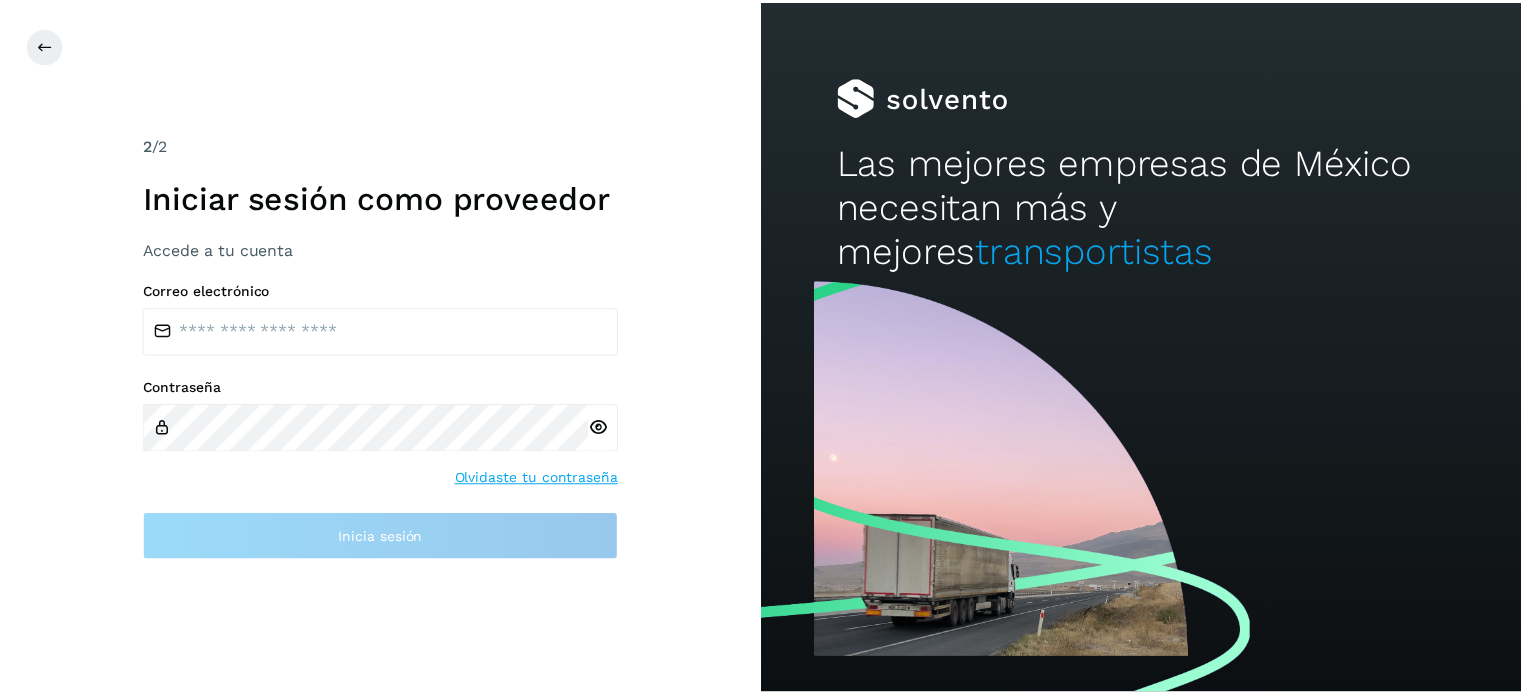 scroll, scrollTop: 0, scrollLeft: 0, axis: both 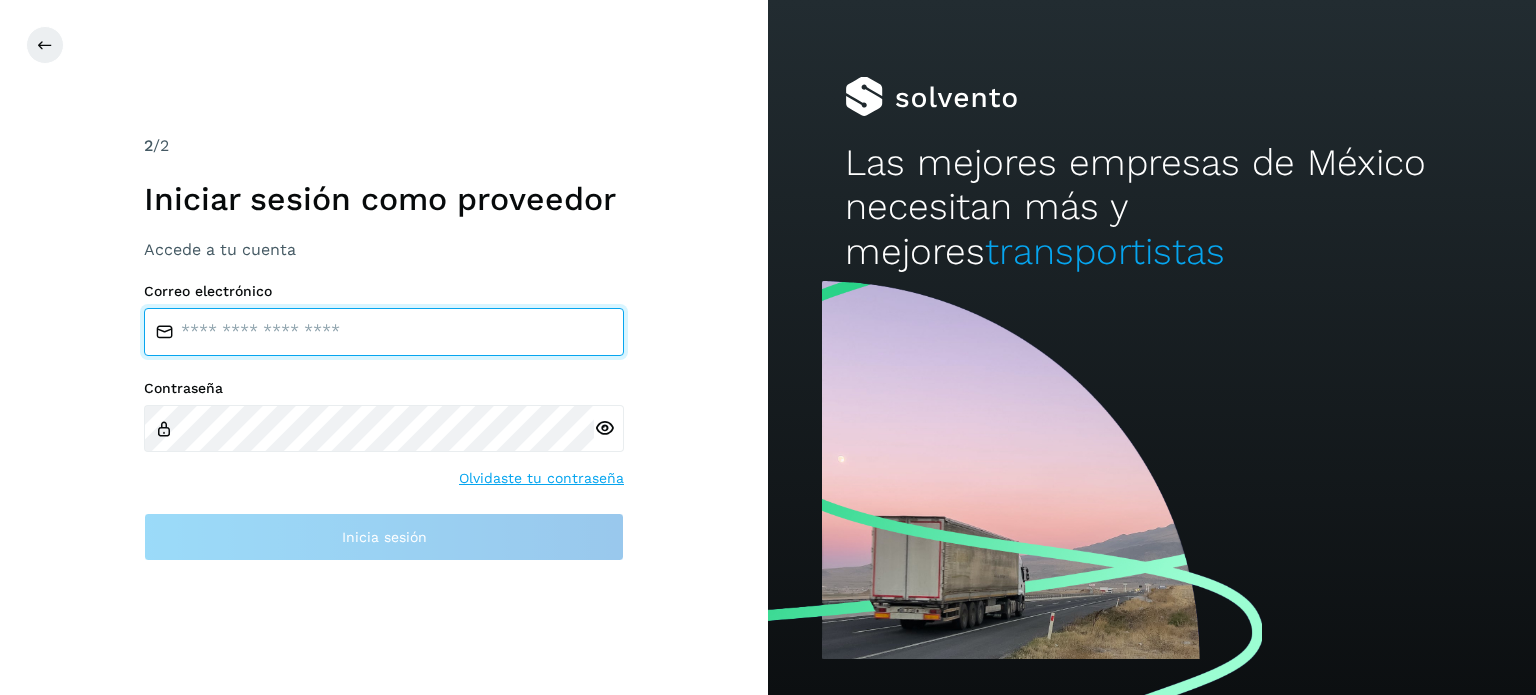type on "**********" 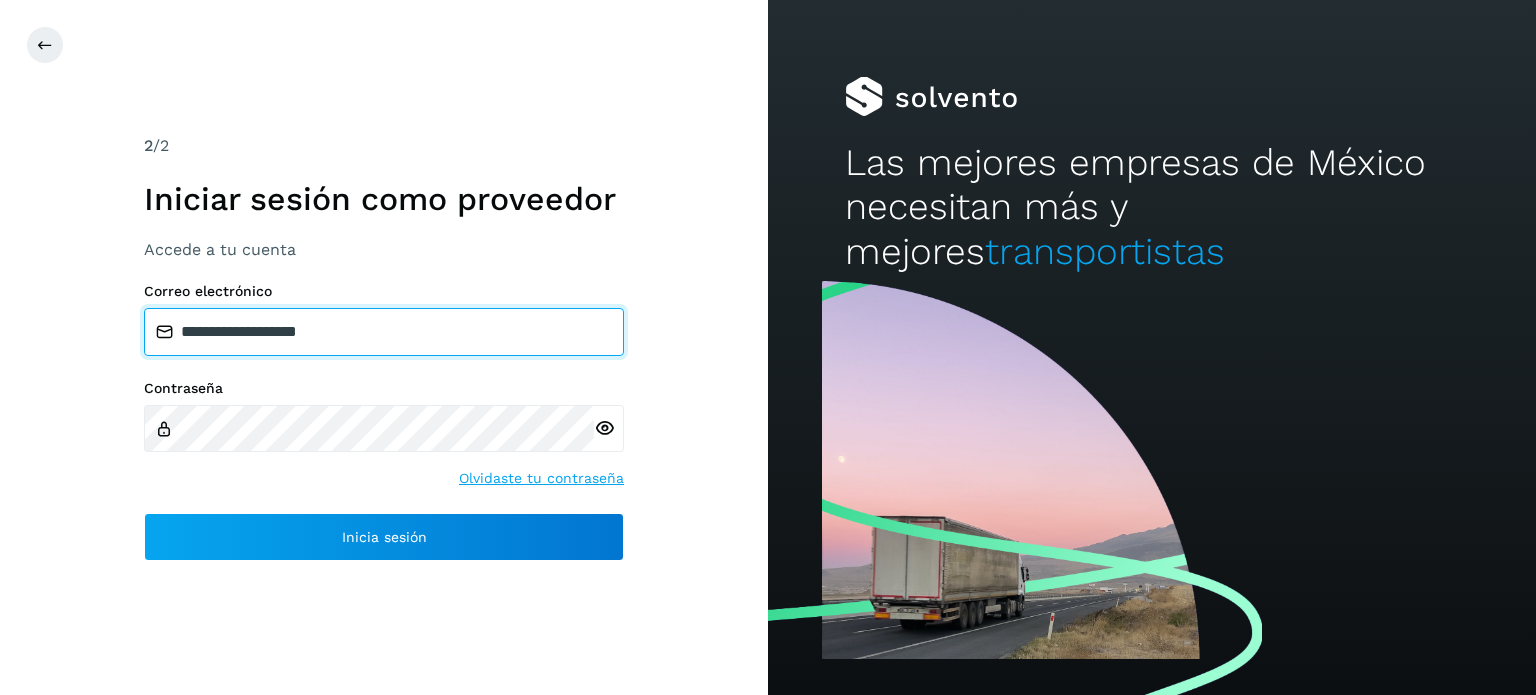 click on "**********" at bounding box center (384, 332) 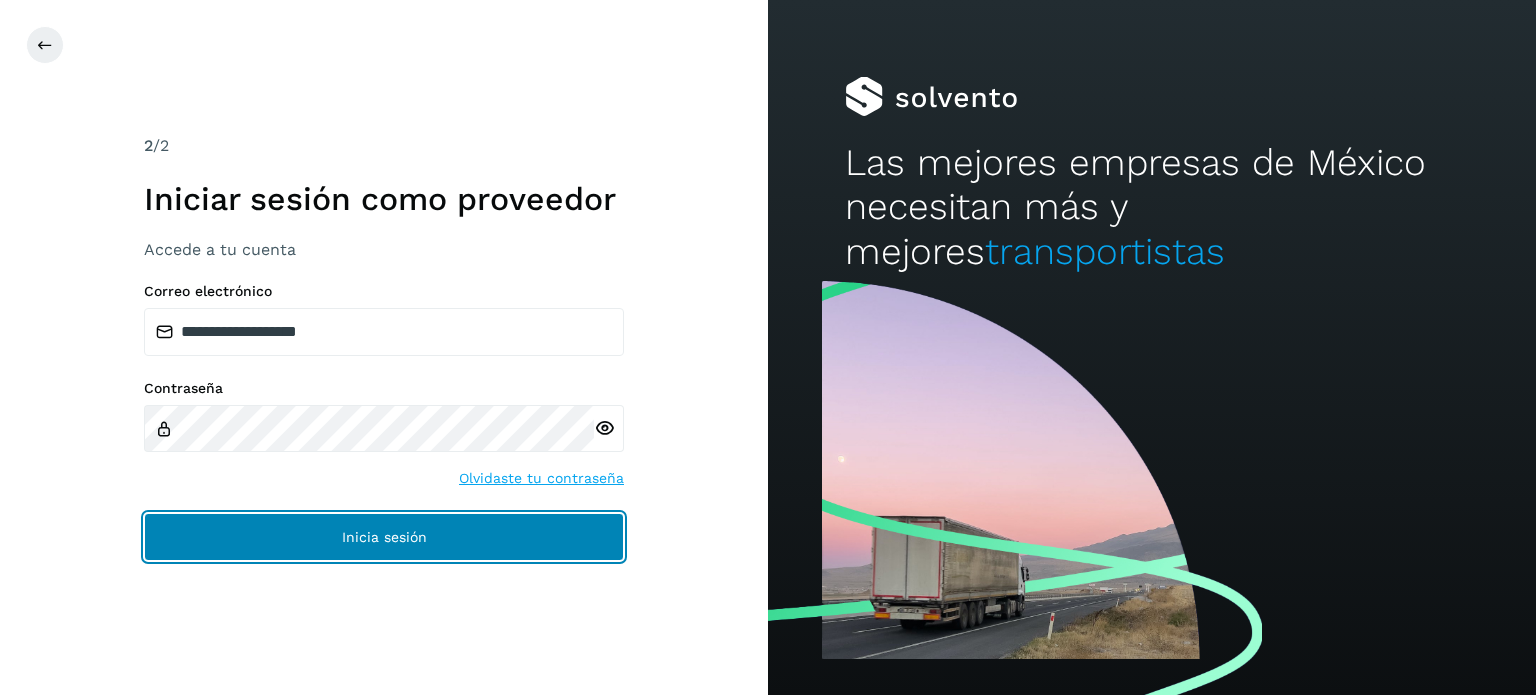 click on "Inicia sesión" at bounding box center (384, 537) 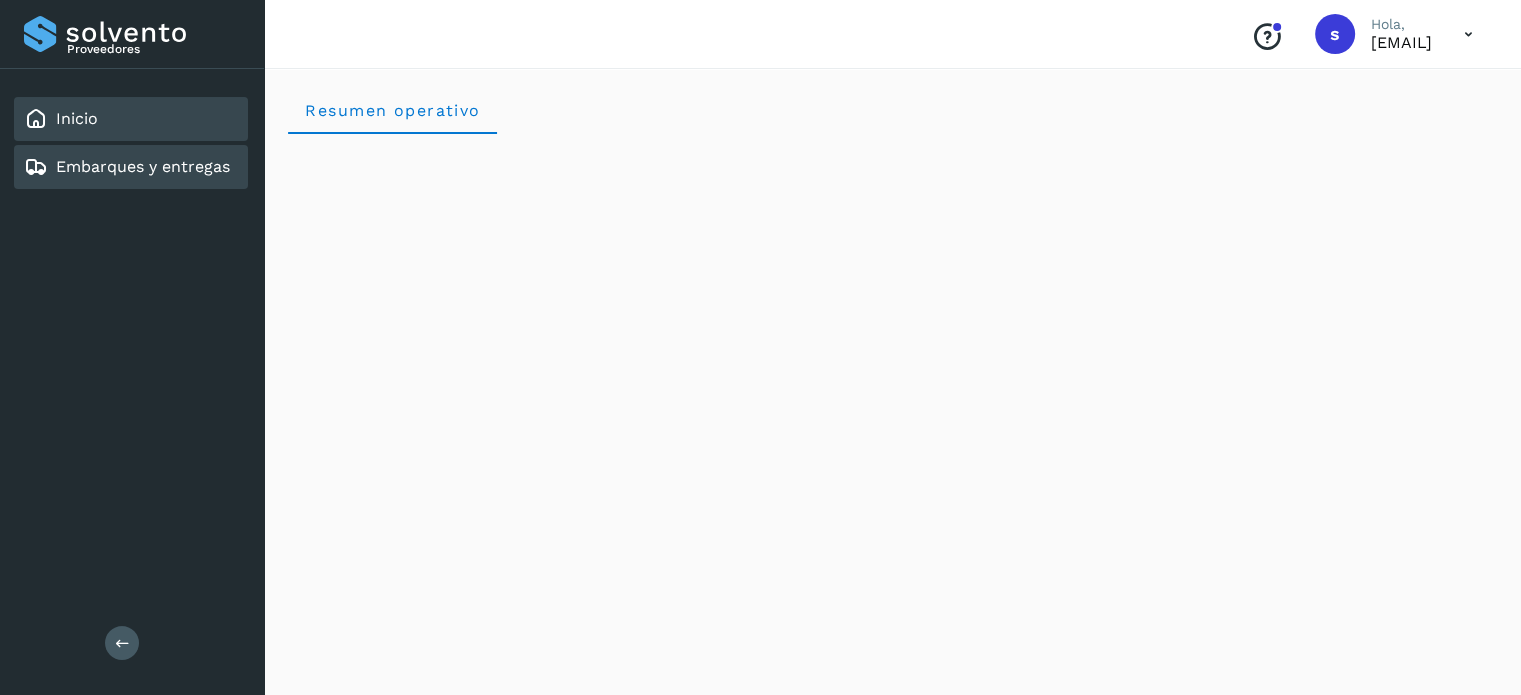 click on "Embarques y entregas" at bounding box center [127, 167] 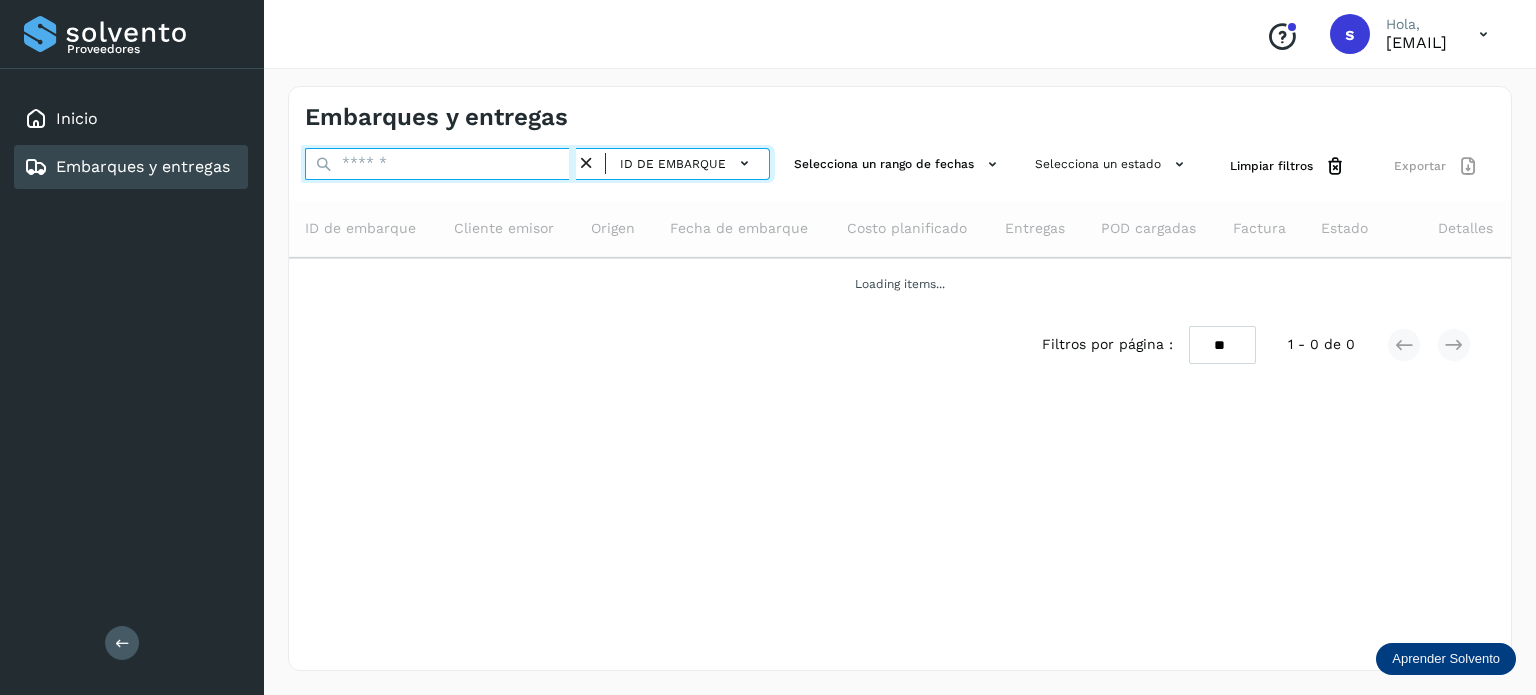 click at bounding box center (440, 164) 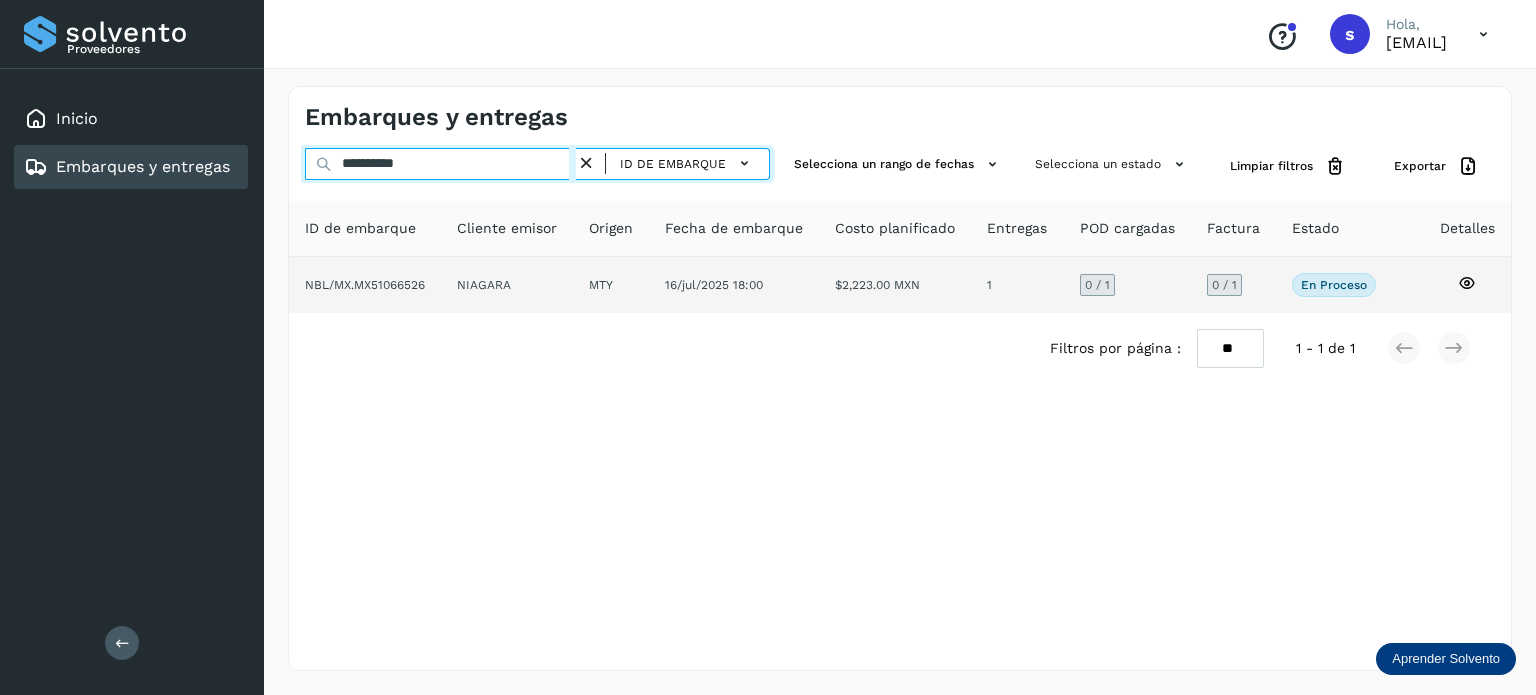 type on "**********" 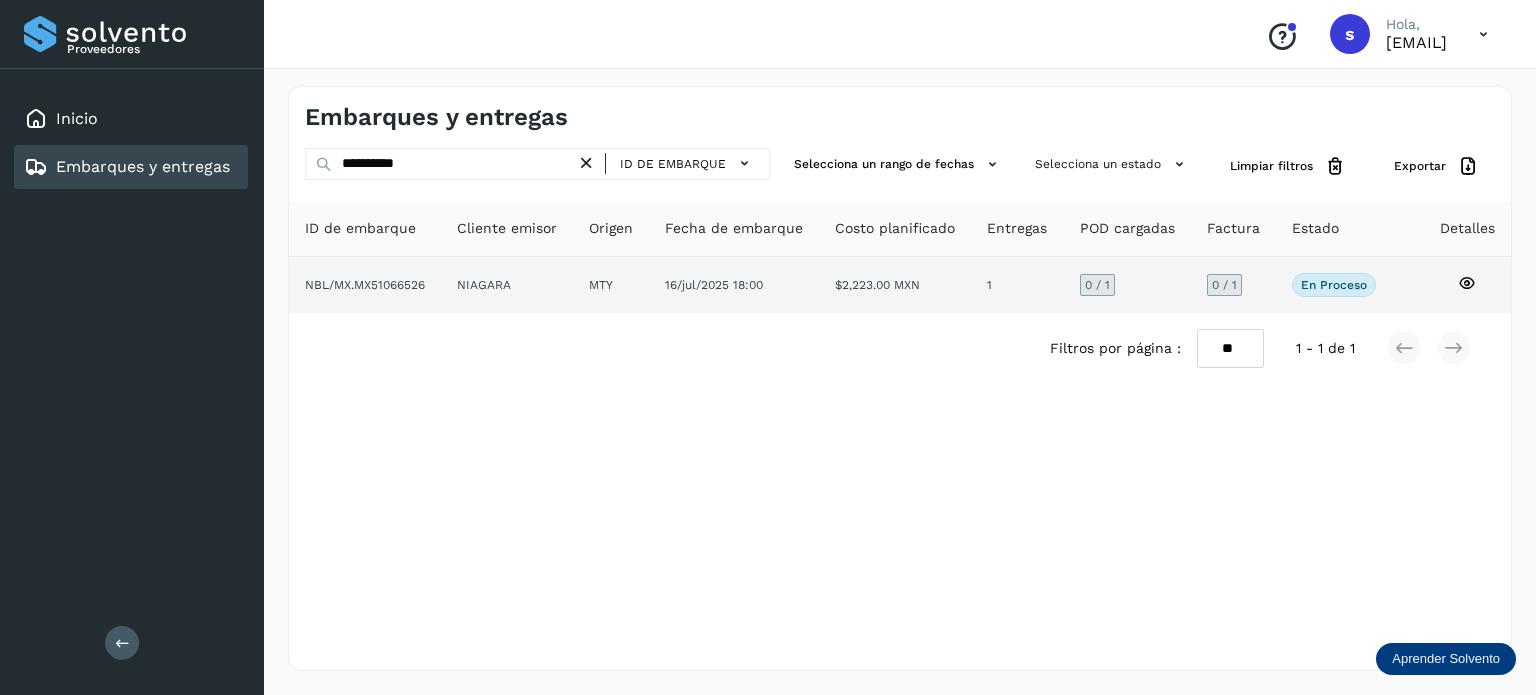 click on "NIAGARA" 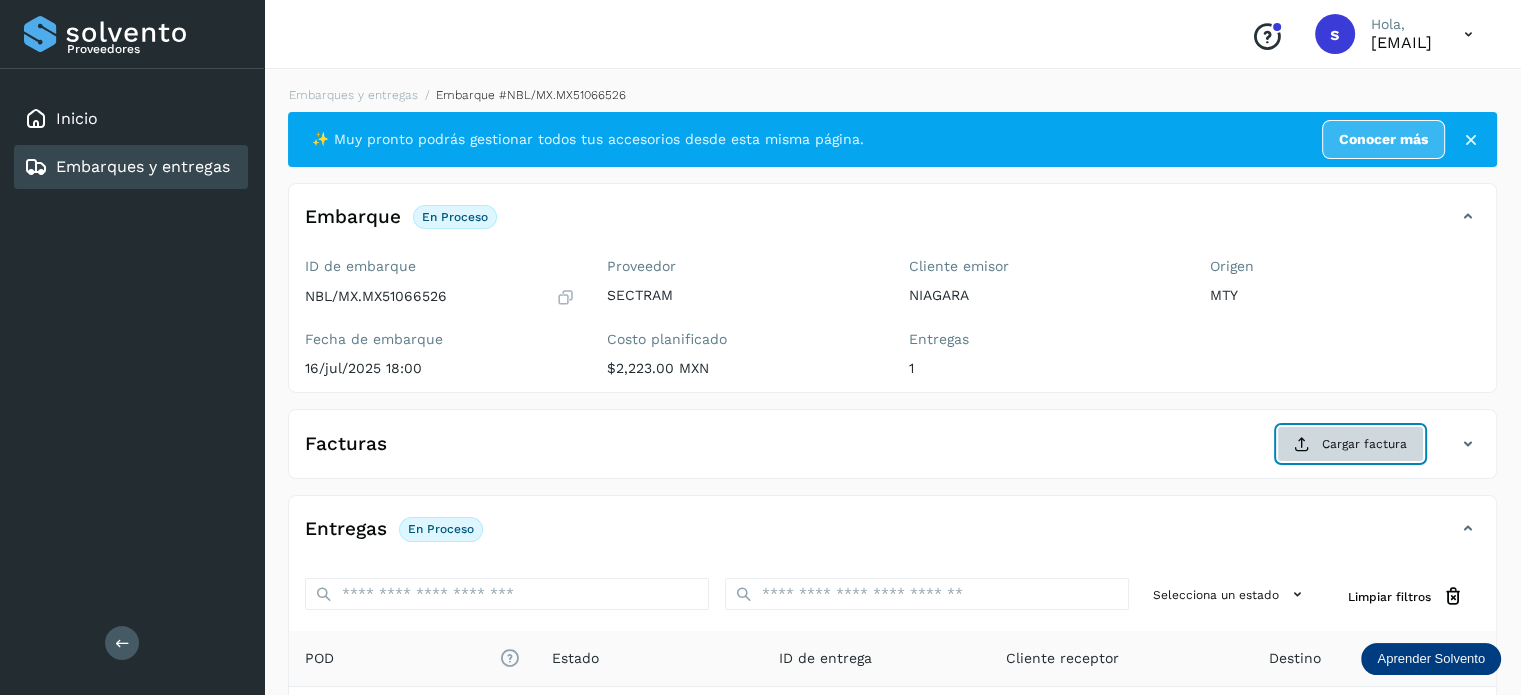 click at bounding box center [1302, 444] 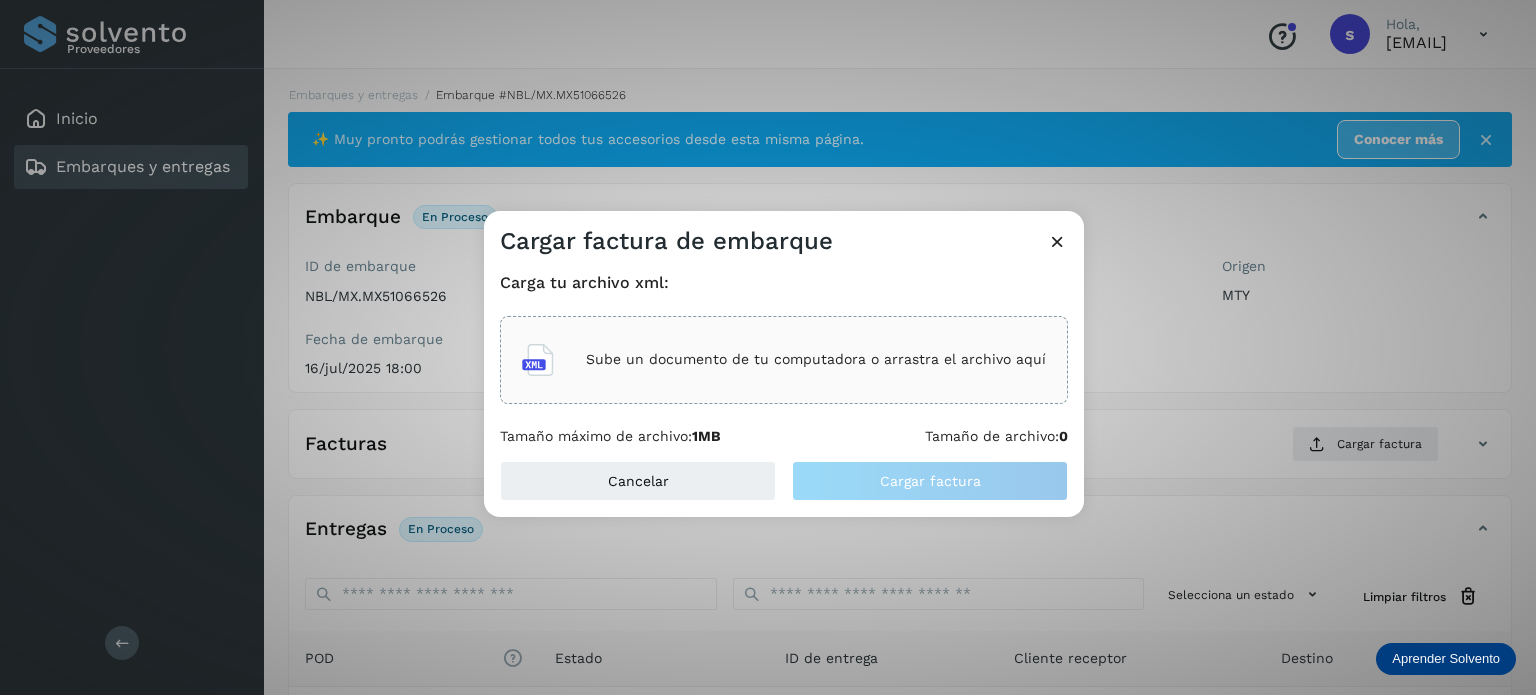 drag, startPoint x: 1312, startPoint y: 442, endPoint x: 784, endPoint y: 365, distance: 533.585 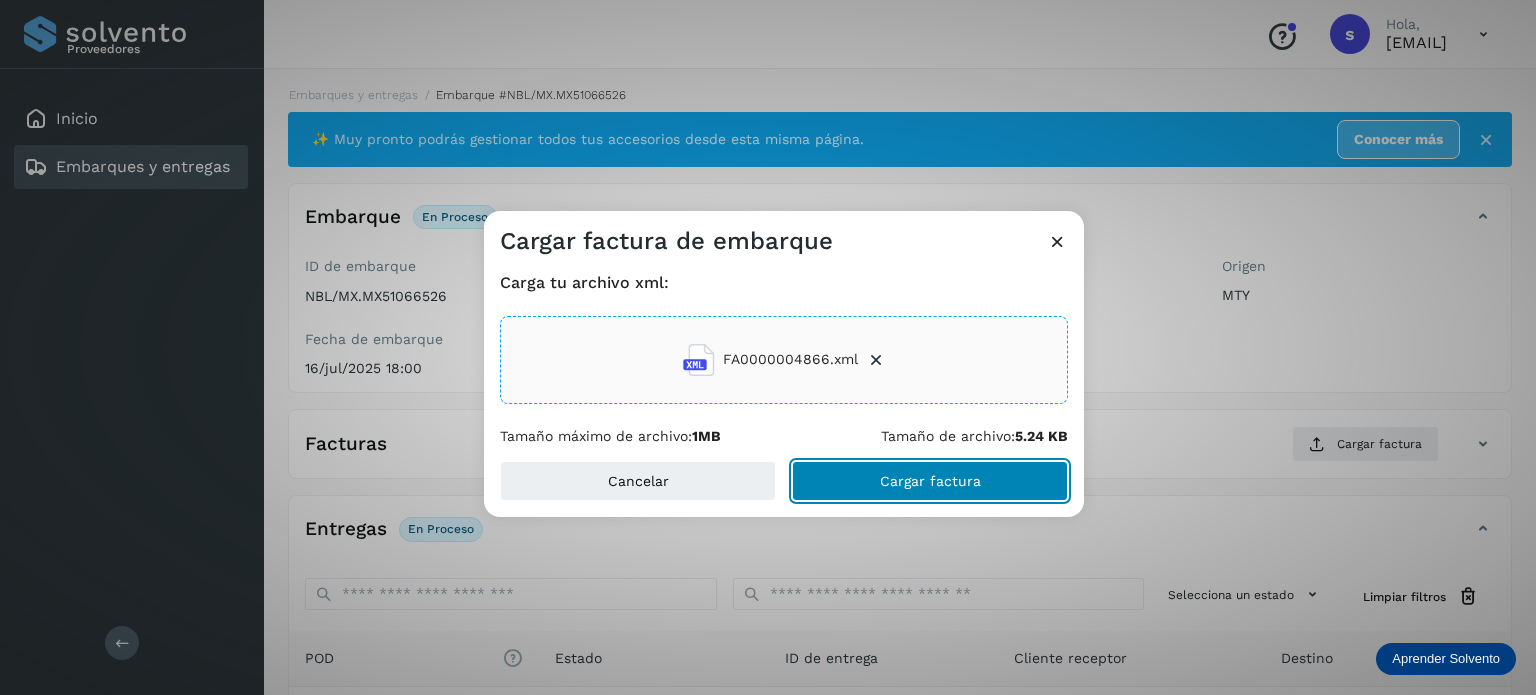 click on "Cargar factura" 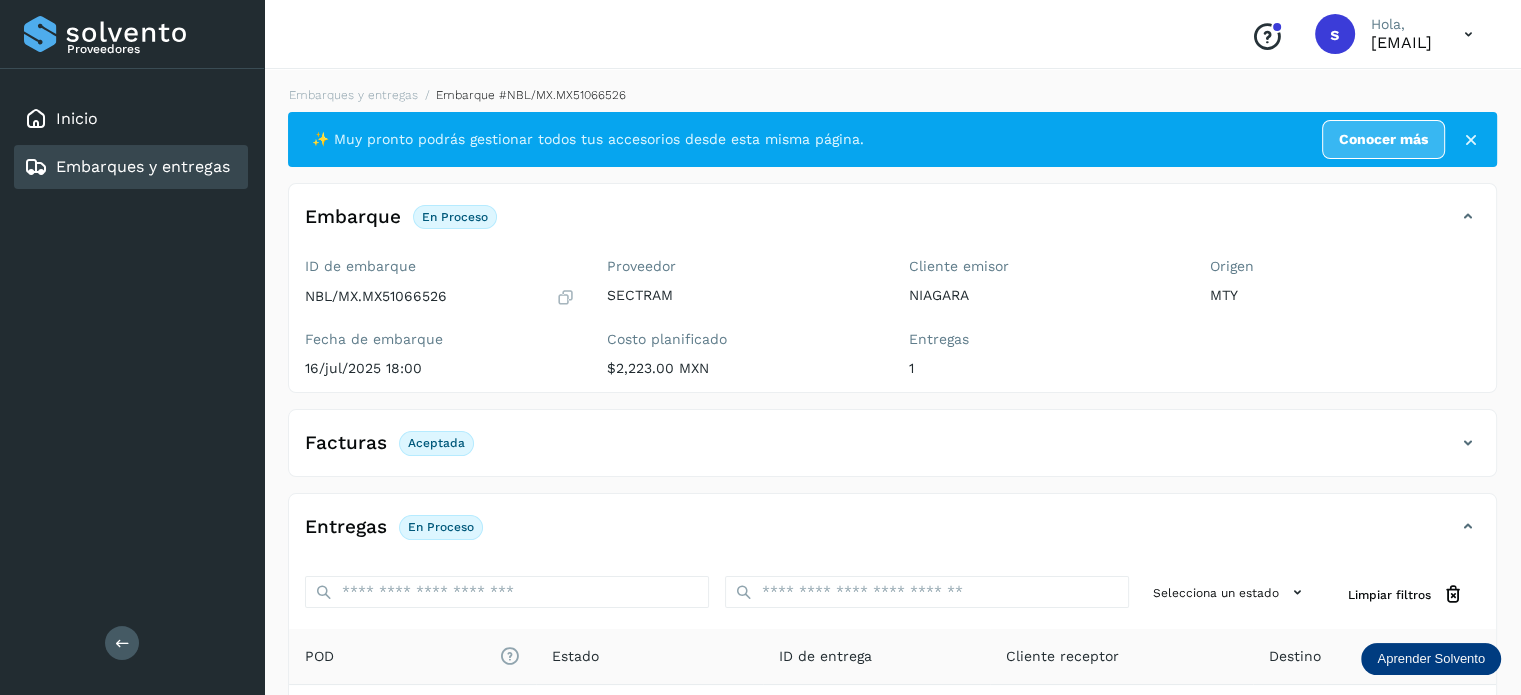 scroll, scrollTop: 250, scrollLeft: 0, axis: vertical 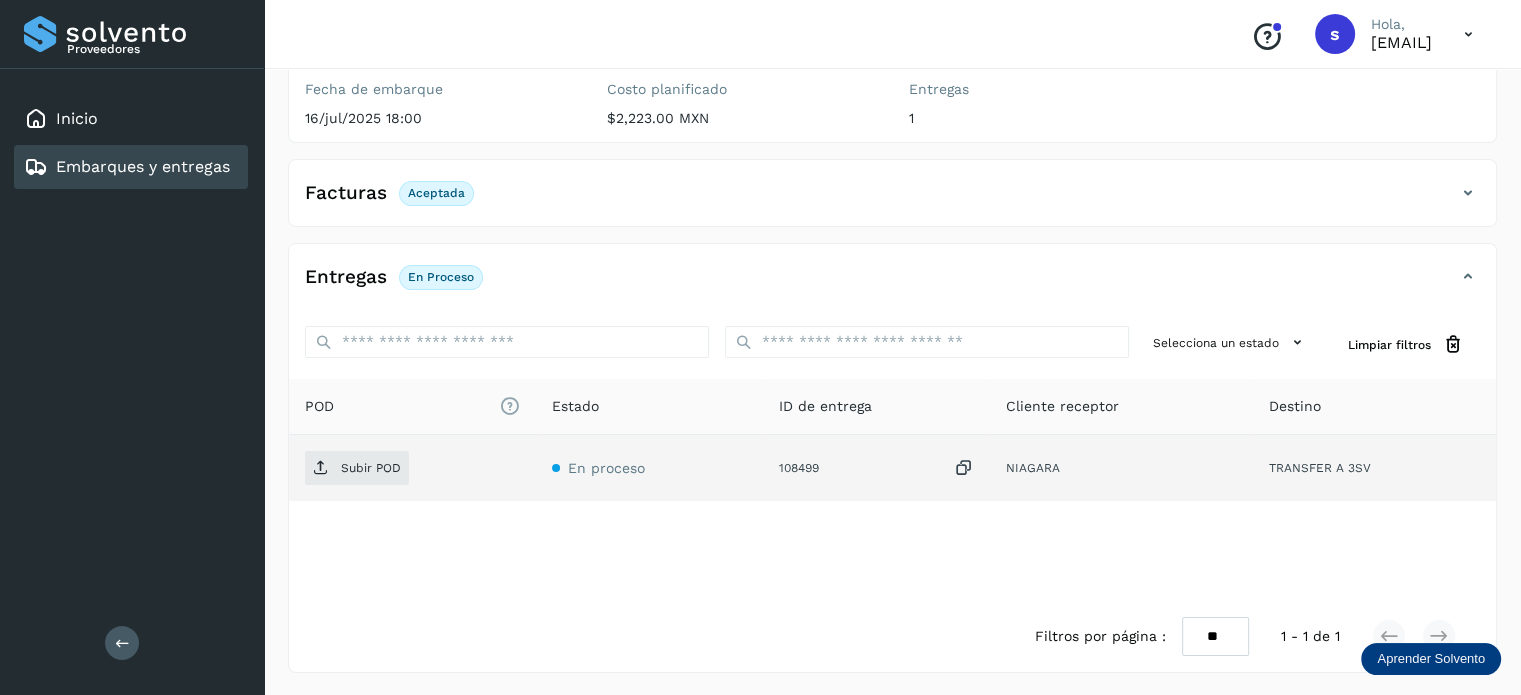 click on "Subir POD" 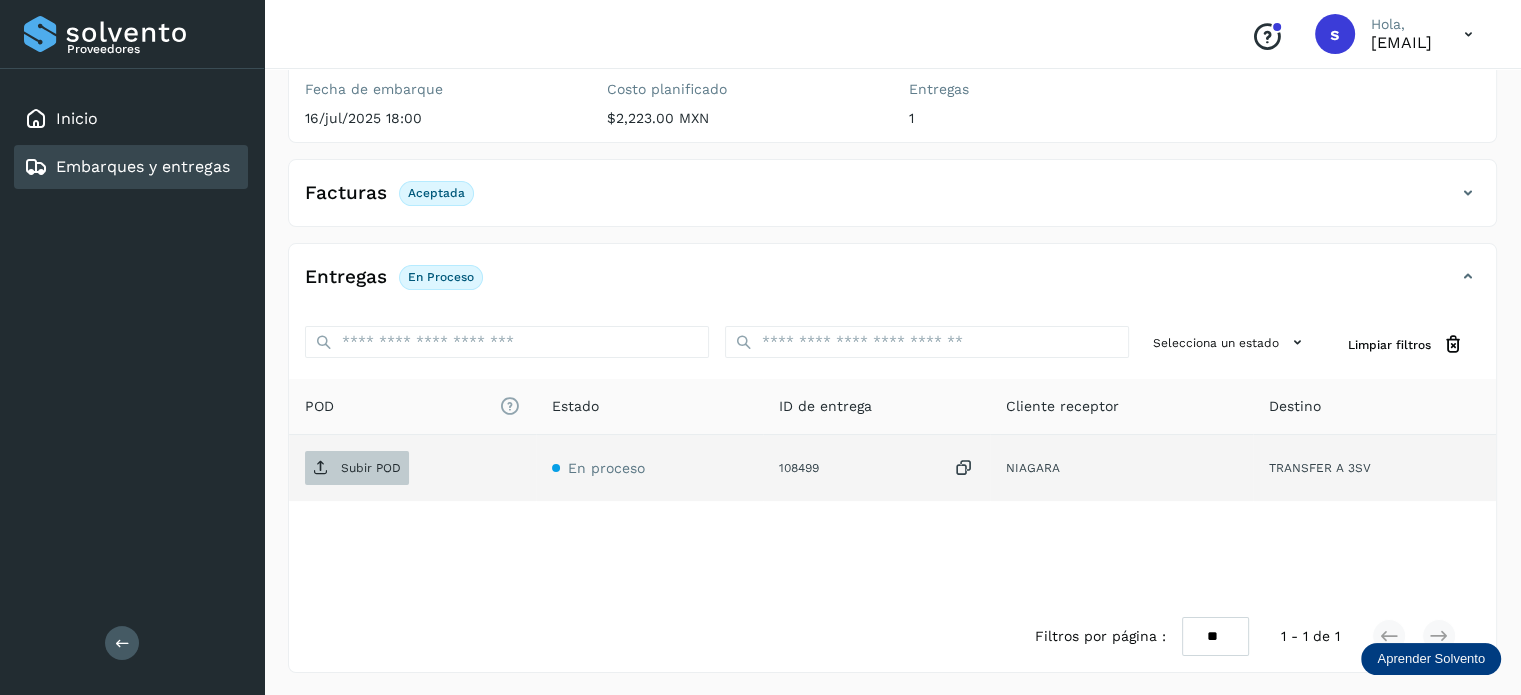 click at bounding box center [321, 468] 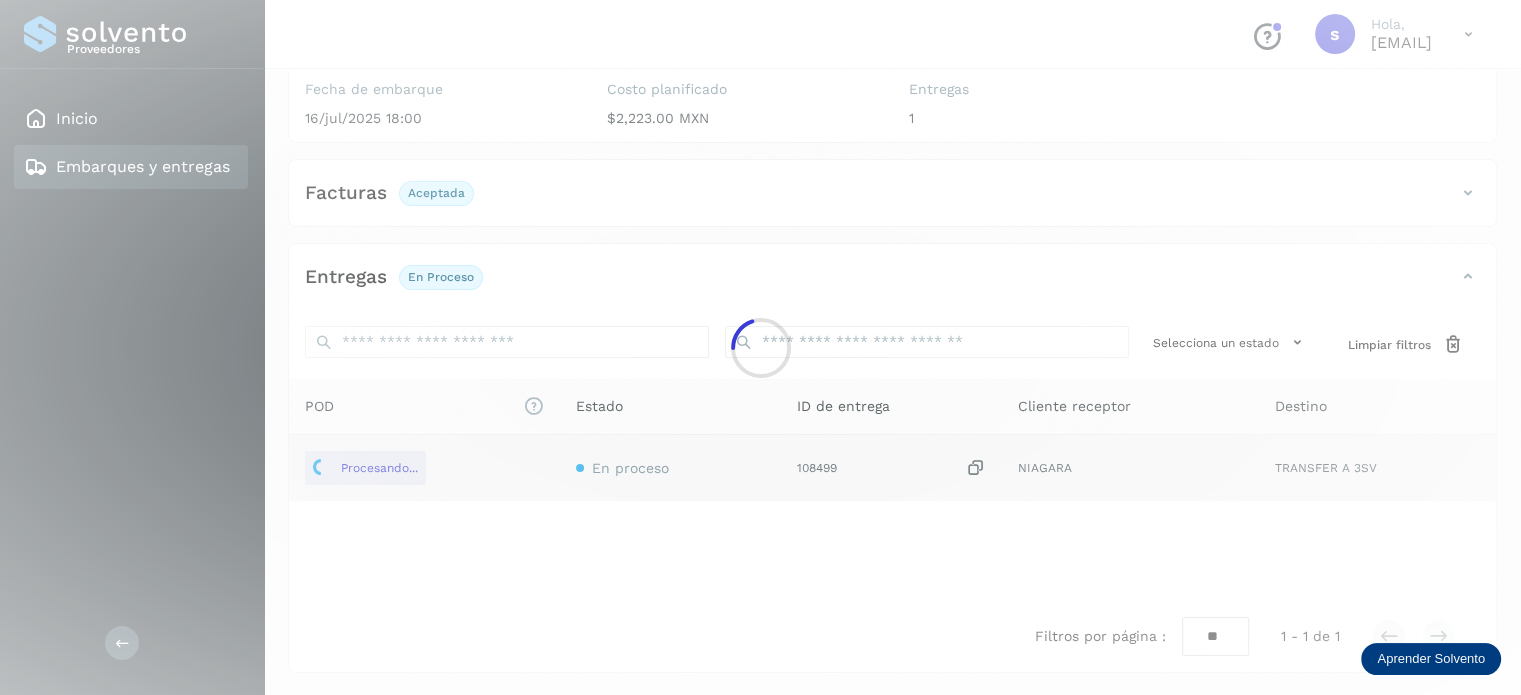 scroll, scrollTop: 0, scrollLeft: 0, axis: both 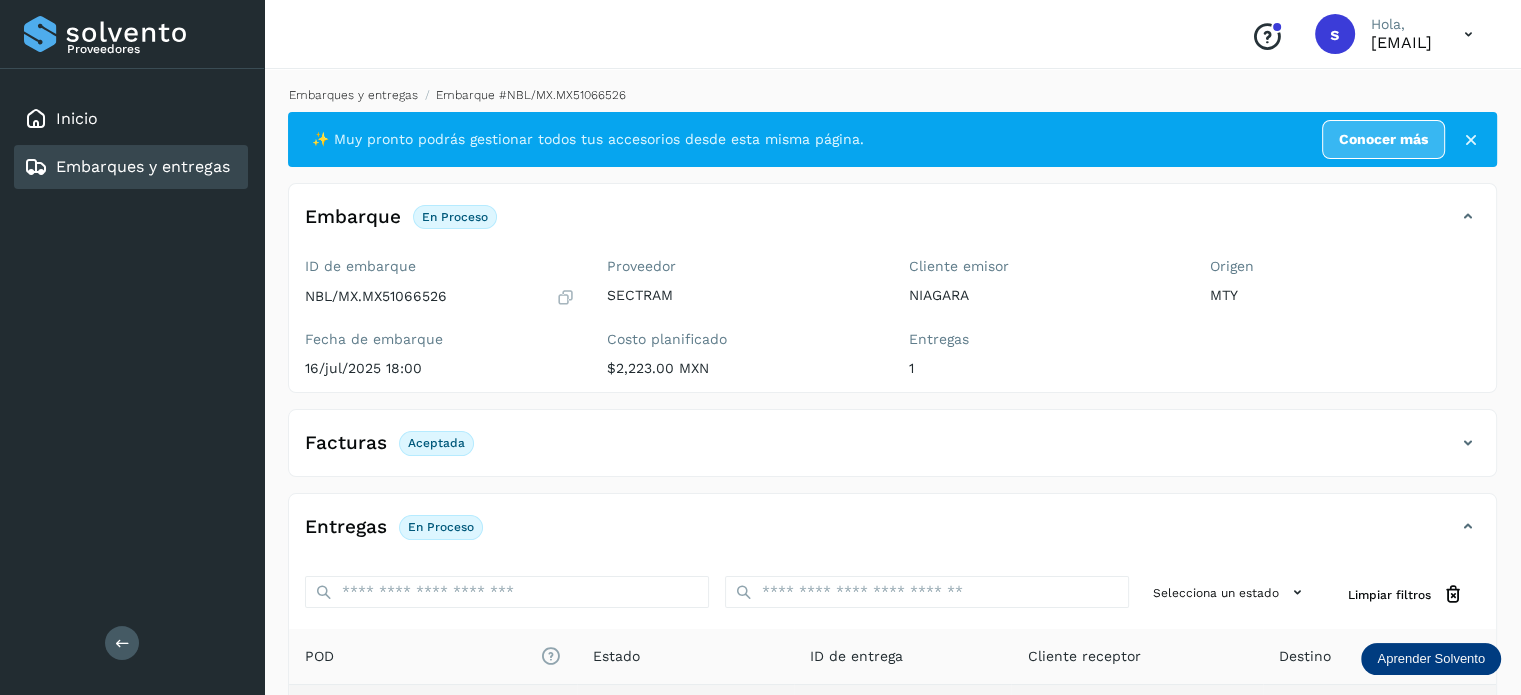 click on "Embarques y entregas" at bounding box center [353, 95] 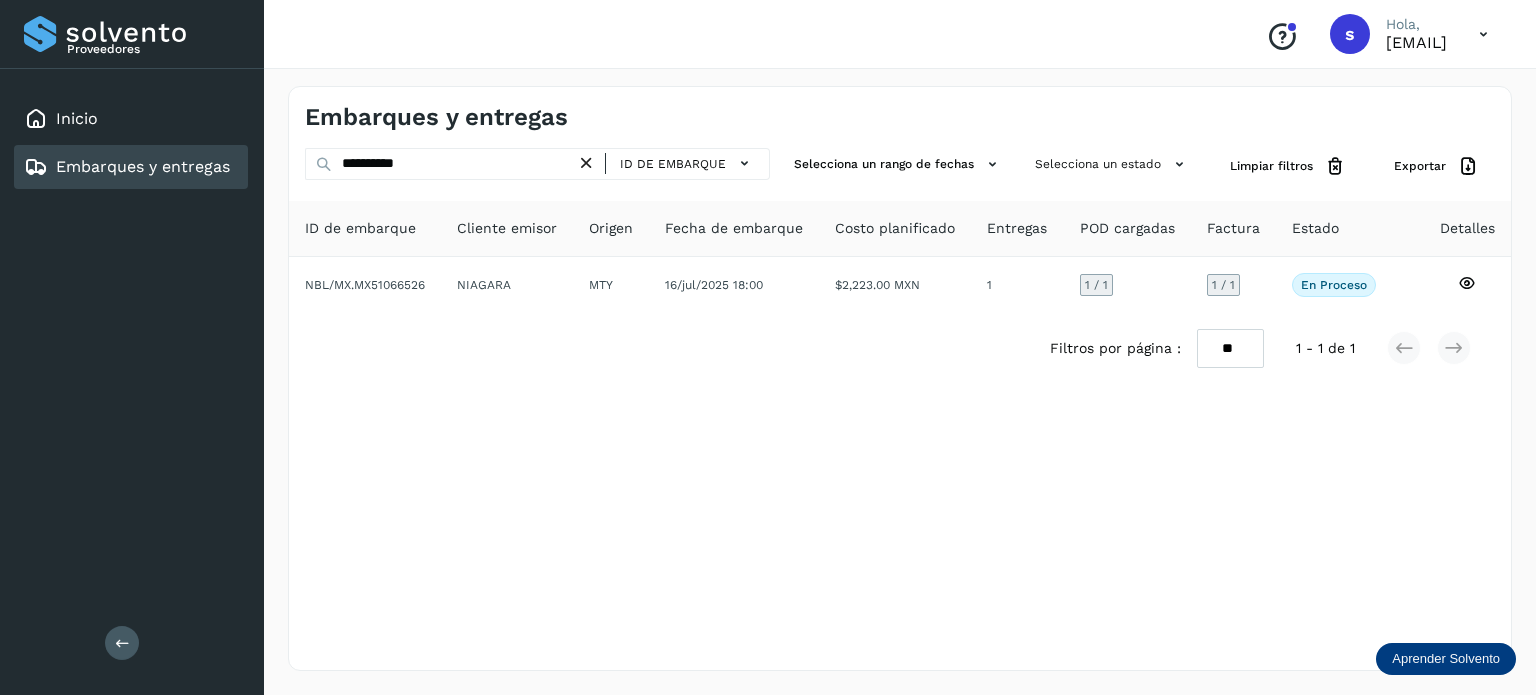 click at bounding box center [586, 163] 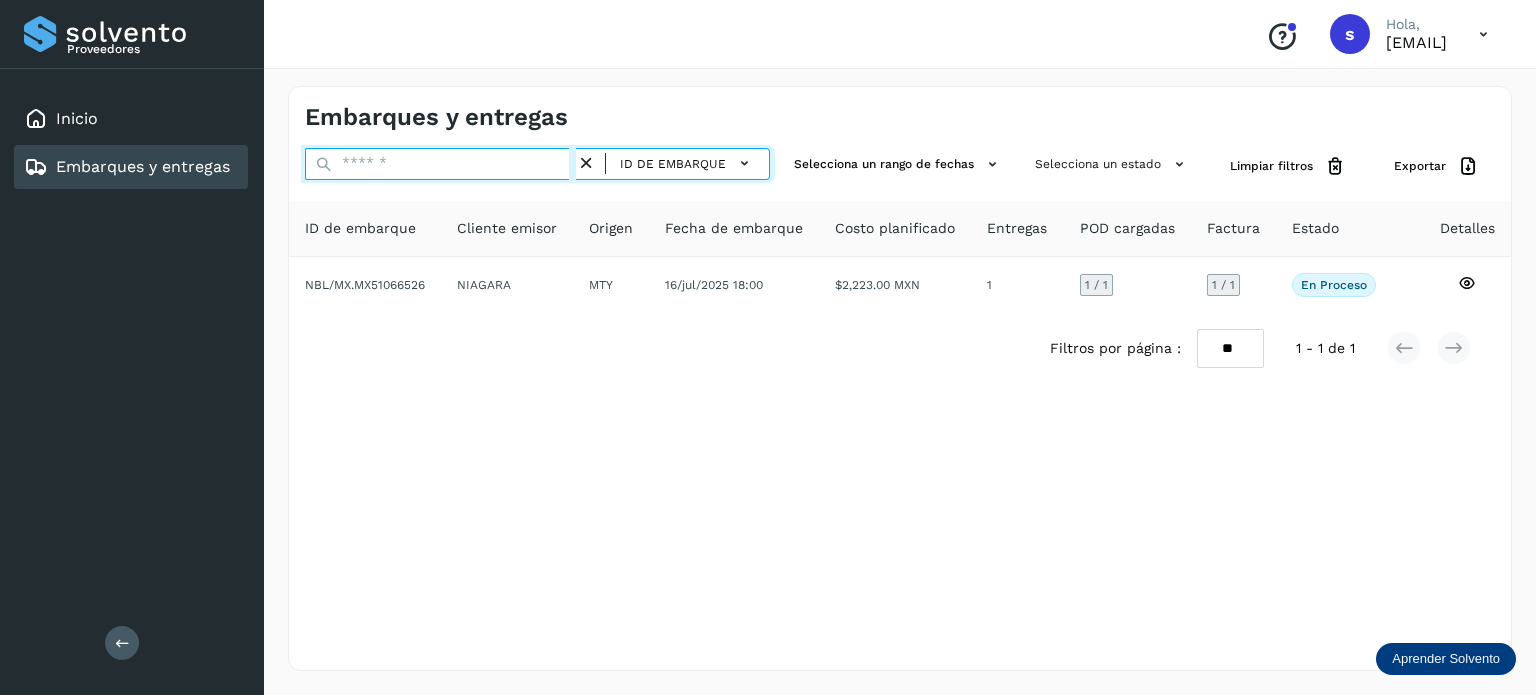 click at bounding box center (440, 164) 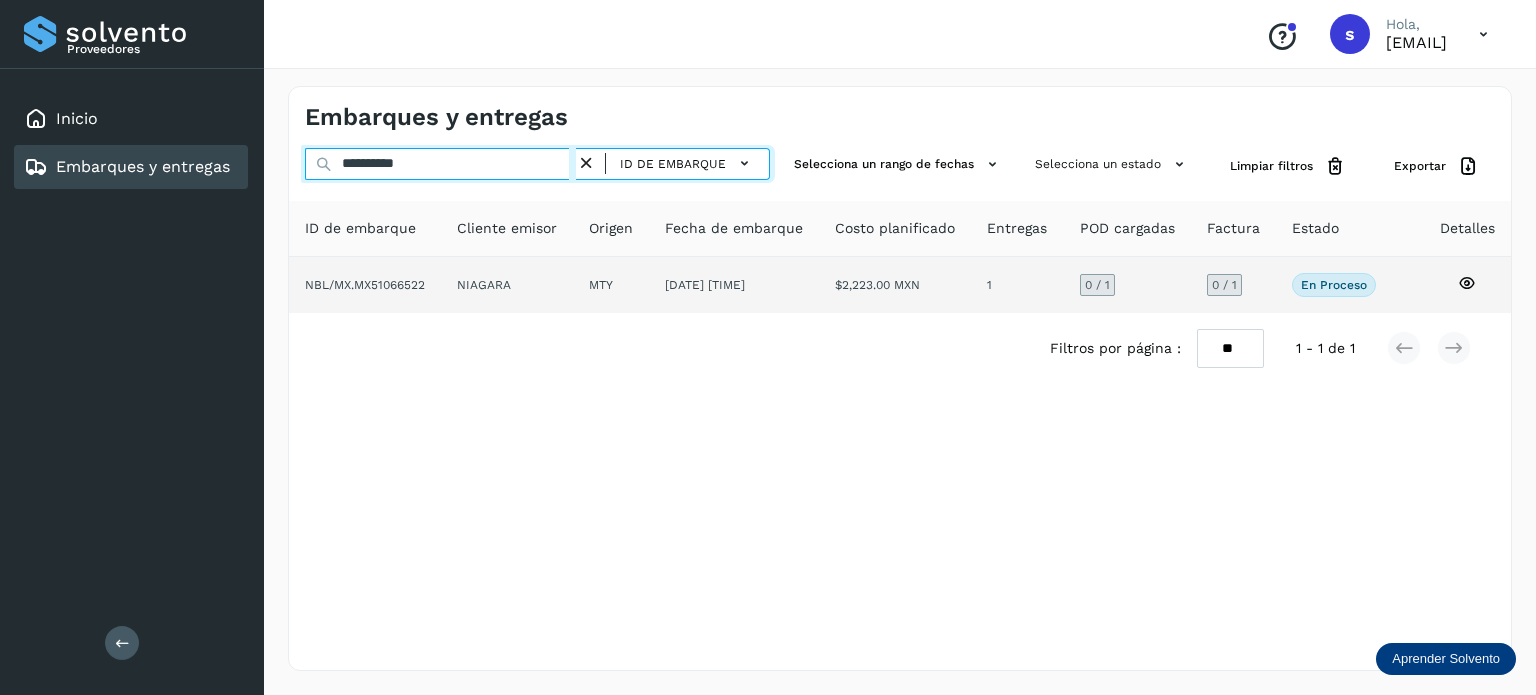type on "**********" 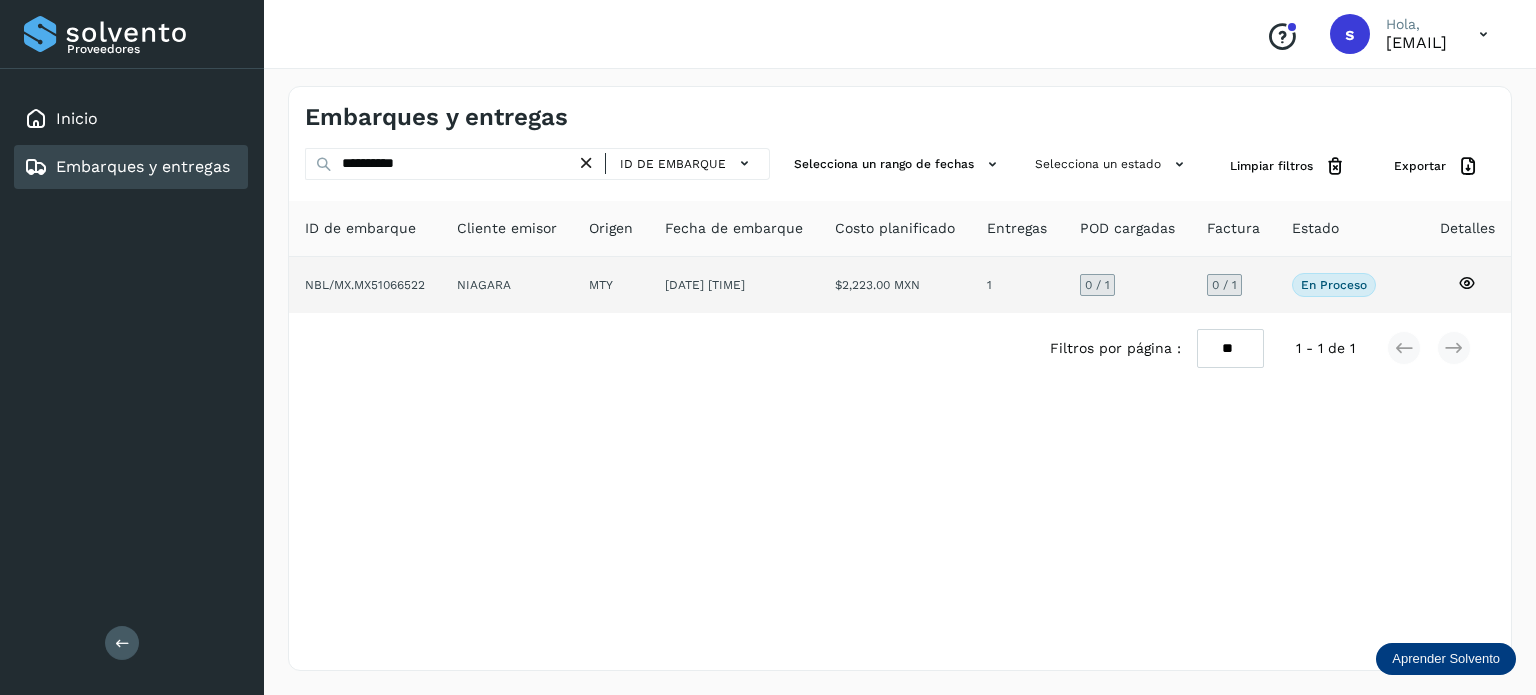 click on "NBL/MX.MX51066522" 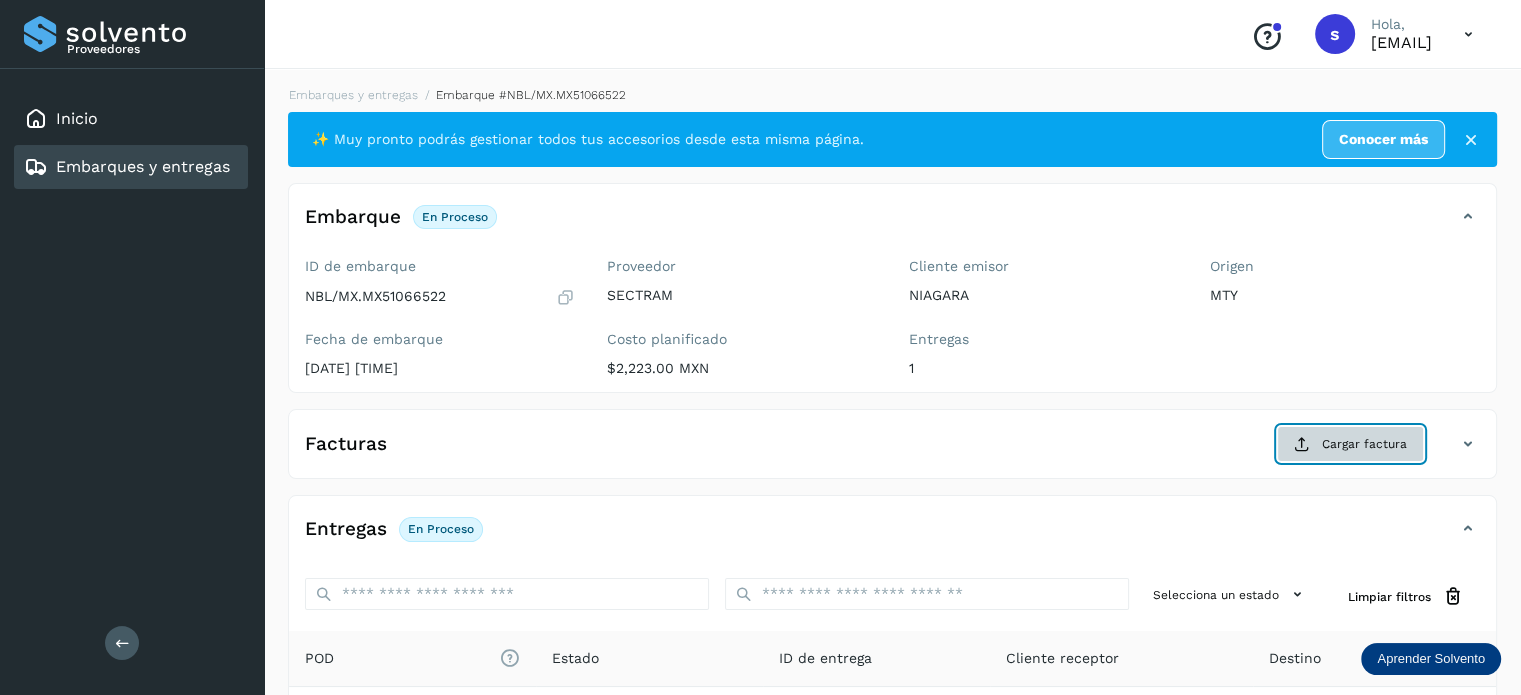click on "Cargar factura" at bounding box center [1350, 444] 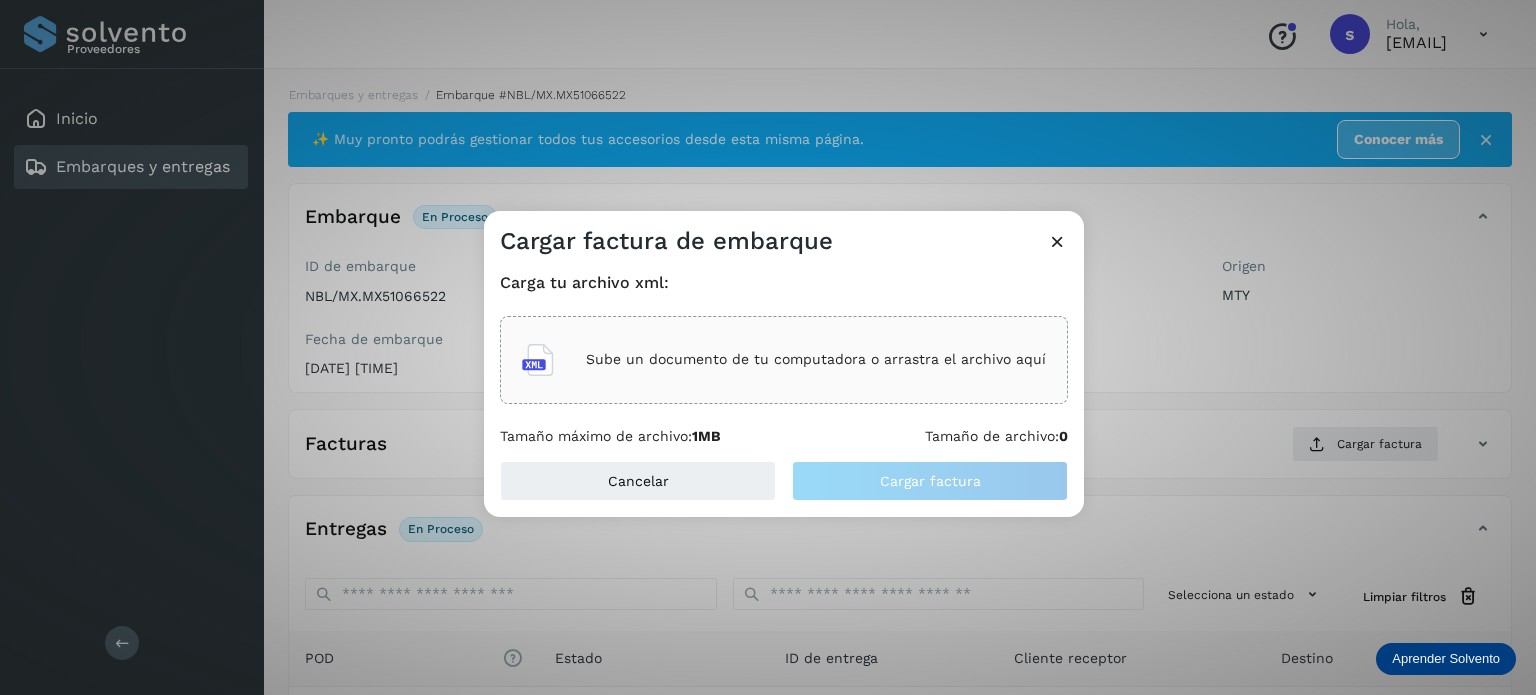 click on "Sube un documento de tu computadora o arrastra el archivo aquí" 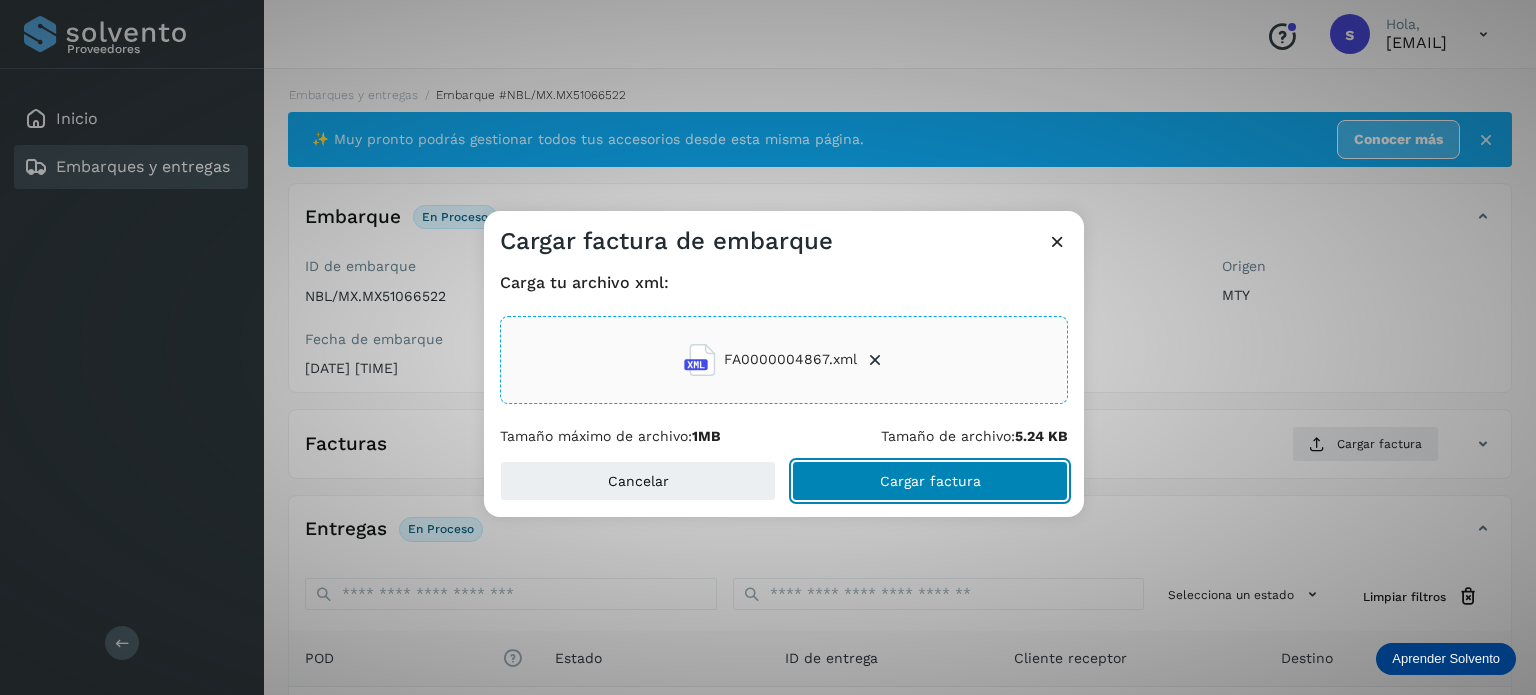 click on "Cargar factura" 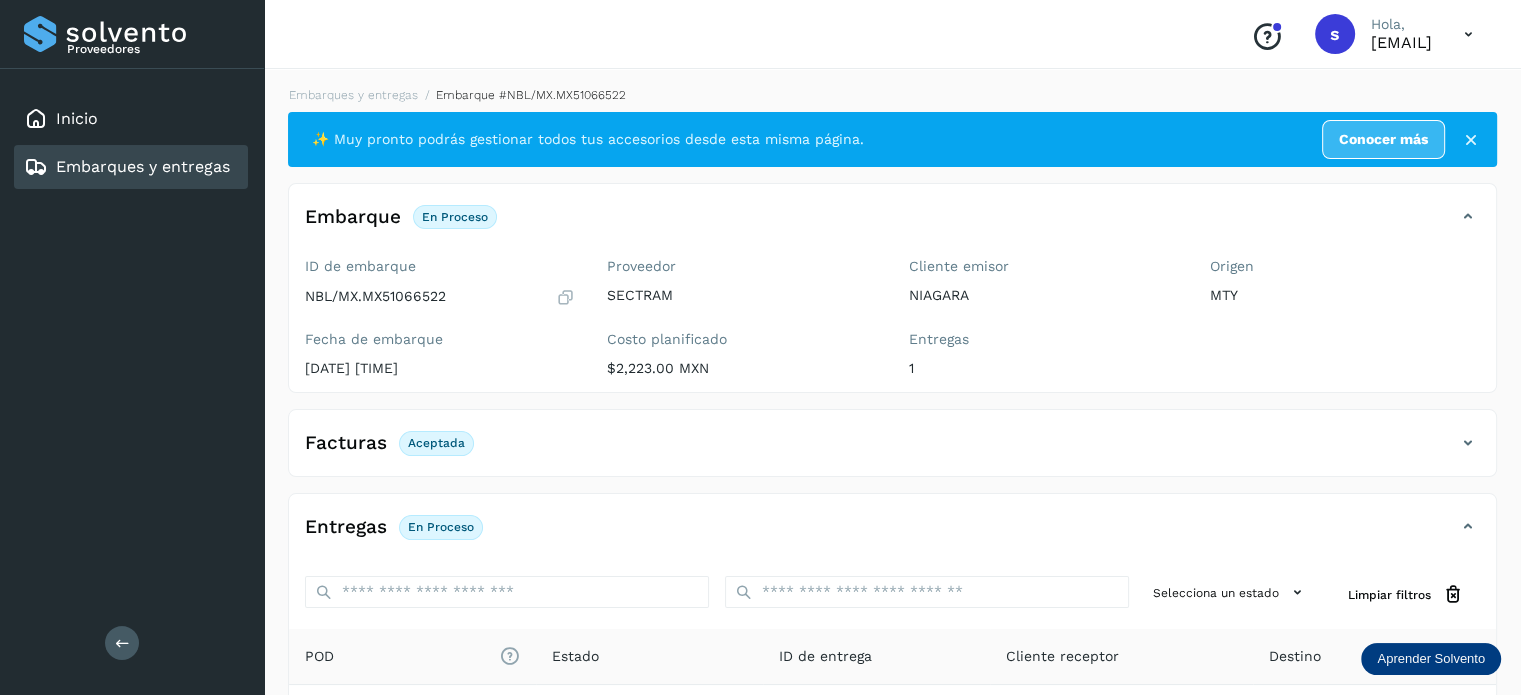 scroll, scrollTop: 250, scrollLeft: 0, axis: vertical 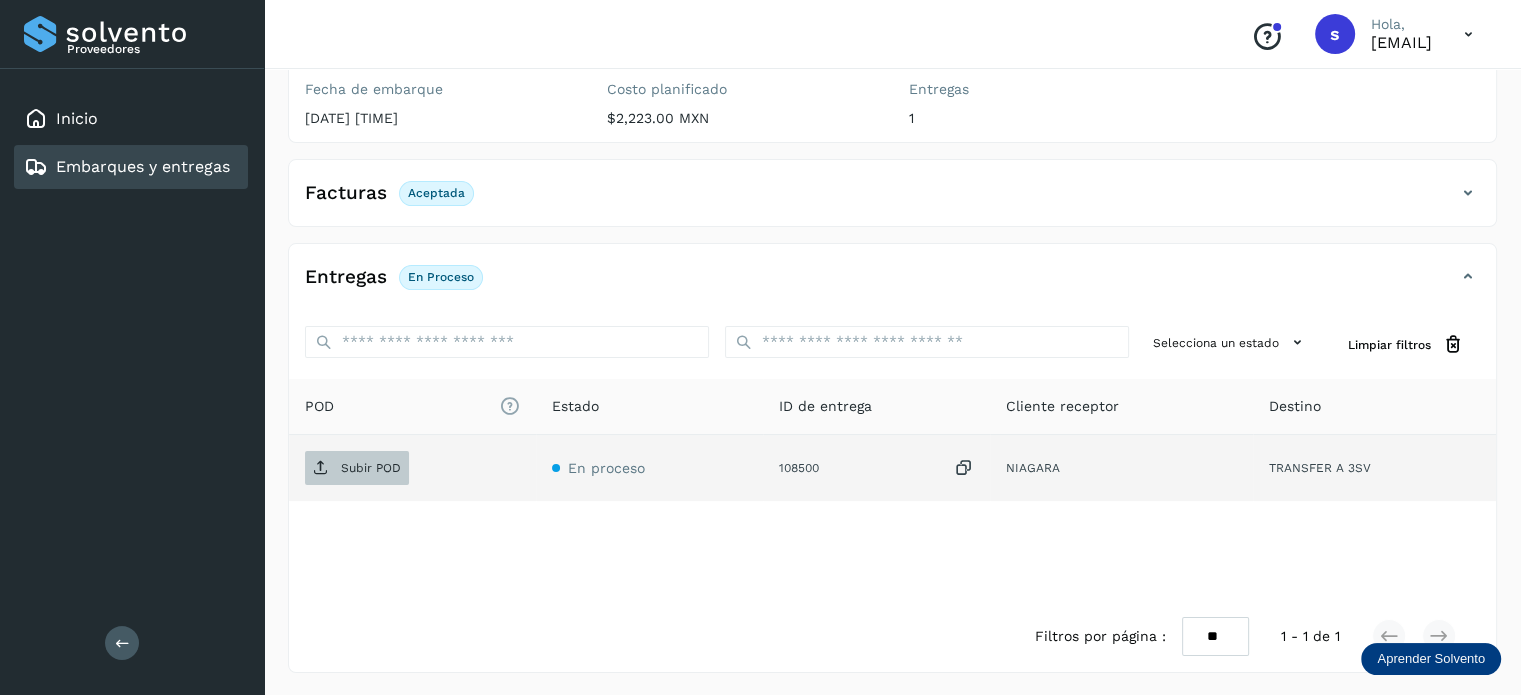 click on "Subir POD" at bounding box center (371, 468) 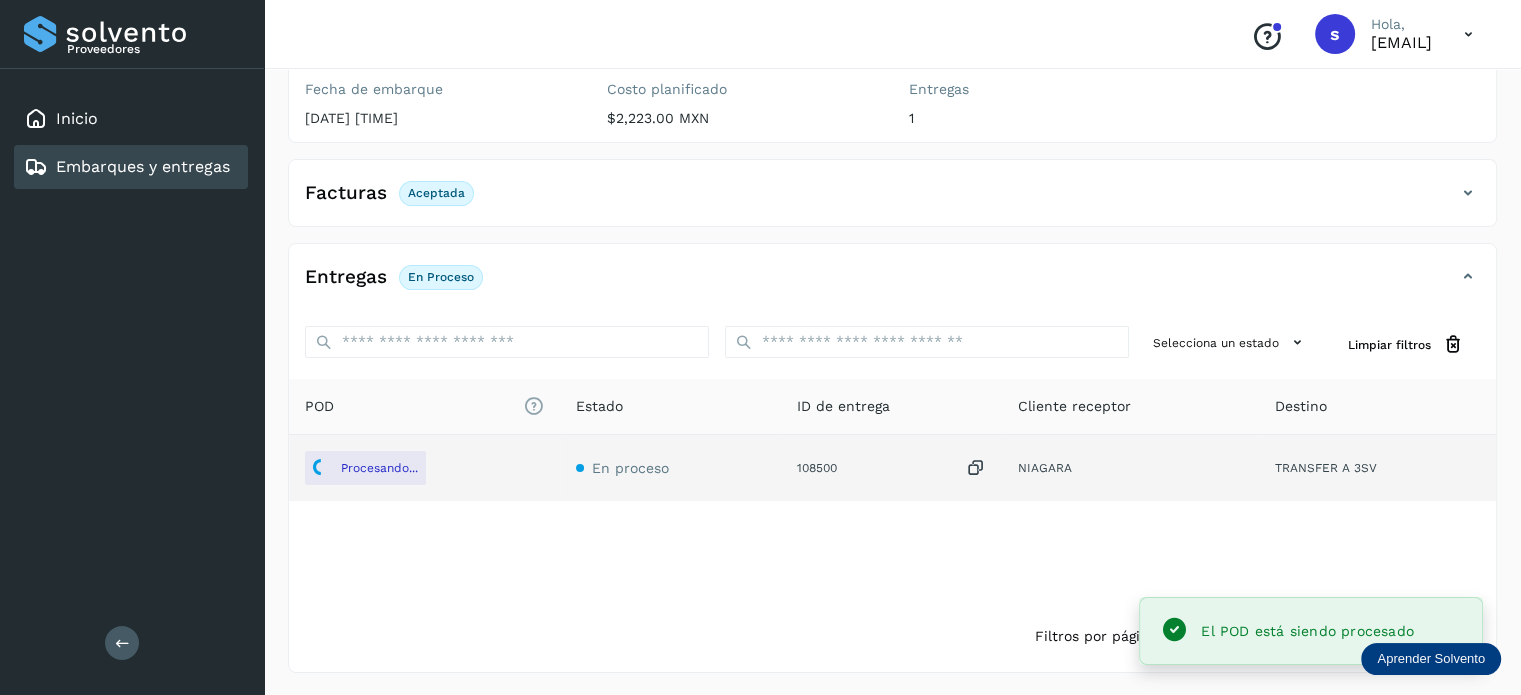 scroll, scrollTop: 0, scrollLeft: 0, axis: both 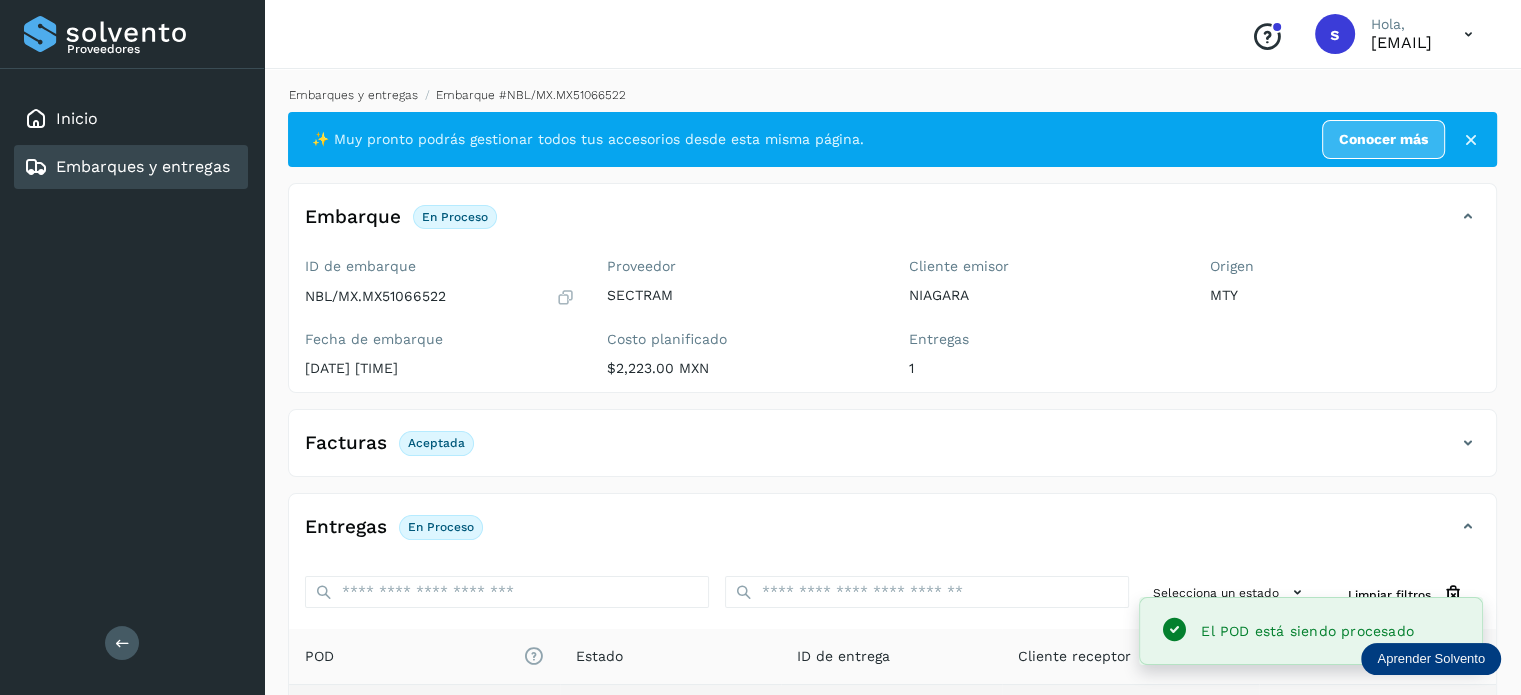 click on "Embarques y entregas" at bounding box center (353, 95) 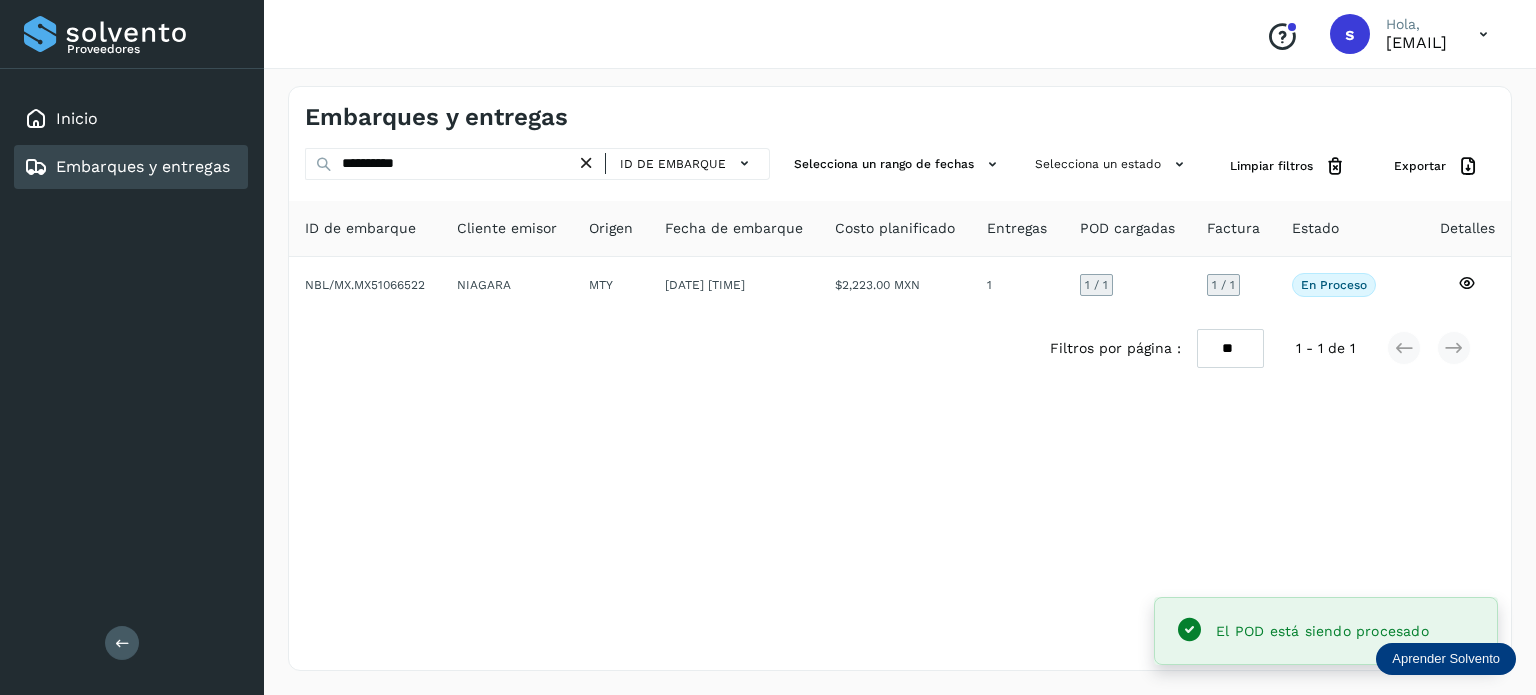 click at bounding box center [586, 163] 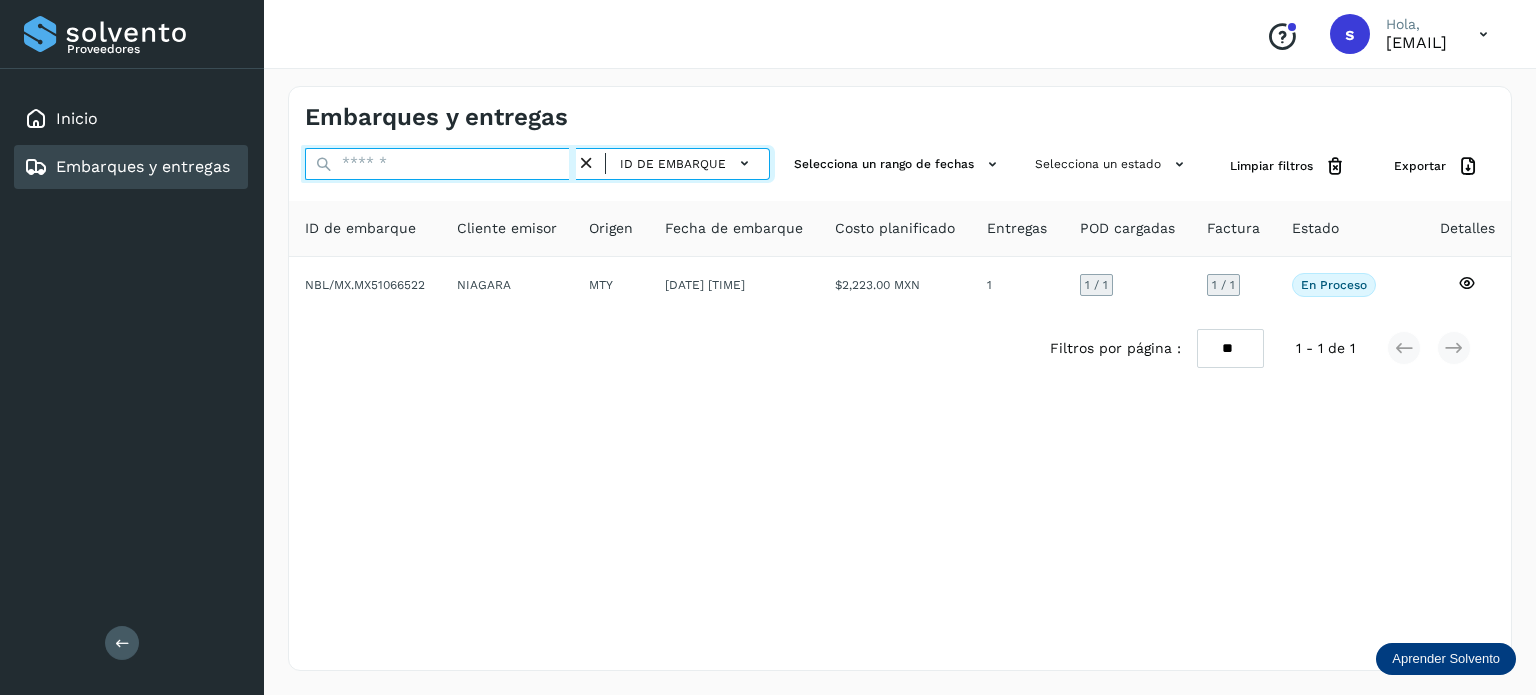 click at bounding box center (440, 164) 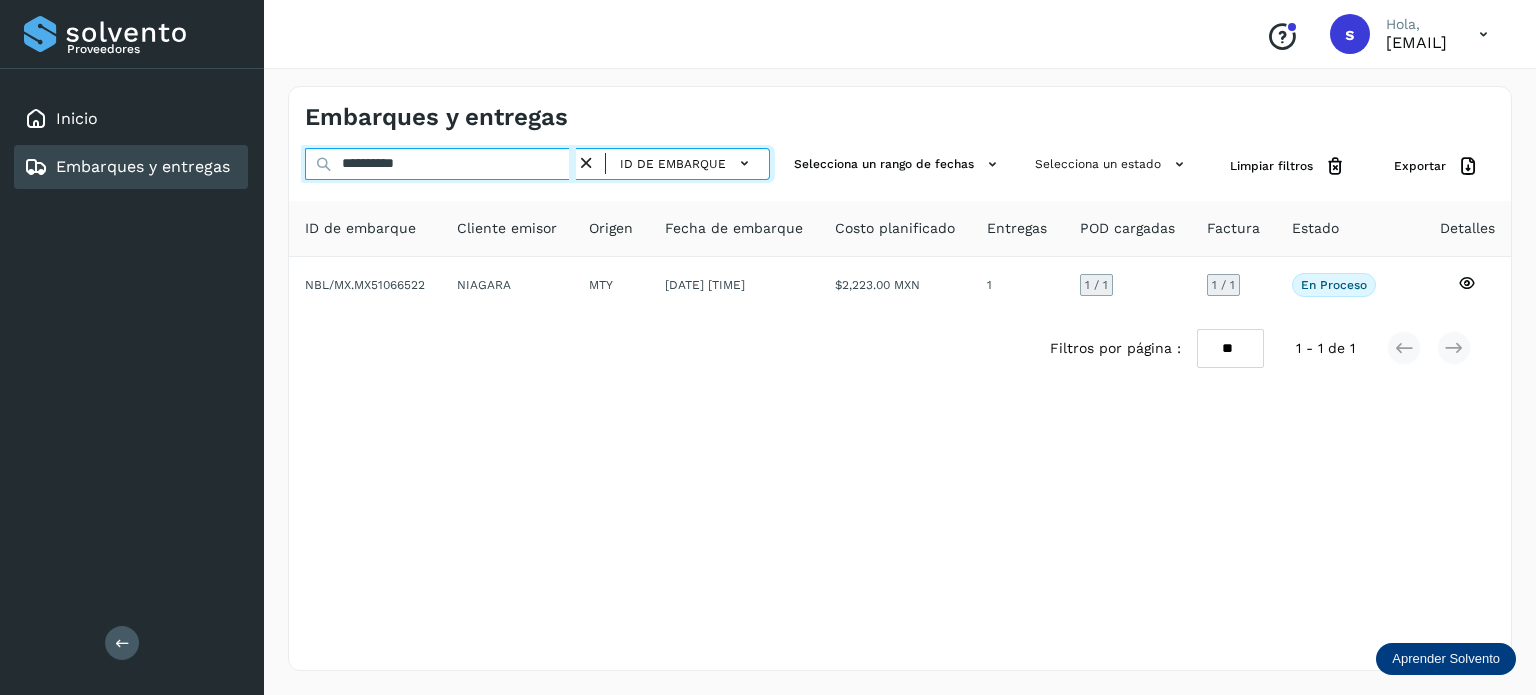 type on "**********" 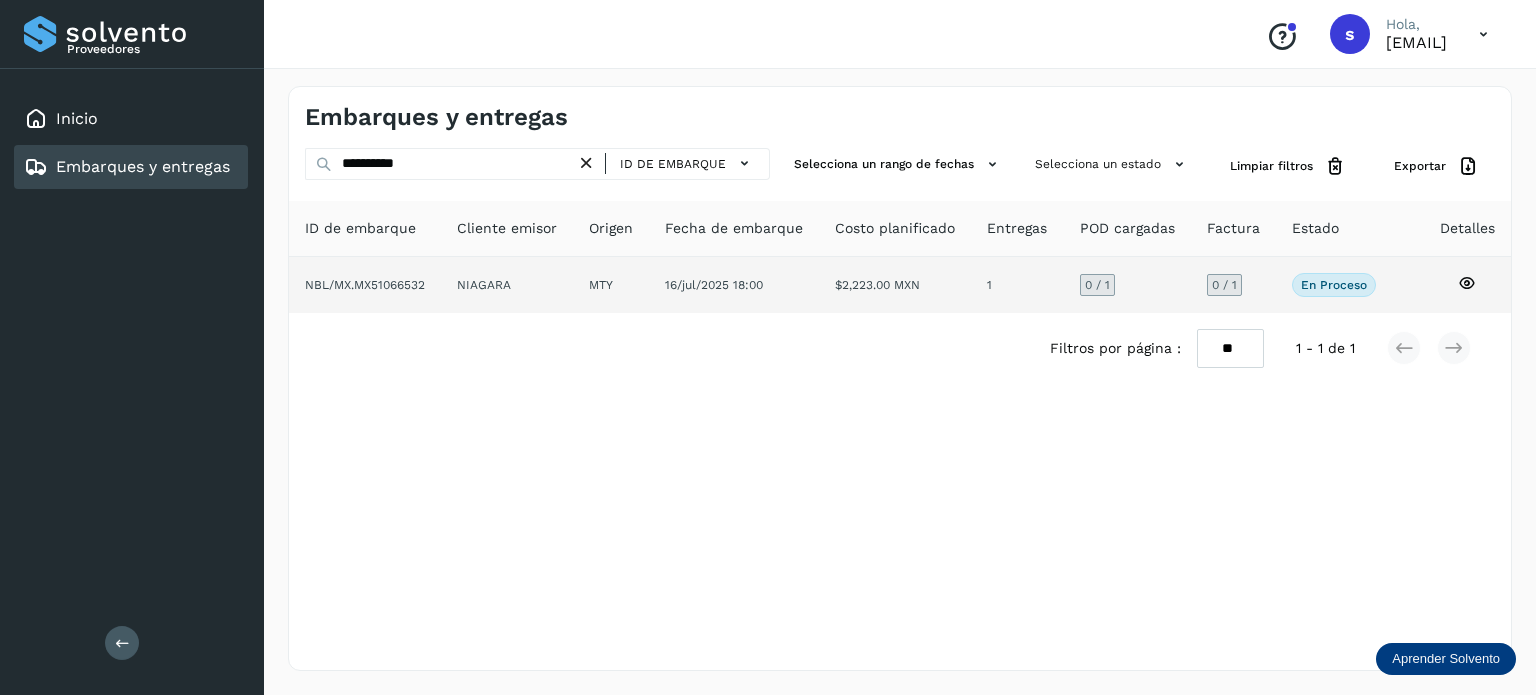 click on "NIAGARA" 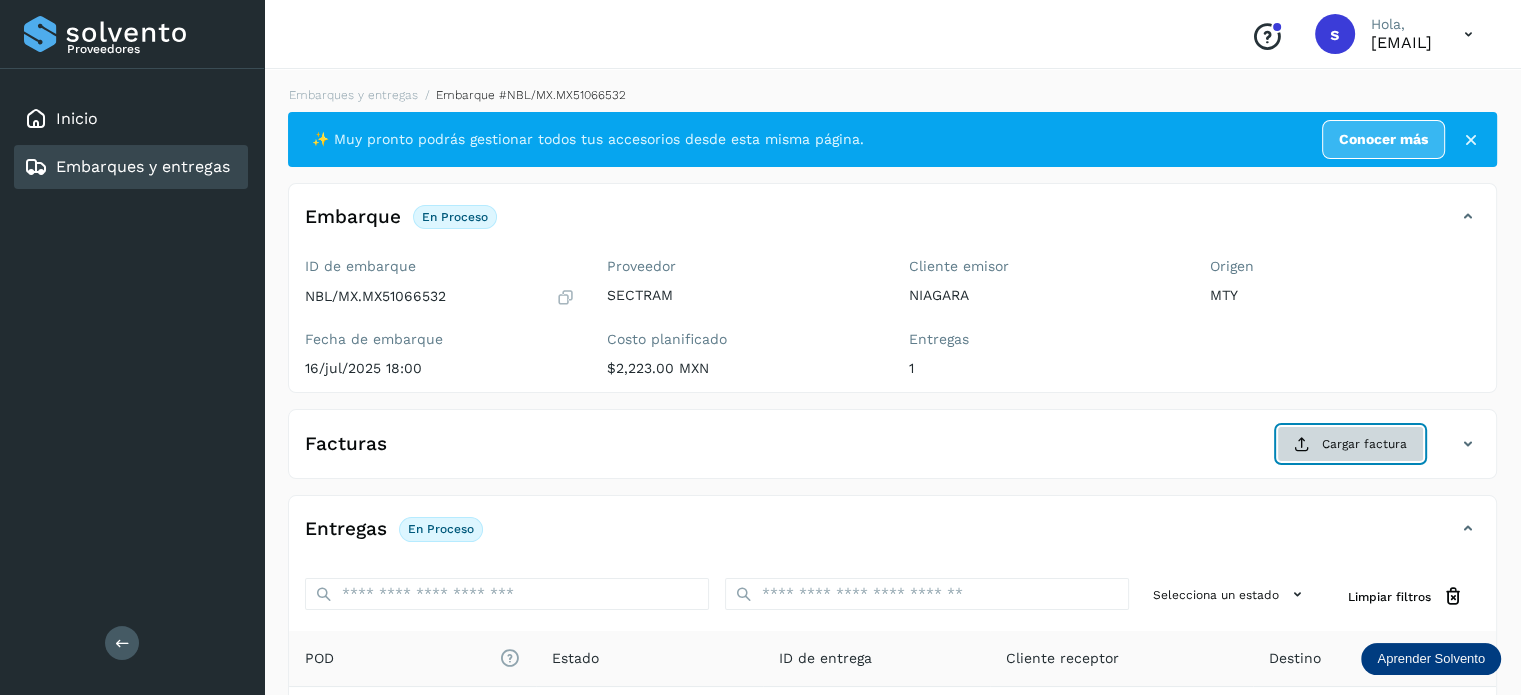 click at bounding box center [1302, 444] 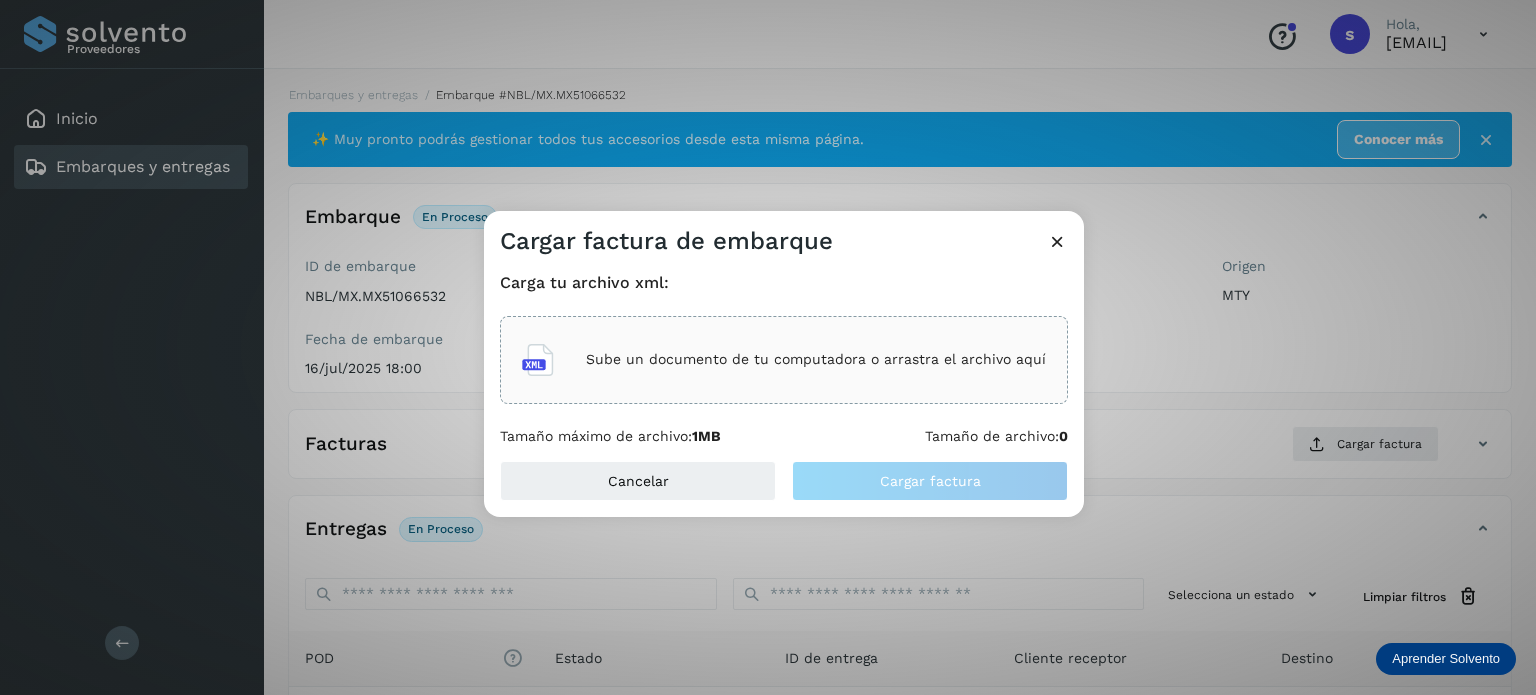 click on "Sube un documento de tu computadora o arrastra el archivo aquí" at bounding box center [784, 360] 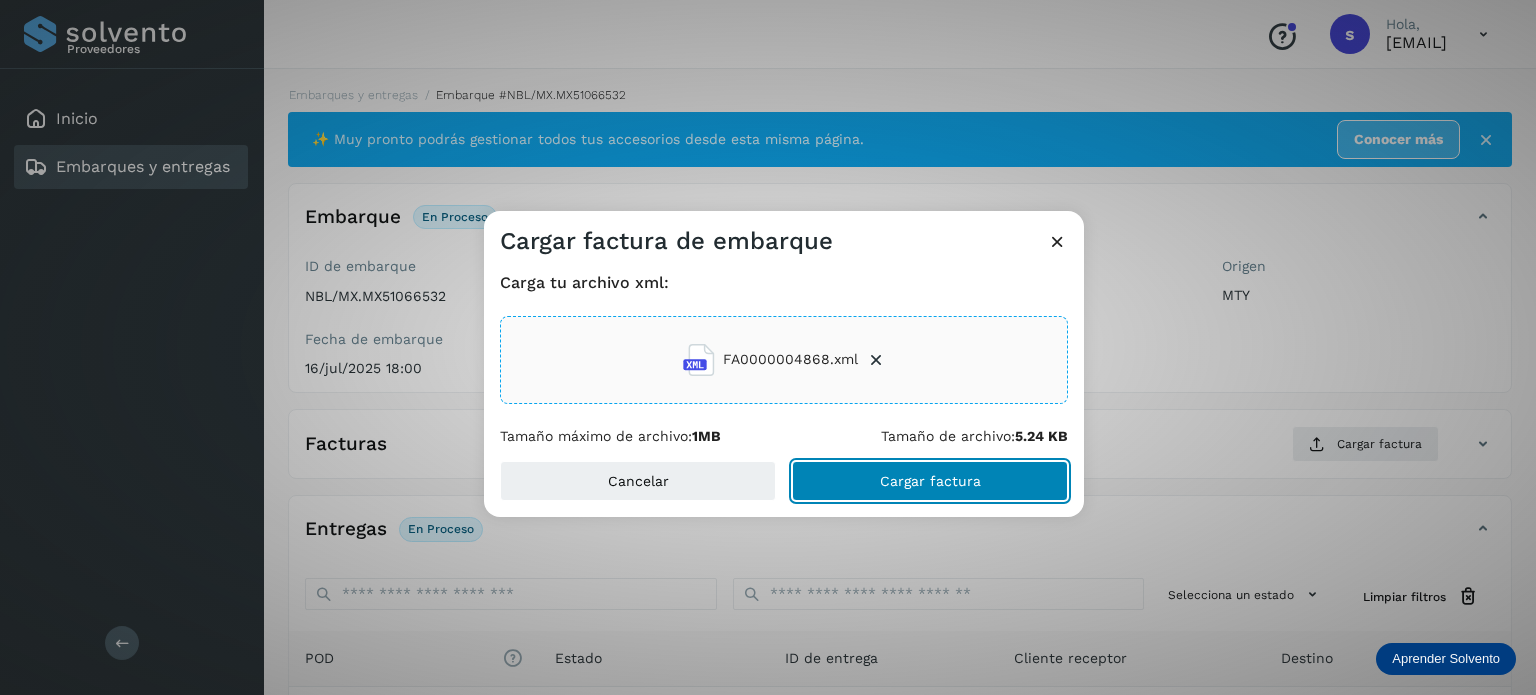 click on "Cargar factura" 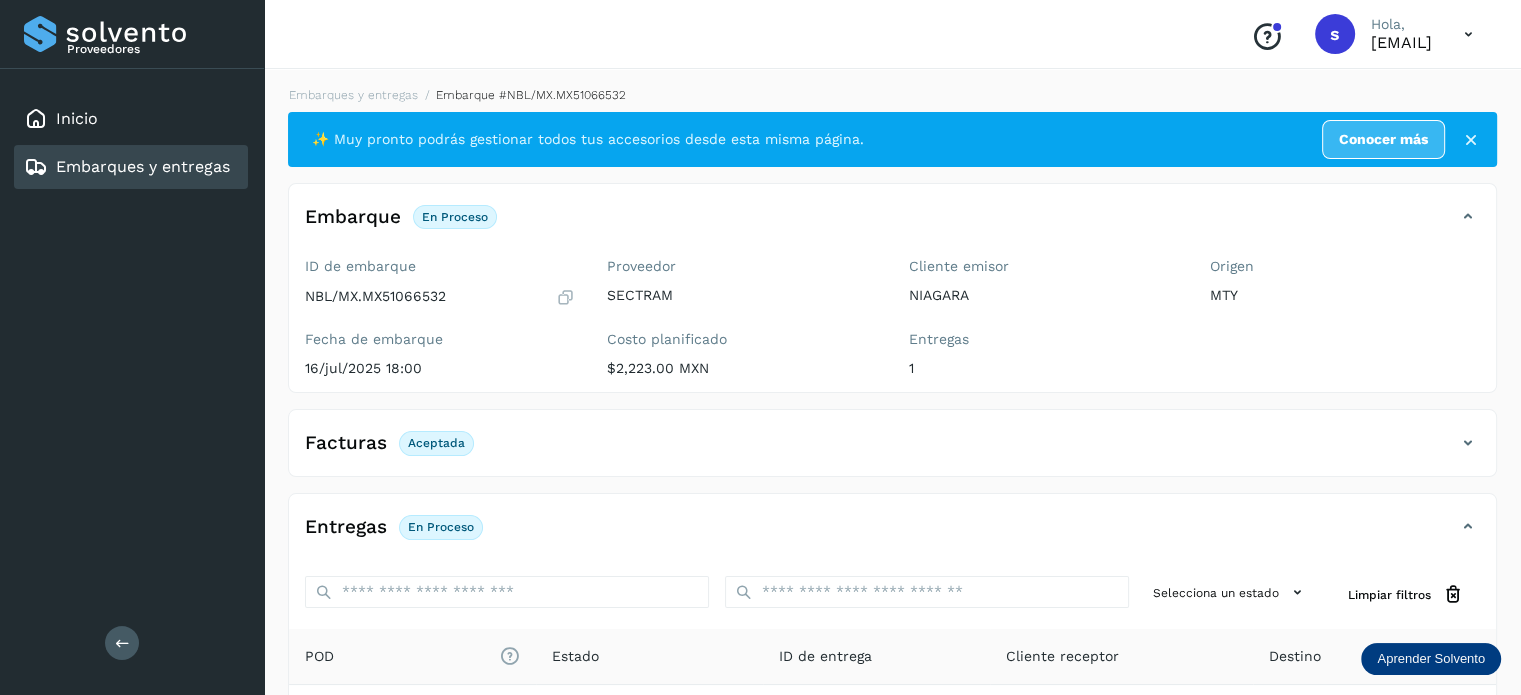 scroll, scrollTop: 250, scrollLeft: 0, axis: vertical 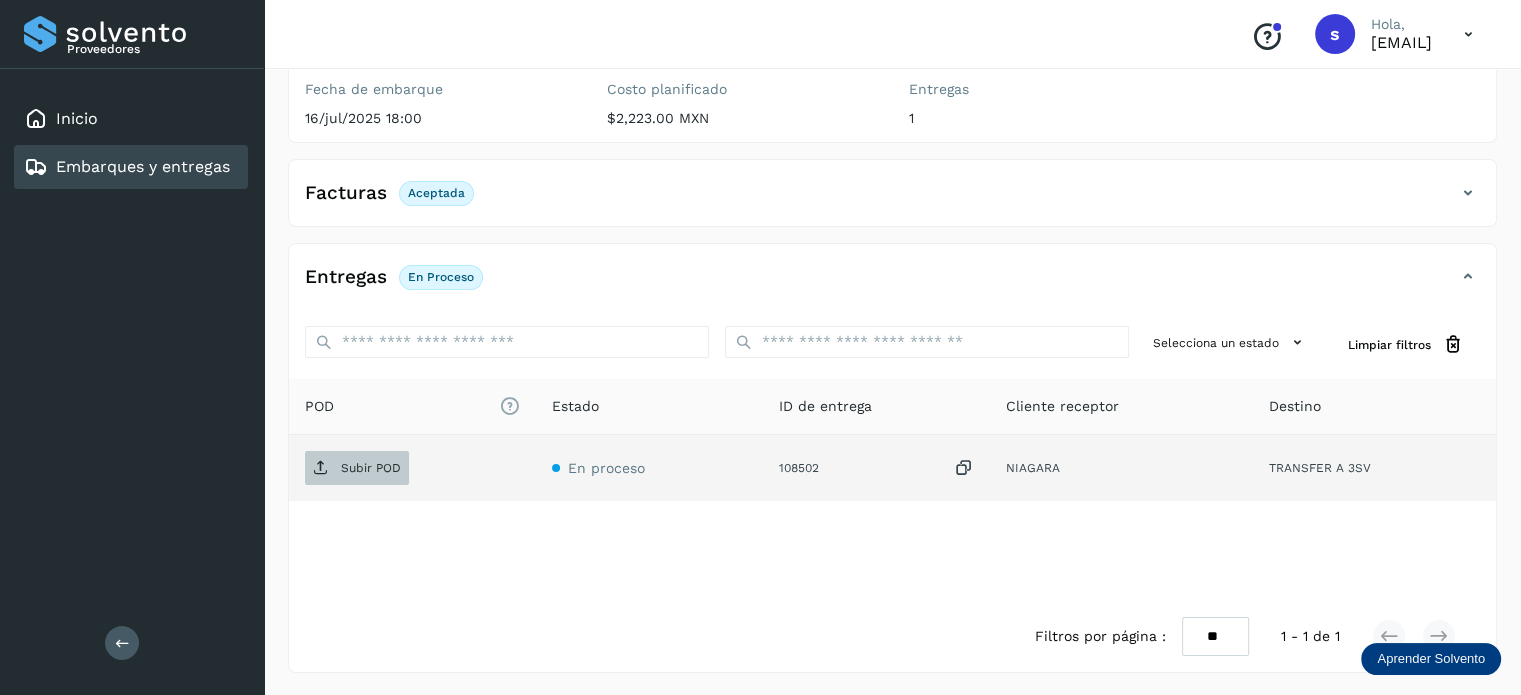 click on "Subir POD" at bounding box center (357, 468) 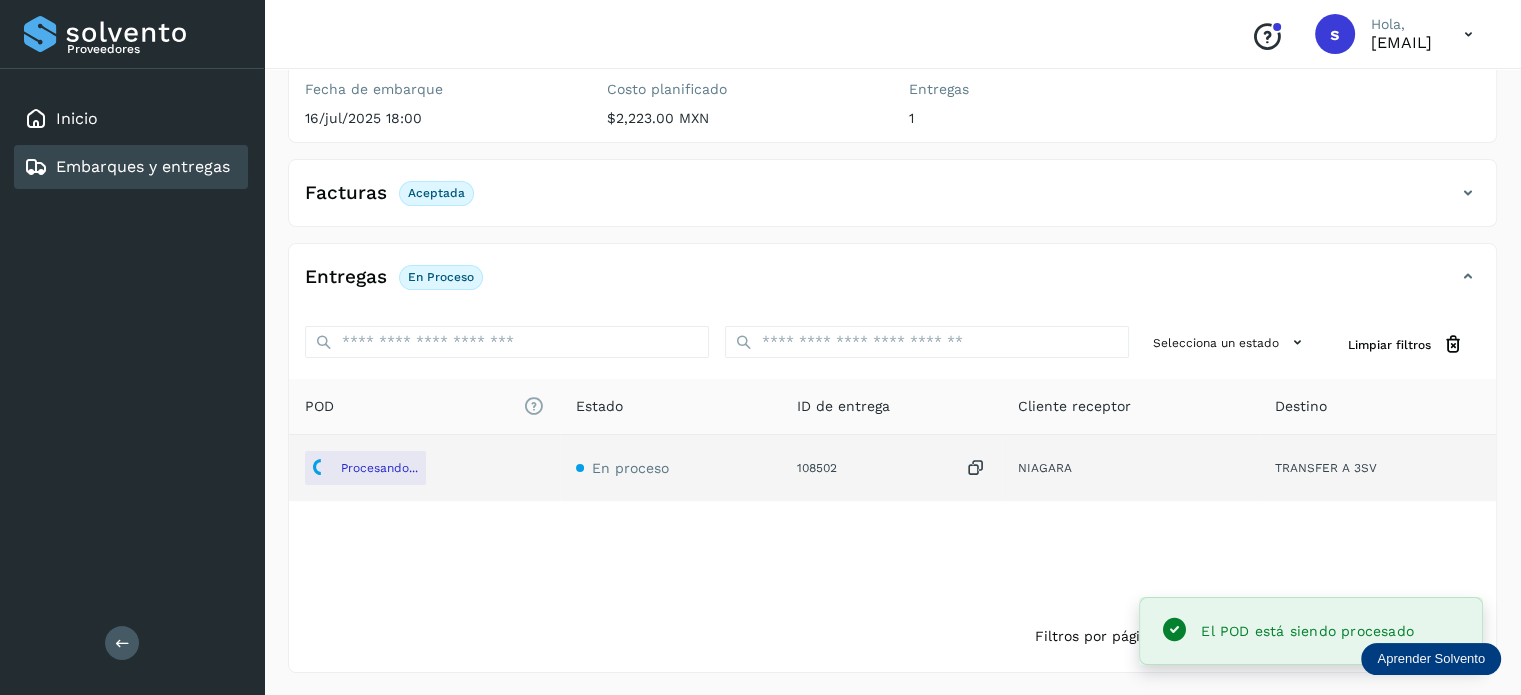 scroll, scrollTop: 0, scrollLeft: 0, axis: both 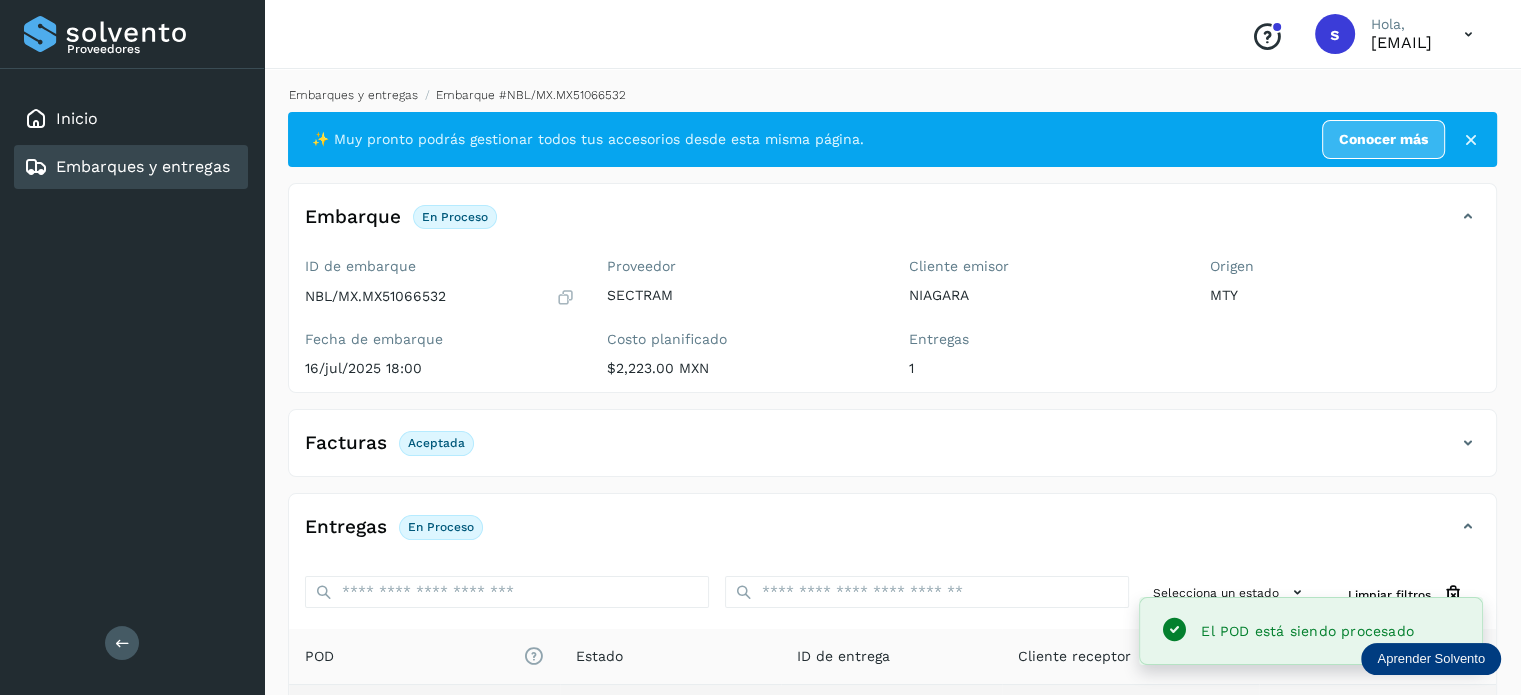 click on "Embarques y entregas" at bounding box center (353, 95) 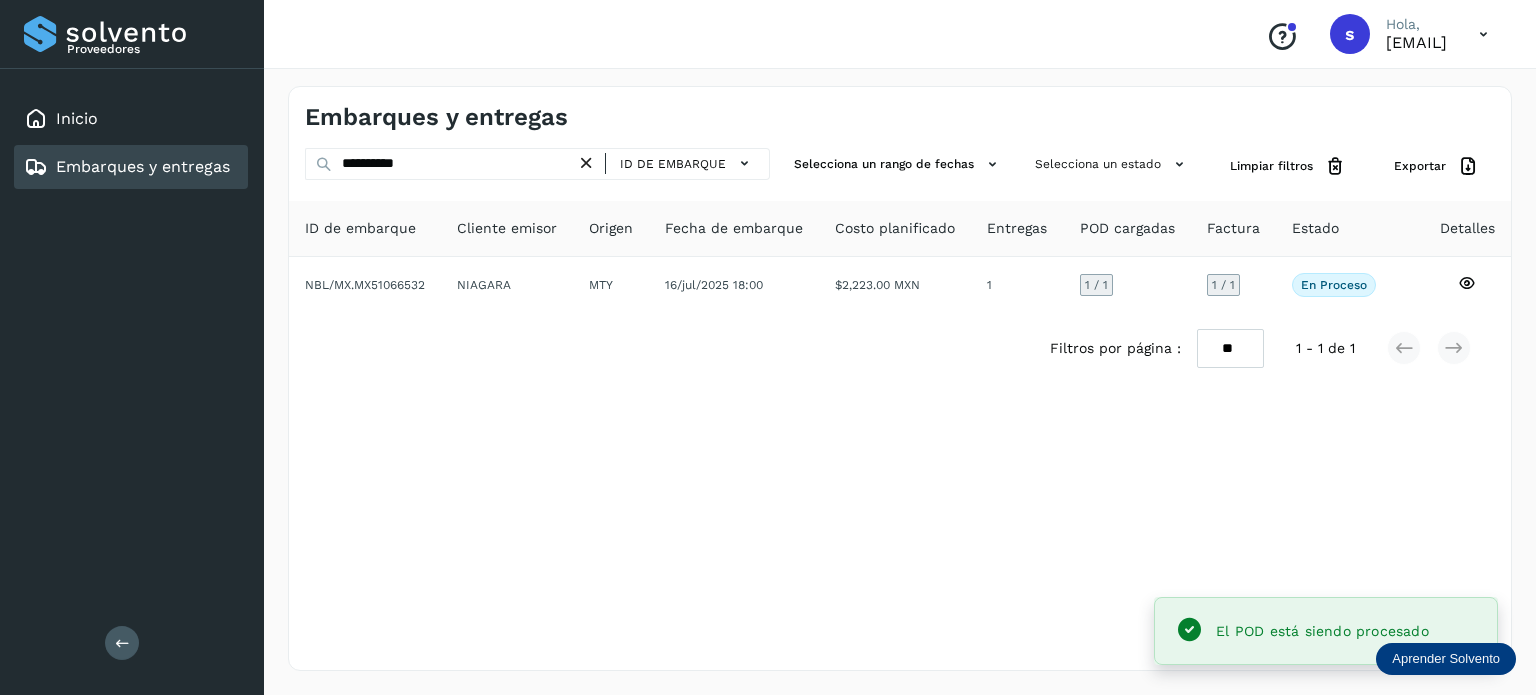 click at bounding box center [586, 163] 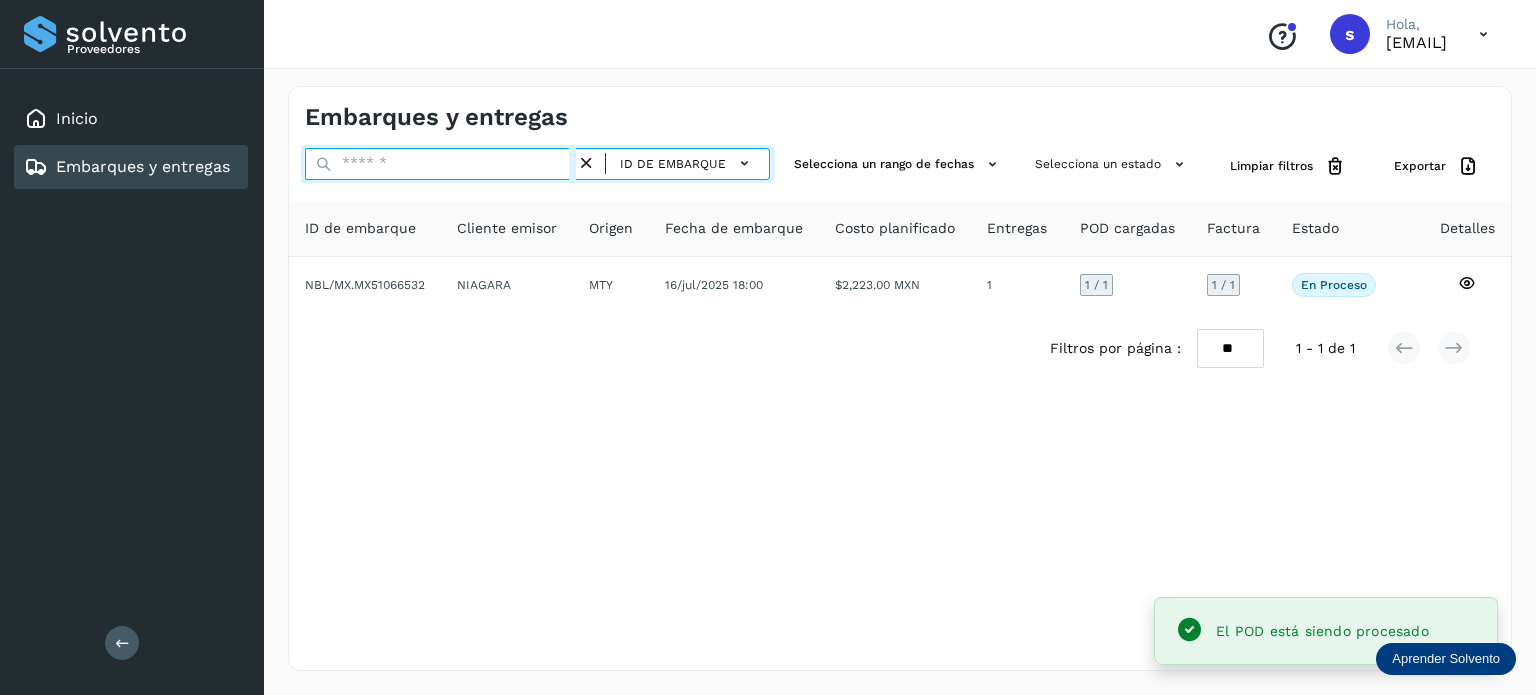 click at bounding box center (440, 164) 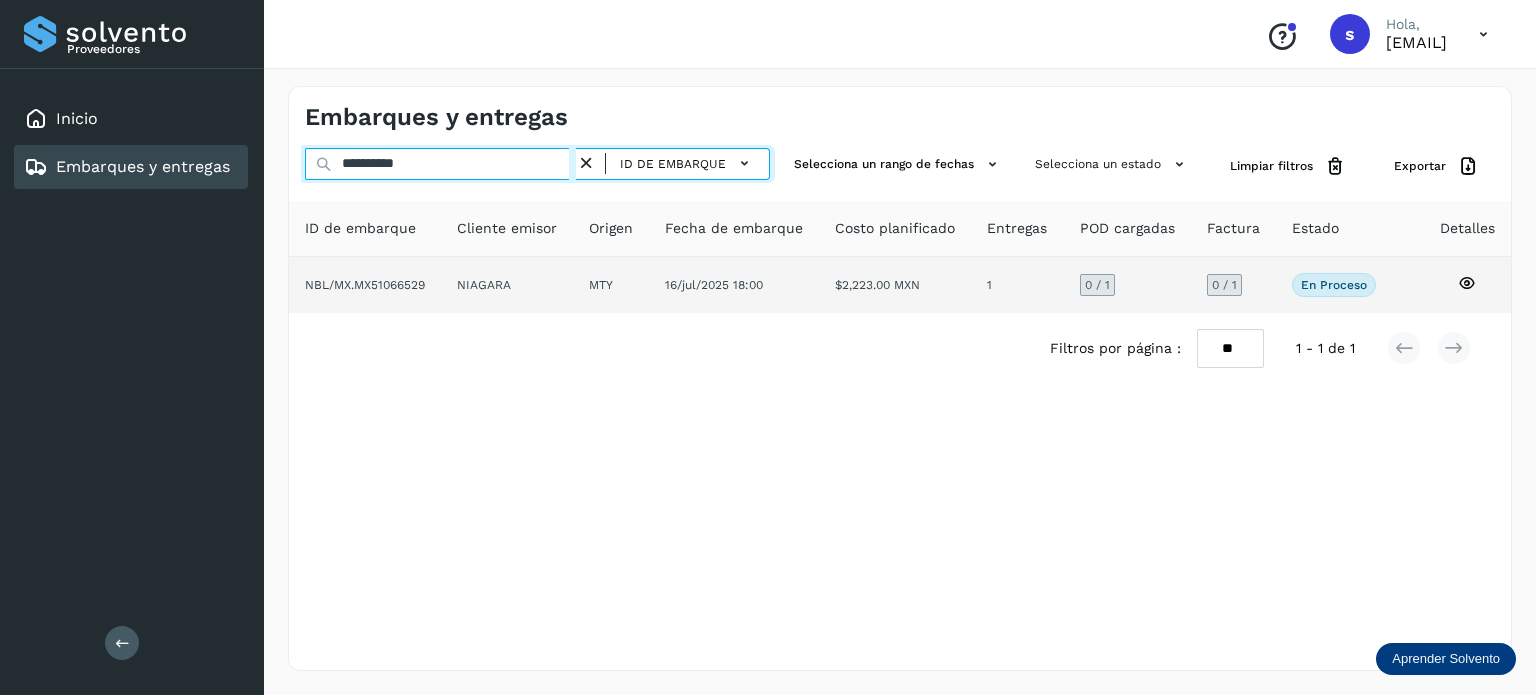 type on "**********" 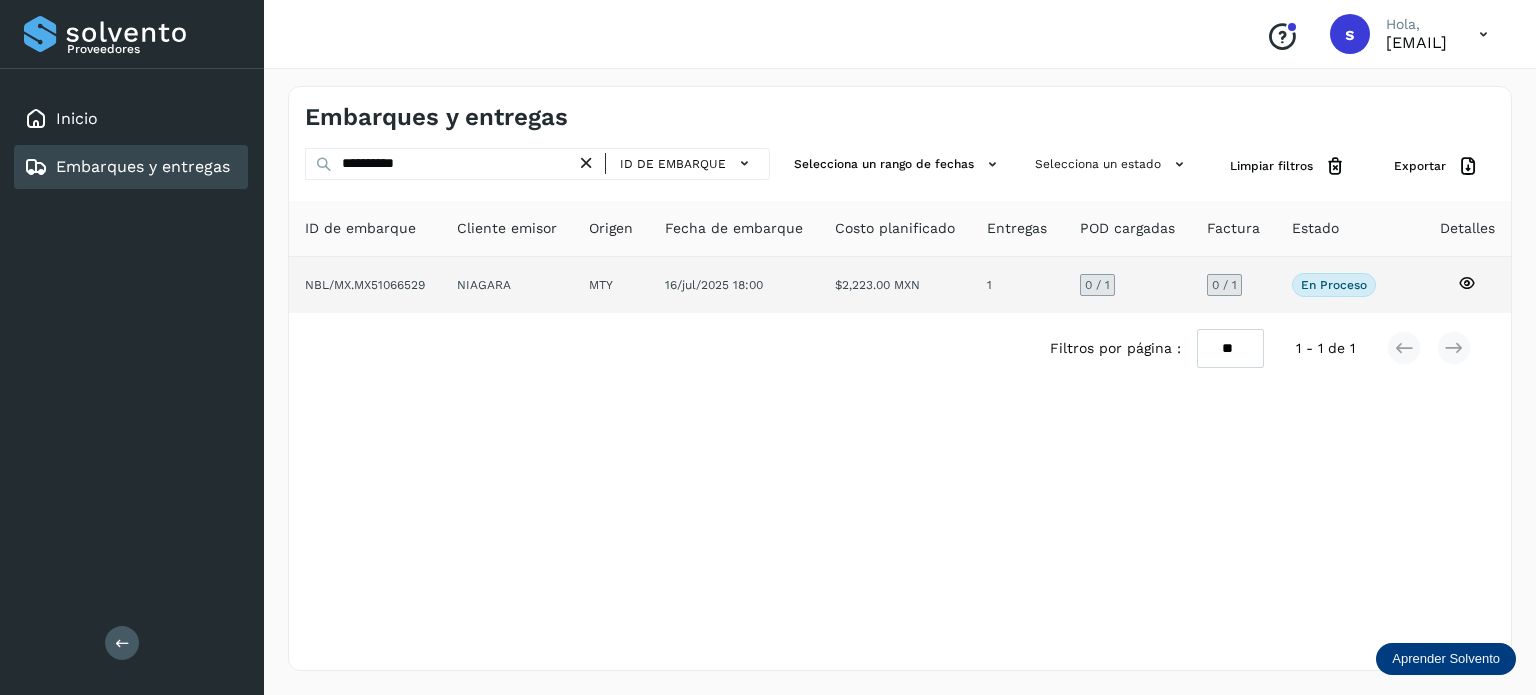 click on "MTY" 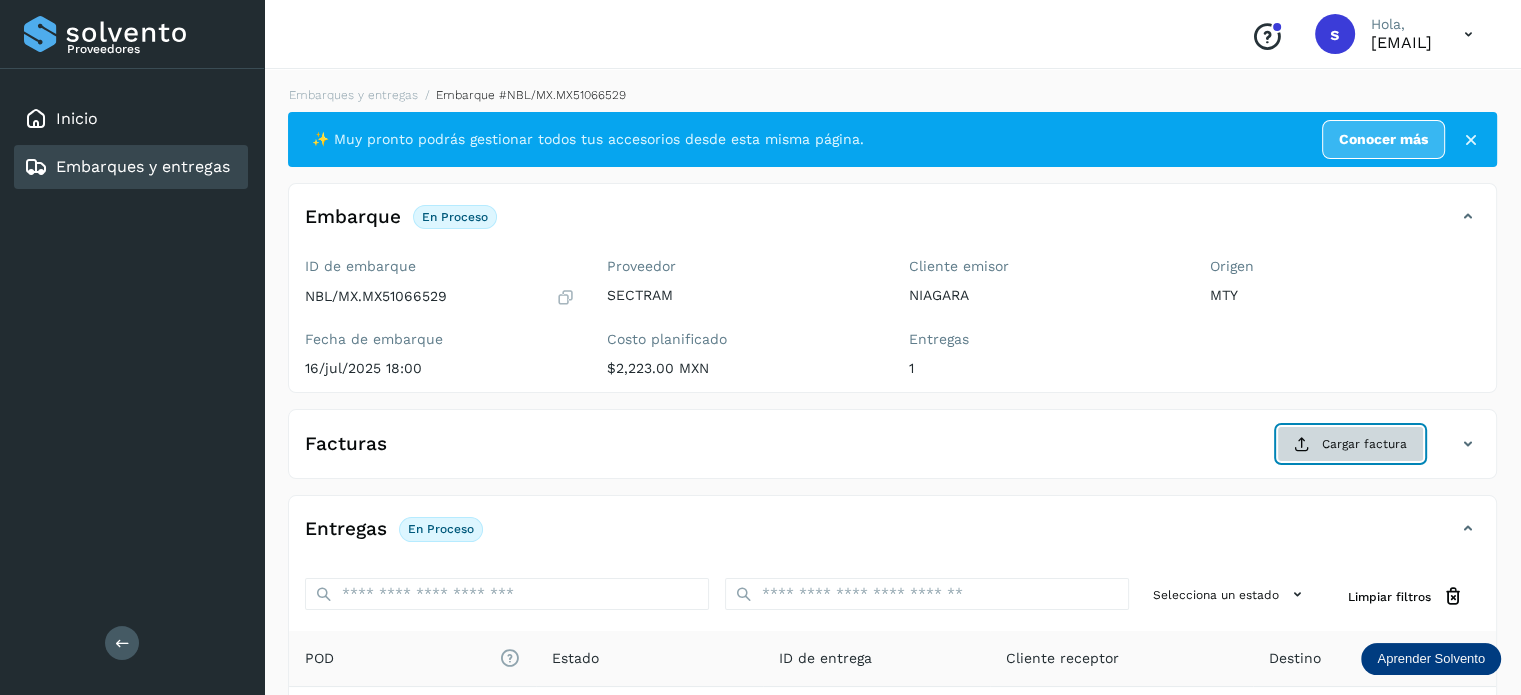 click on "Cargar factura" at bounding box center [1350, 444] 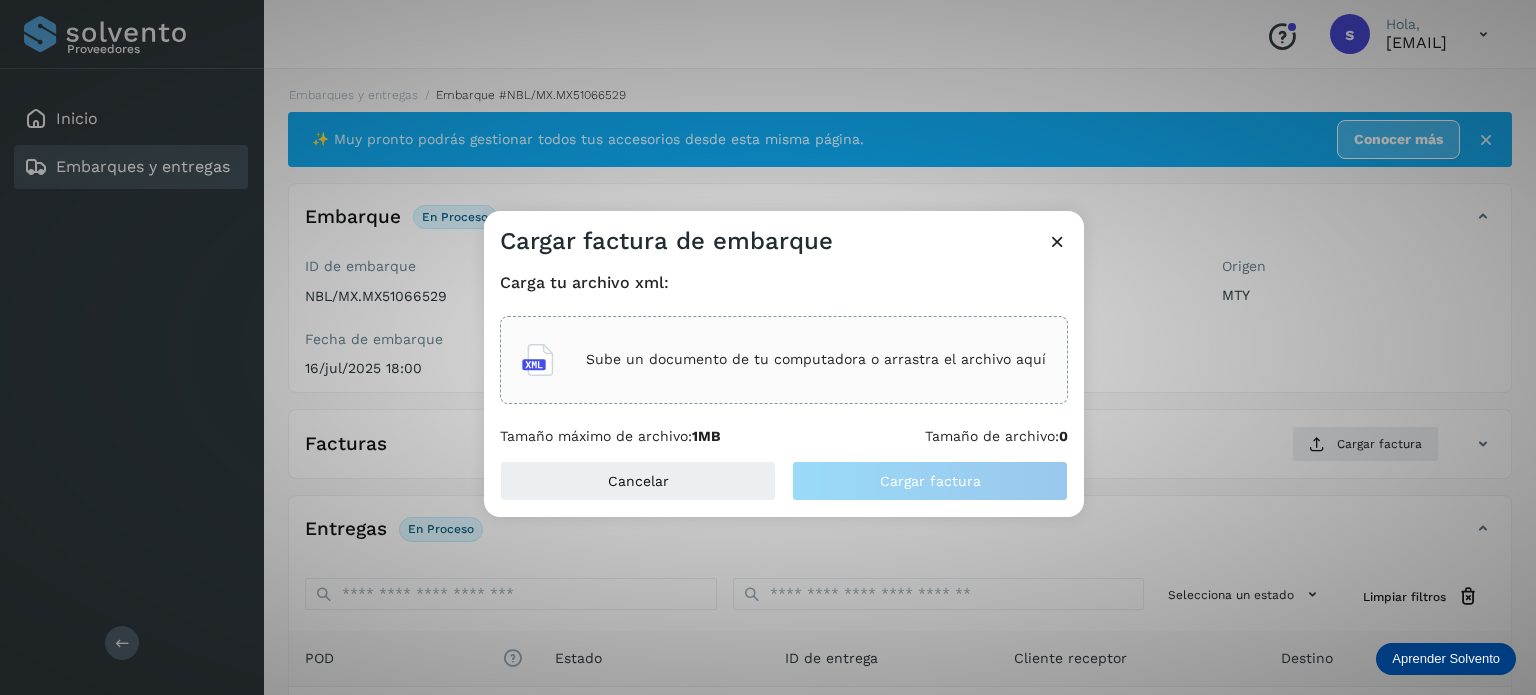 click on "Sube un documento de tu computadora o arrastra el archivo aquí" at bounding box center [784, 360] 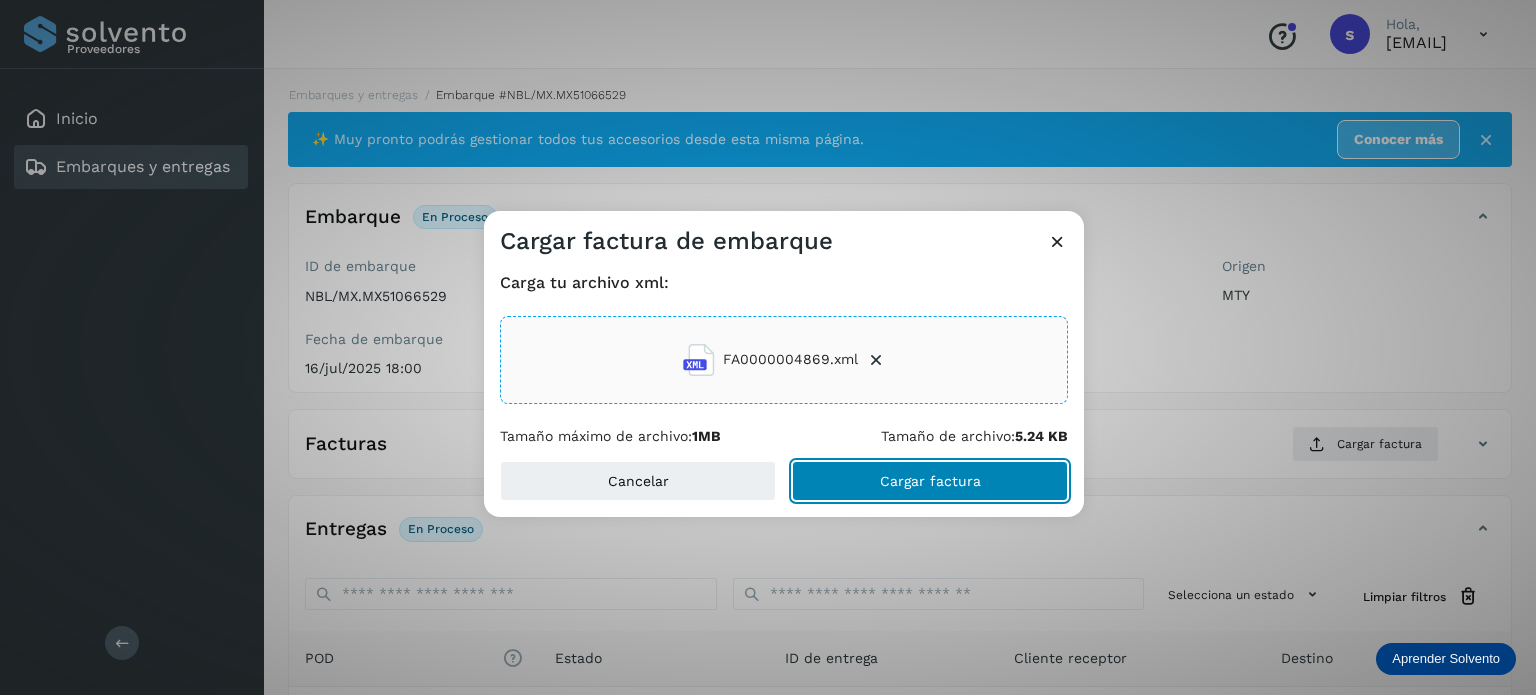 click on "Cargar factura" 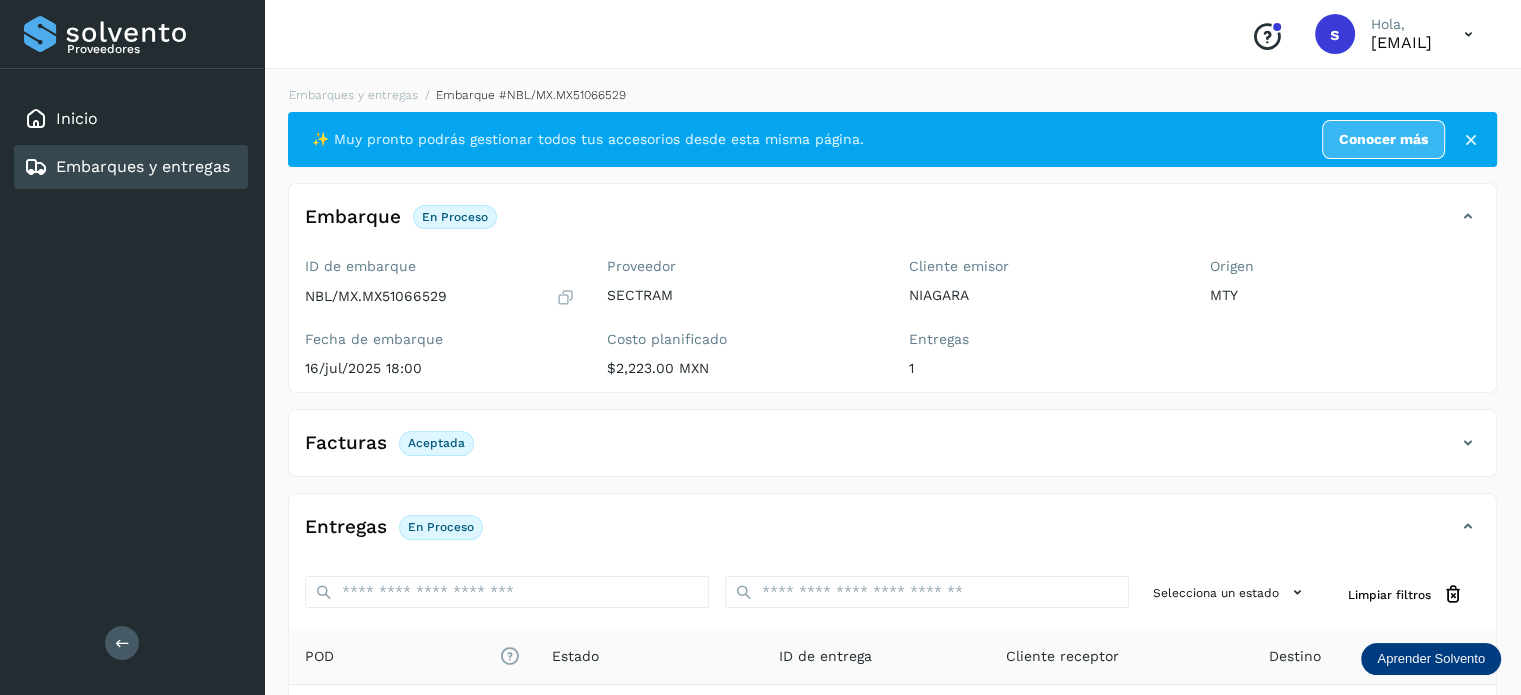 scroll, scrollTop: 250, scrollLeft: 0, axis: vertical 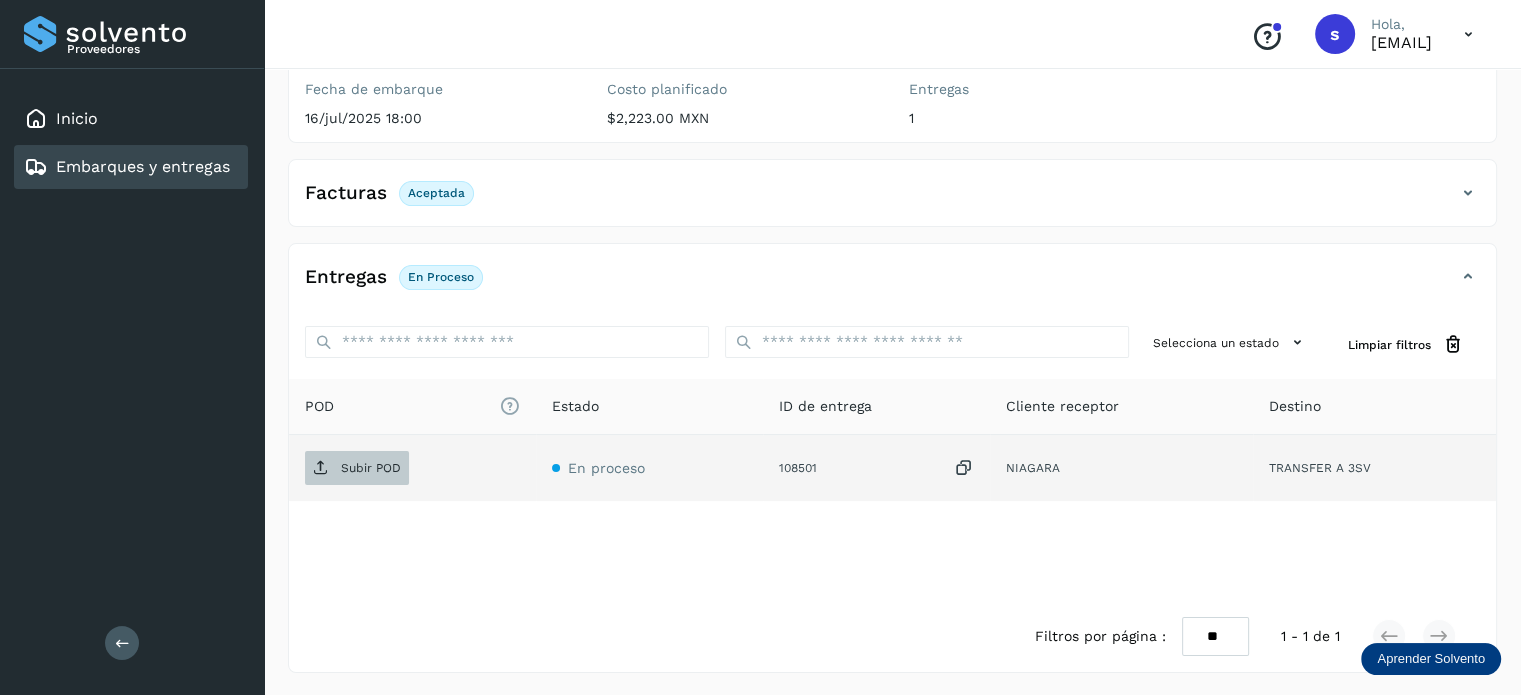 click at bounding box center (321, 468) 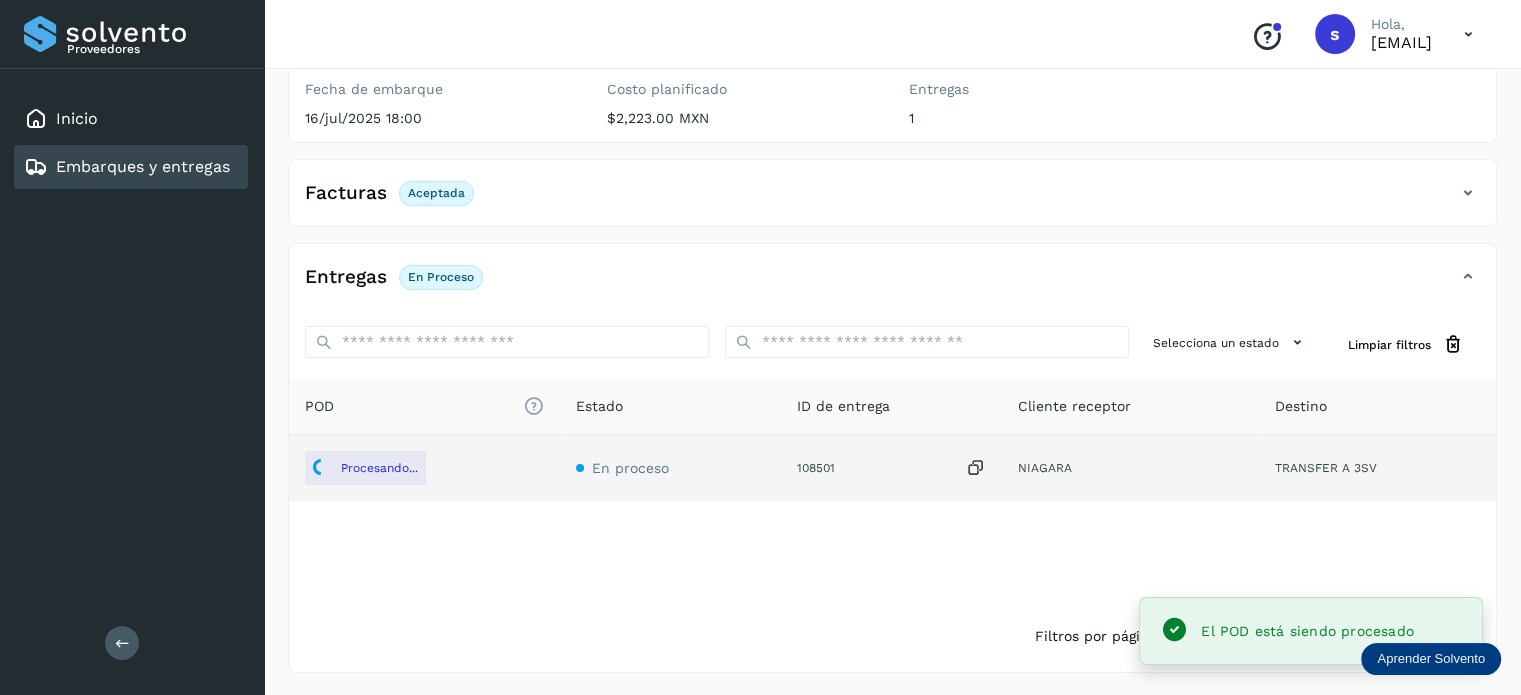 scroll, scrollTop: 0, scrollLeft: 0, axis: both 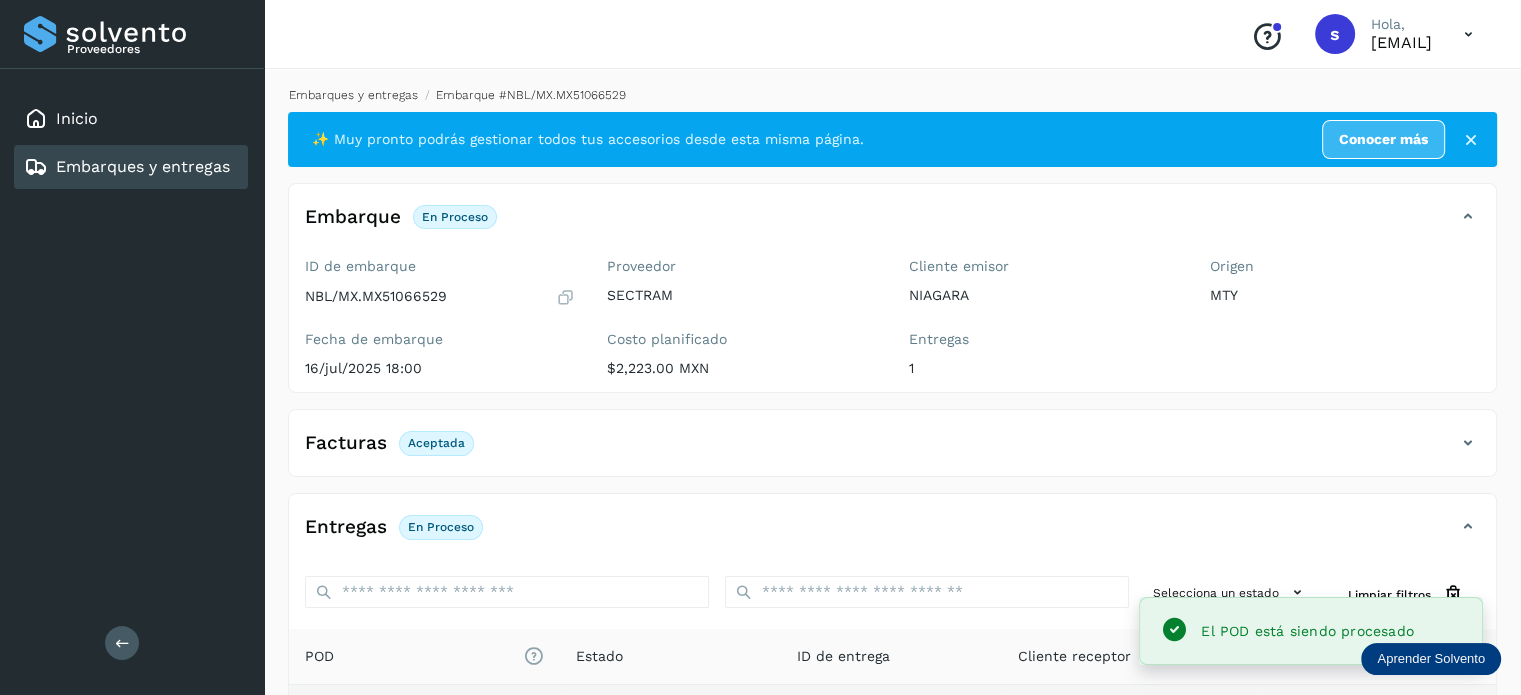 click on "Embarques y entregas" at bounding box center [353, 95] 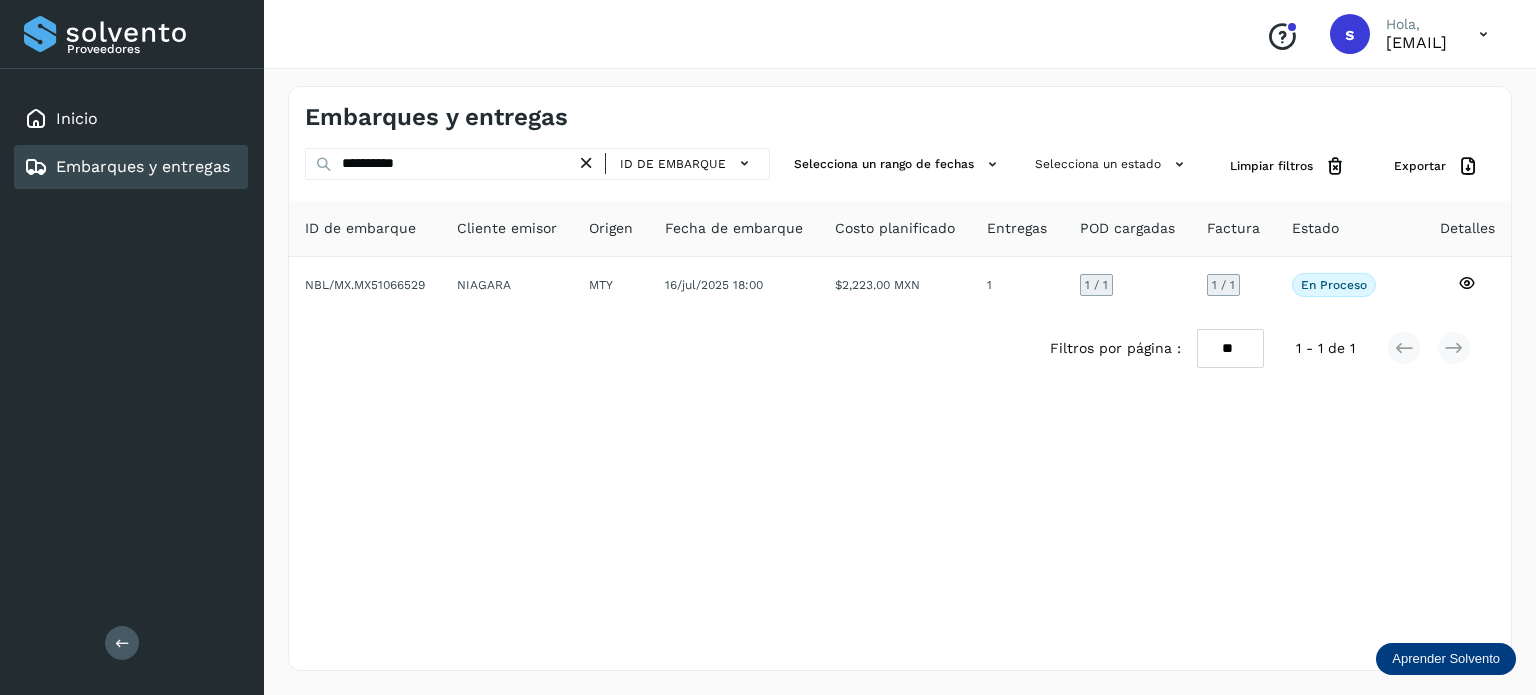 click at bounding box center [586, 163] 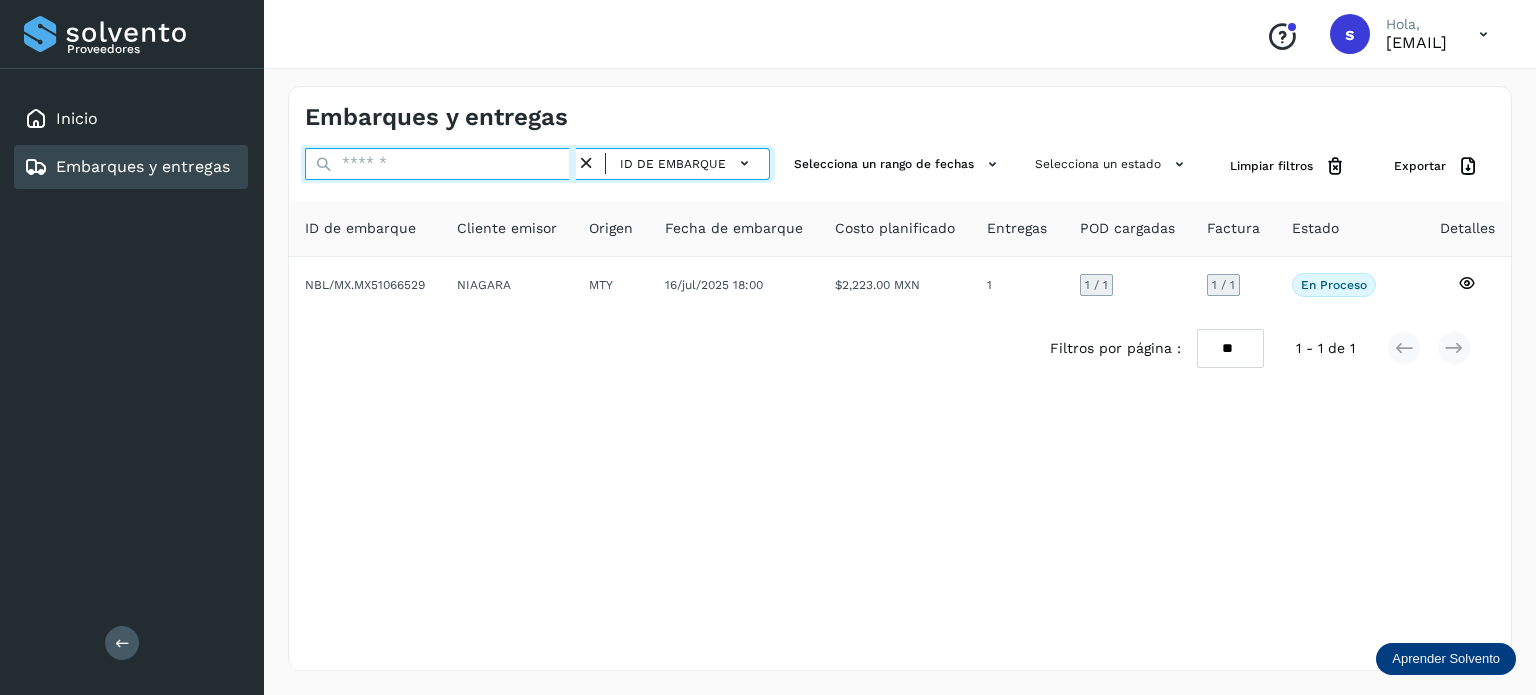 click at bounding box center [440, 164] 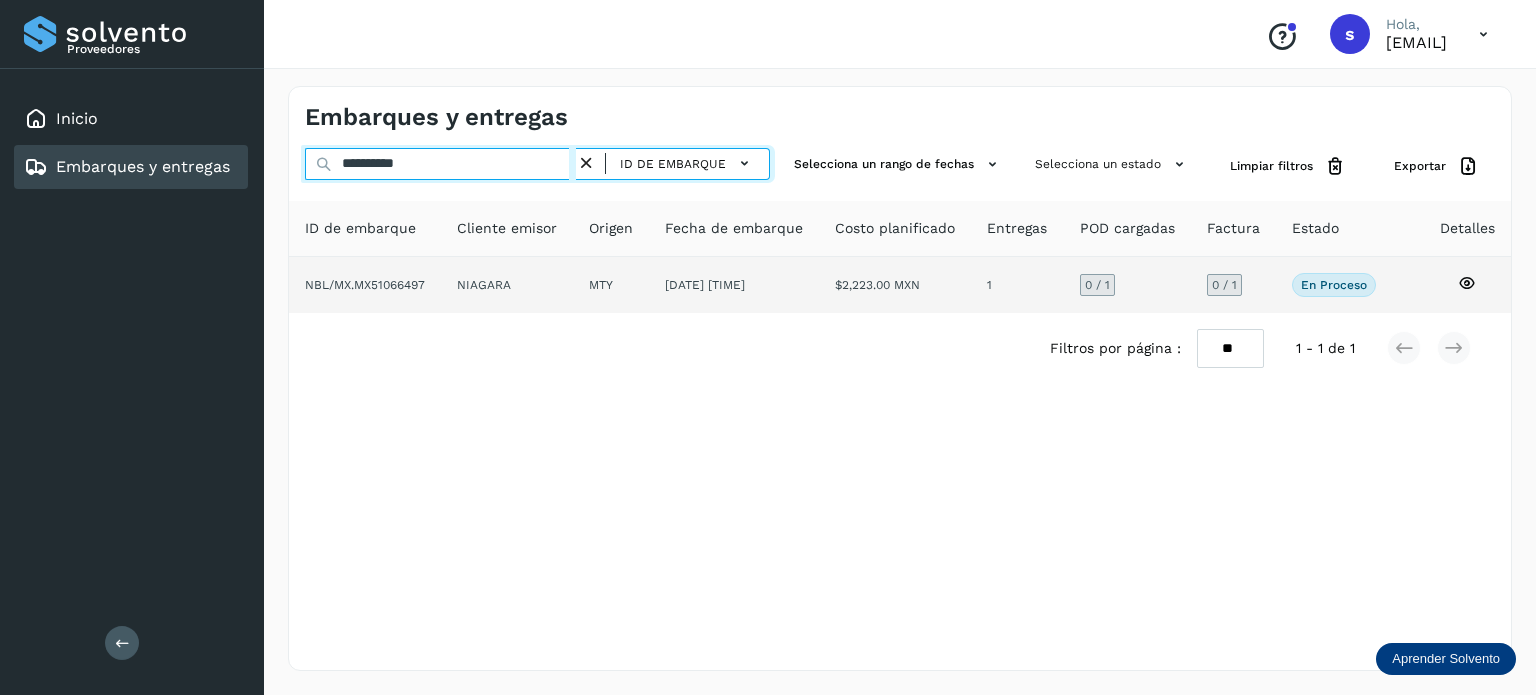 type on "**********" 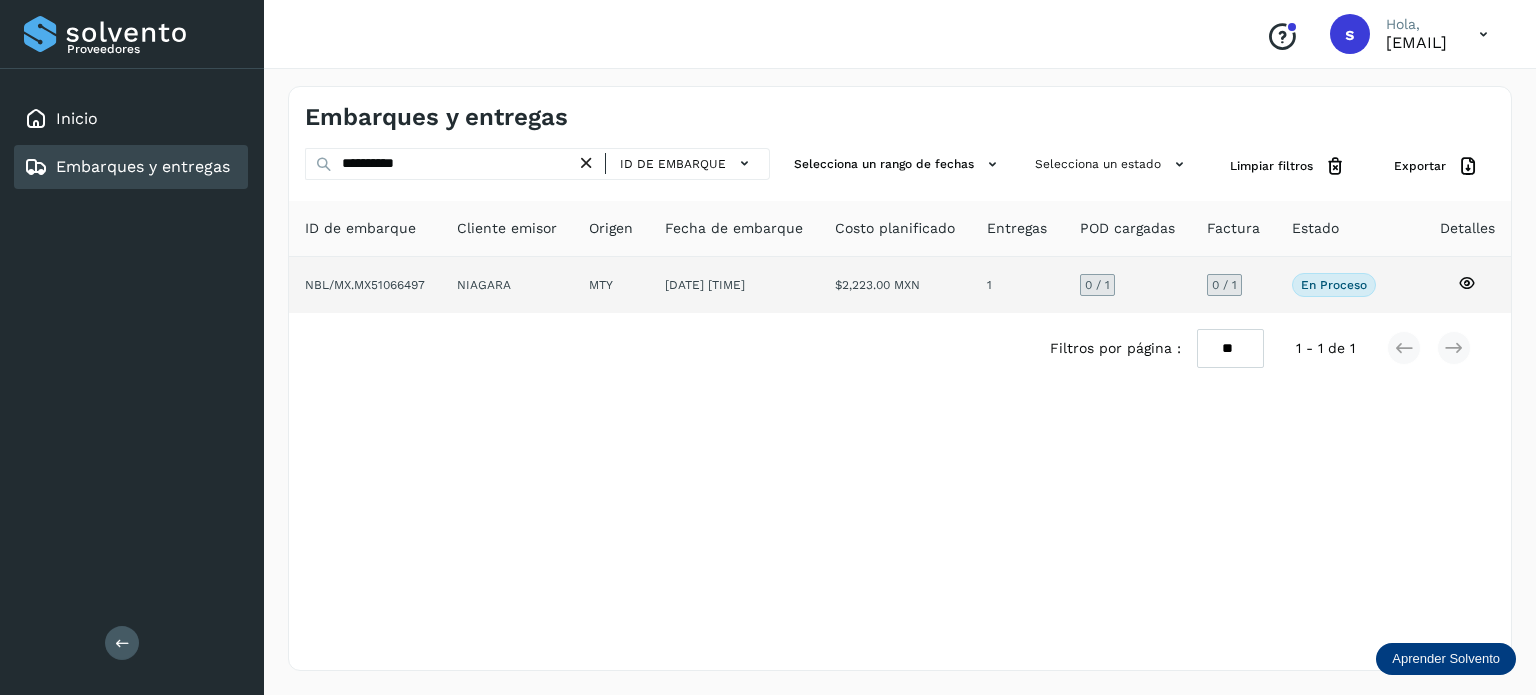 click on "NIAGARA" 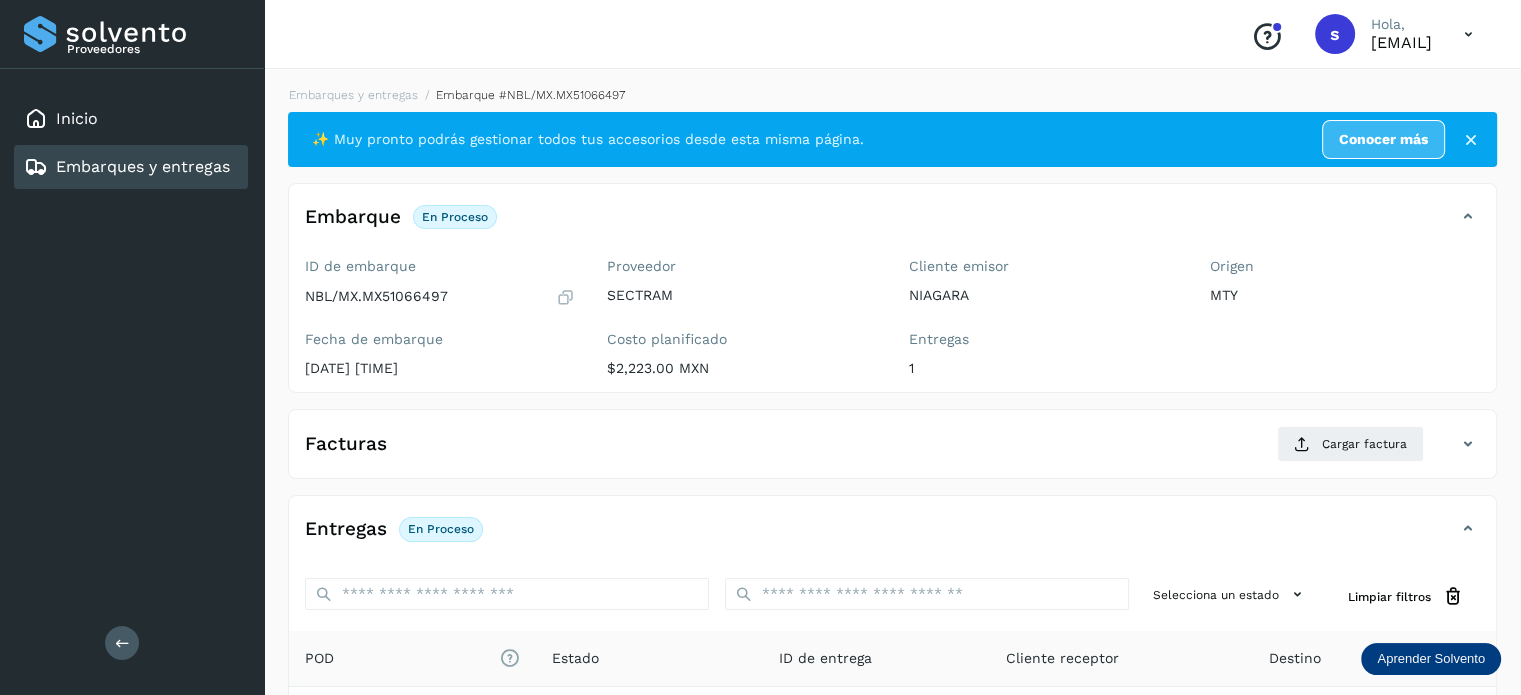 click on "Facturas Cargar factura" 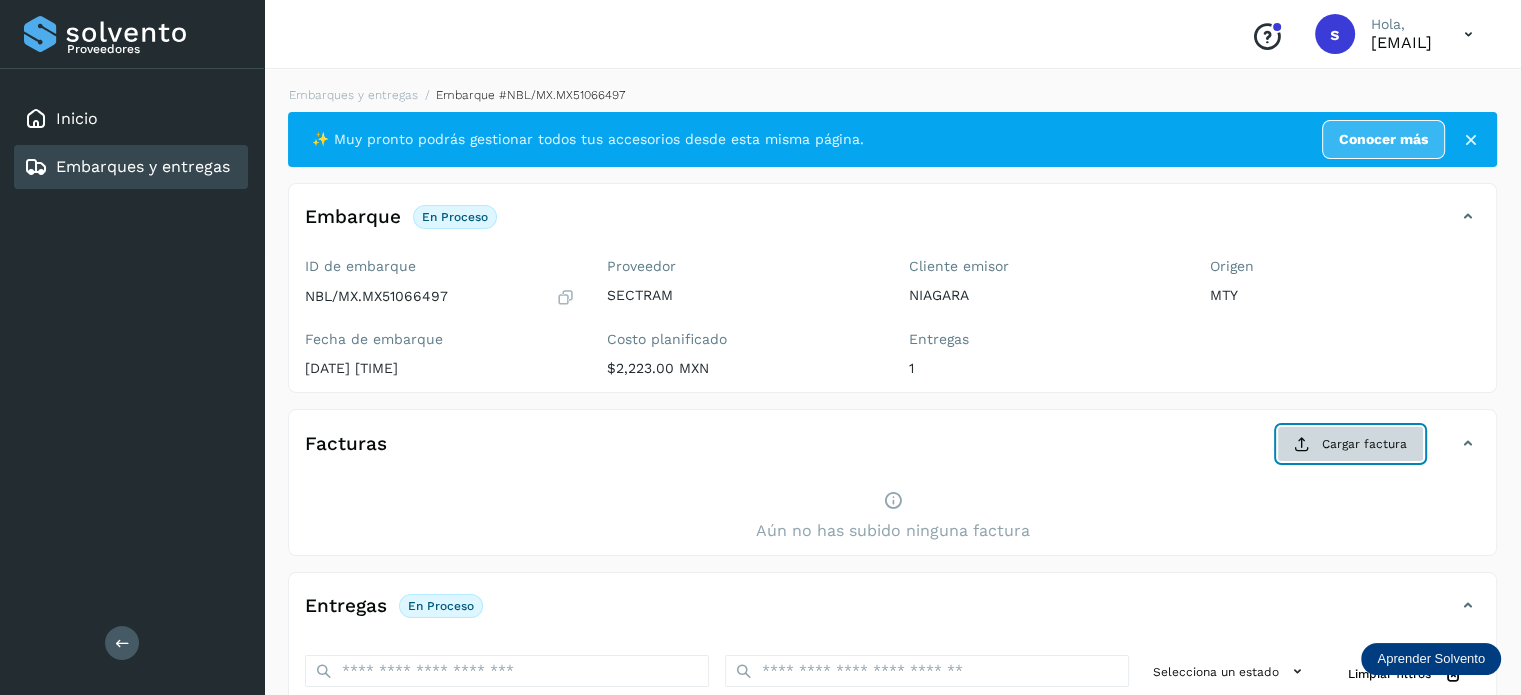 click on "Cargar factura" at bounding box center [1350, 444] 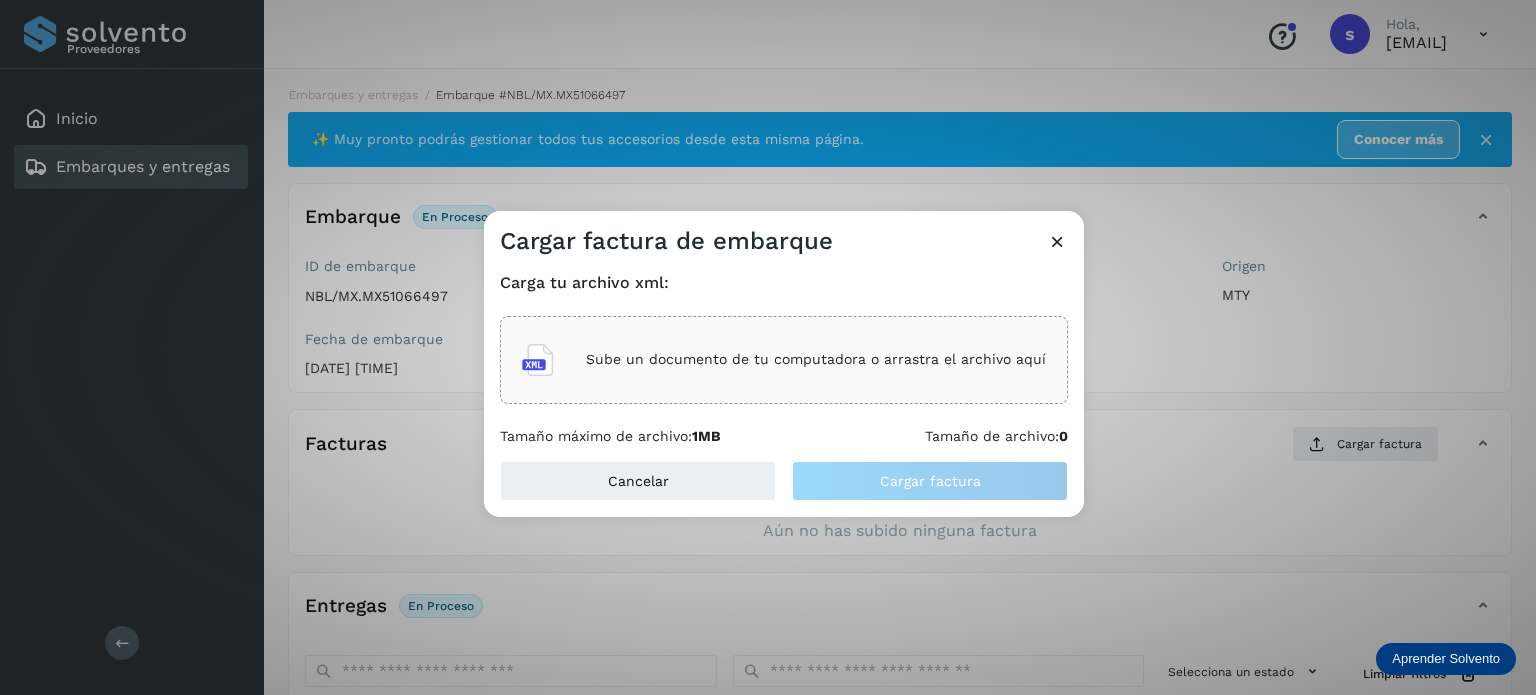 click on "Sube un documento de tu computadora o arrastra el archivo aquí" 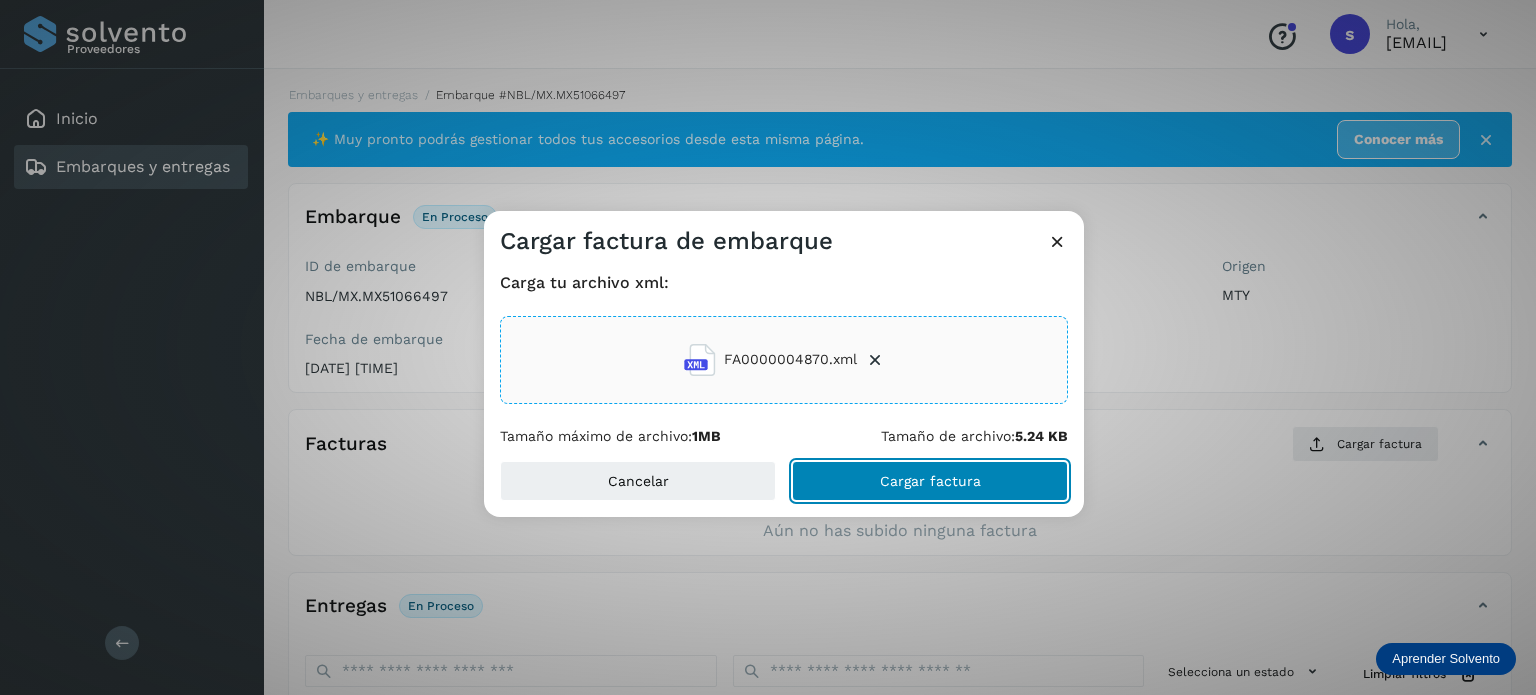 click on "Cargar factura" 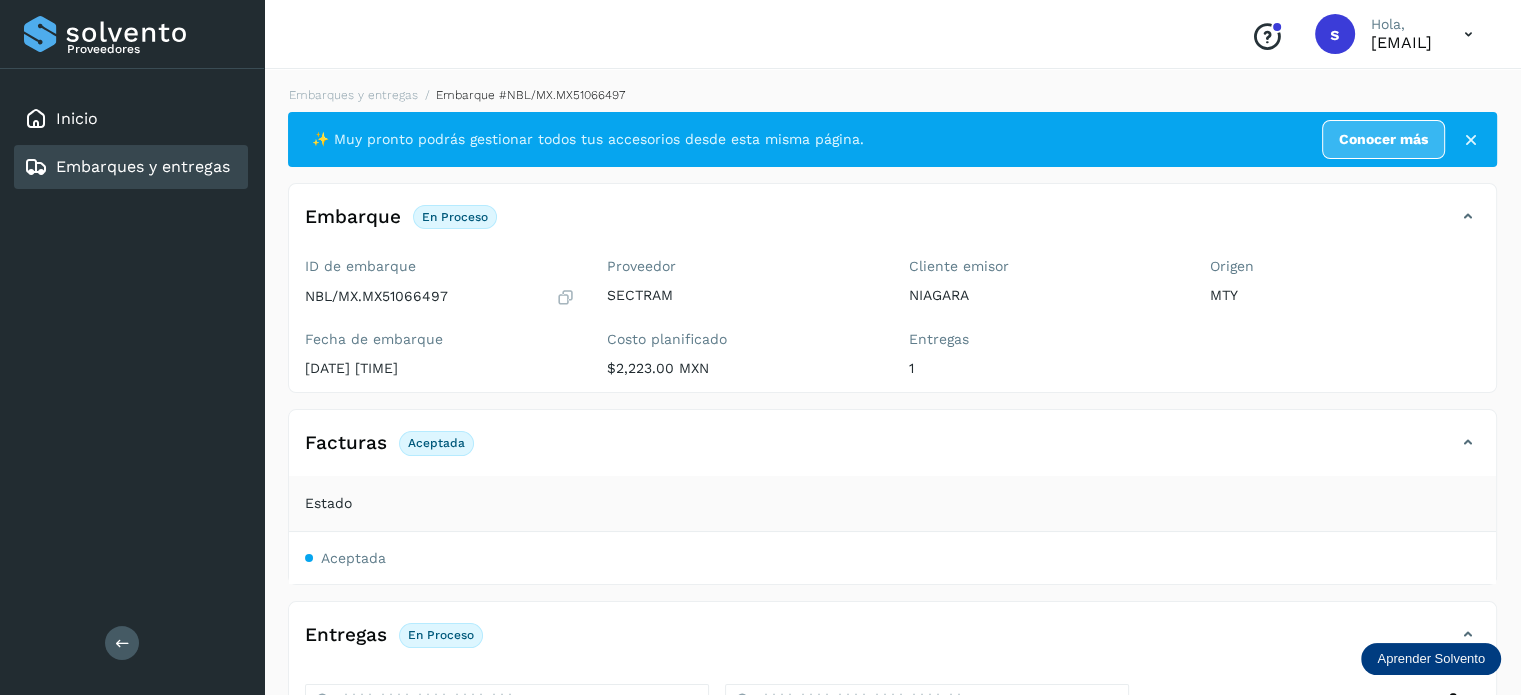 scroll, scrollTop: 358, scrollLeft: 0, axis: vertical 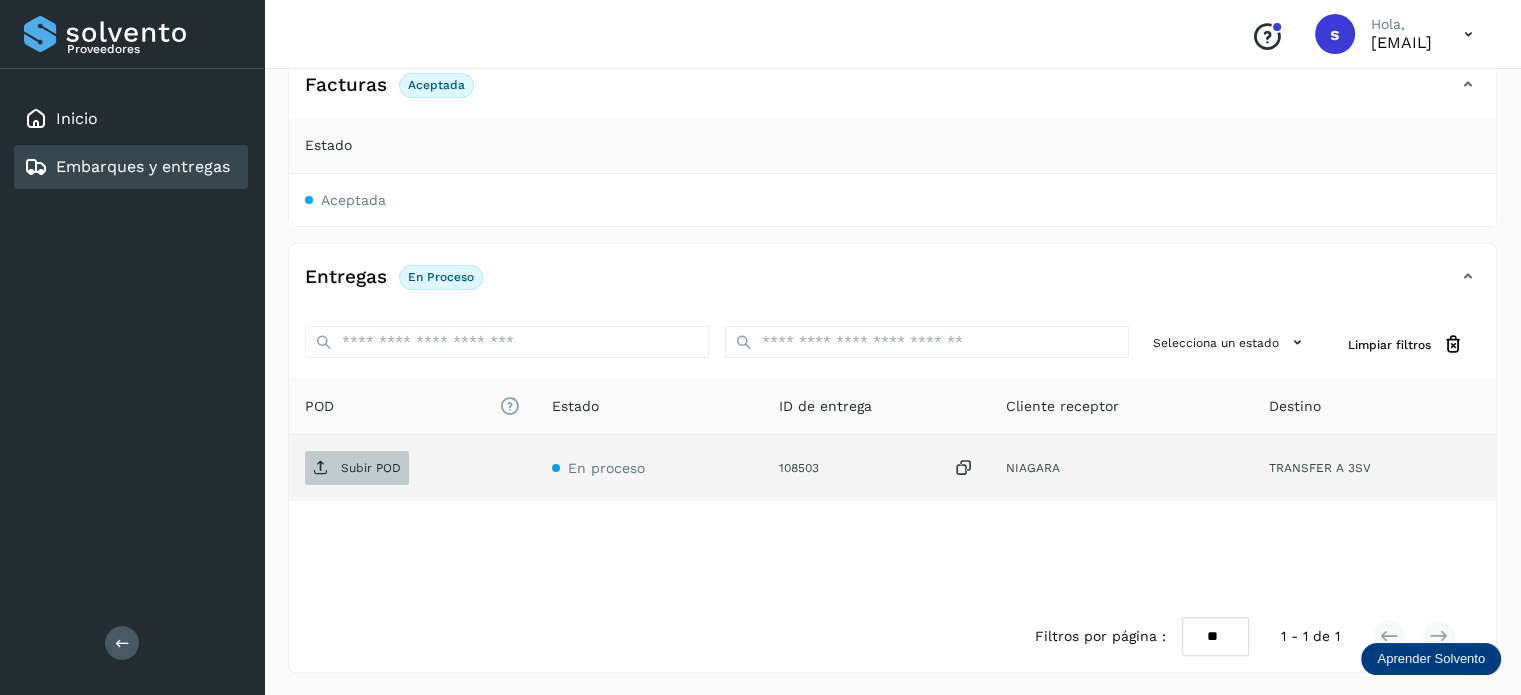 click on "Subir POD" at bounding box center (357, 468) 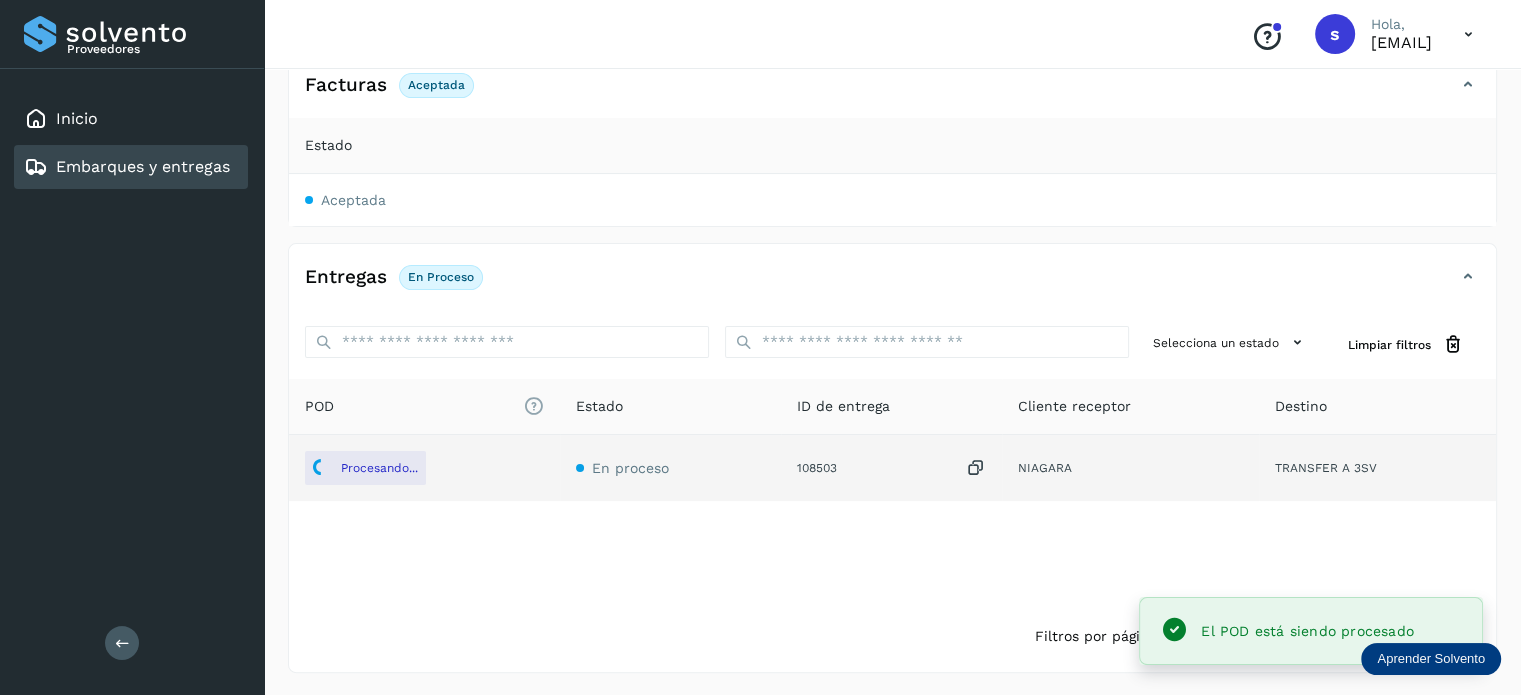 scroll, scrollTop: 0, scrollLeft: 0, axis: both 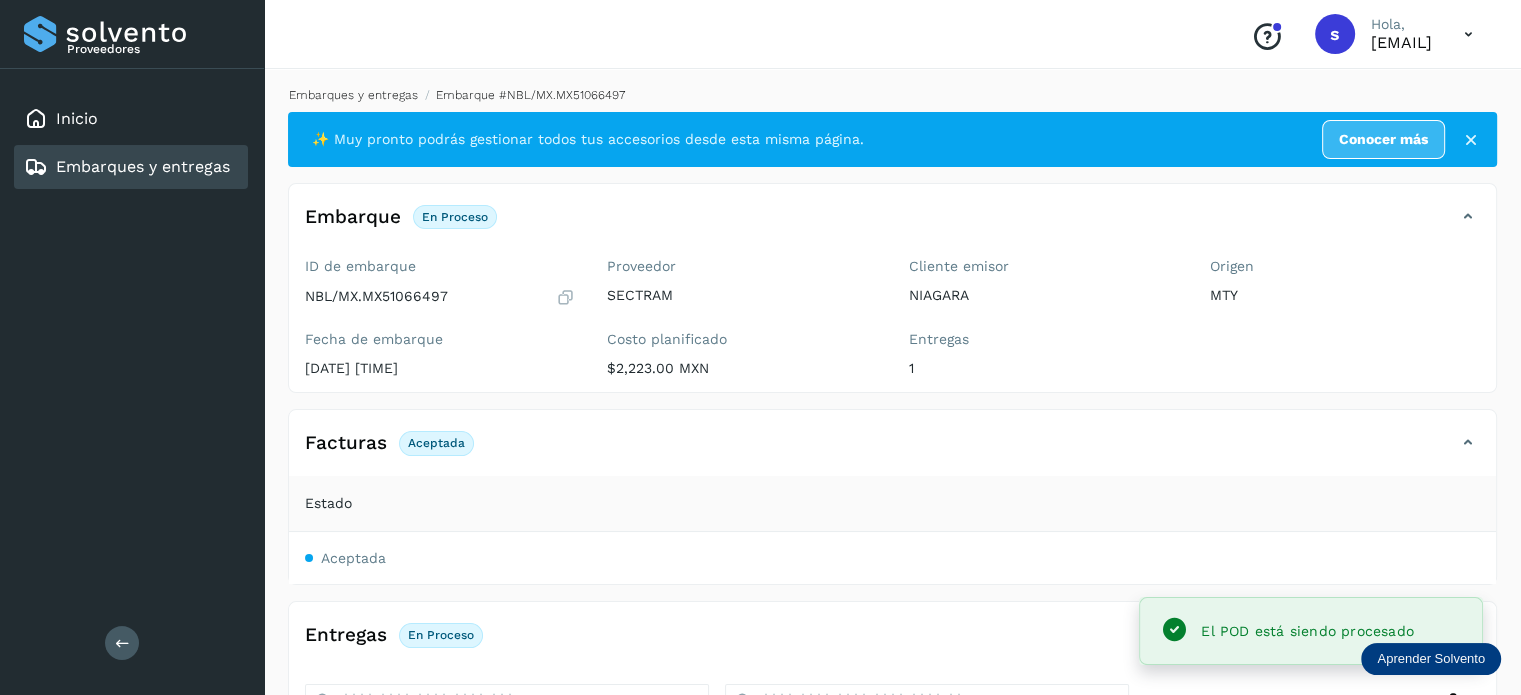 click on "Proveedores Inicio Embarques y entregas Salir
Conoce nuestros beneficios
s Hola, [EMAIL] Embarques y entregas Embarque #NBL/MX.MX51066497  ✨ Muy pronto podrás gestionar todos tus accesorios desde esta misma página. Conocer más Embarque En proceso
Verifica el estado de la factura o entregas asociadas a este embarque
ID de embarque NBL/MX.MX51066497 Fecha de embarque [DATE] [TIME] Proveedor SECTRAM Costo planificado  $2,223.00 MXN  Cliente emisor NIAGARA Entregas 1 Origen MTY Facturas Aceptada Estado Aceptada Entregas En proceso Selecciona un estado Limpiar filtros POD
El tamaño máximo de archivo es de 20 Mb.
Estado ID de entrega Cliente receptor Destino Procesando... En proceso 108503  NIAGARA TRANSFER A 3SV NIAGARA 108503 Procesando... Destino: TRANSFER A 3SV En proceso Filtros por página : ** ** ** 1 - 1 de 1" 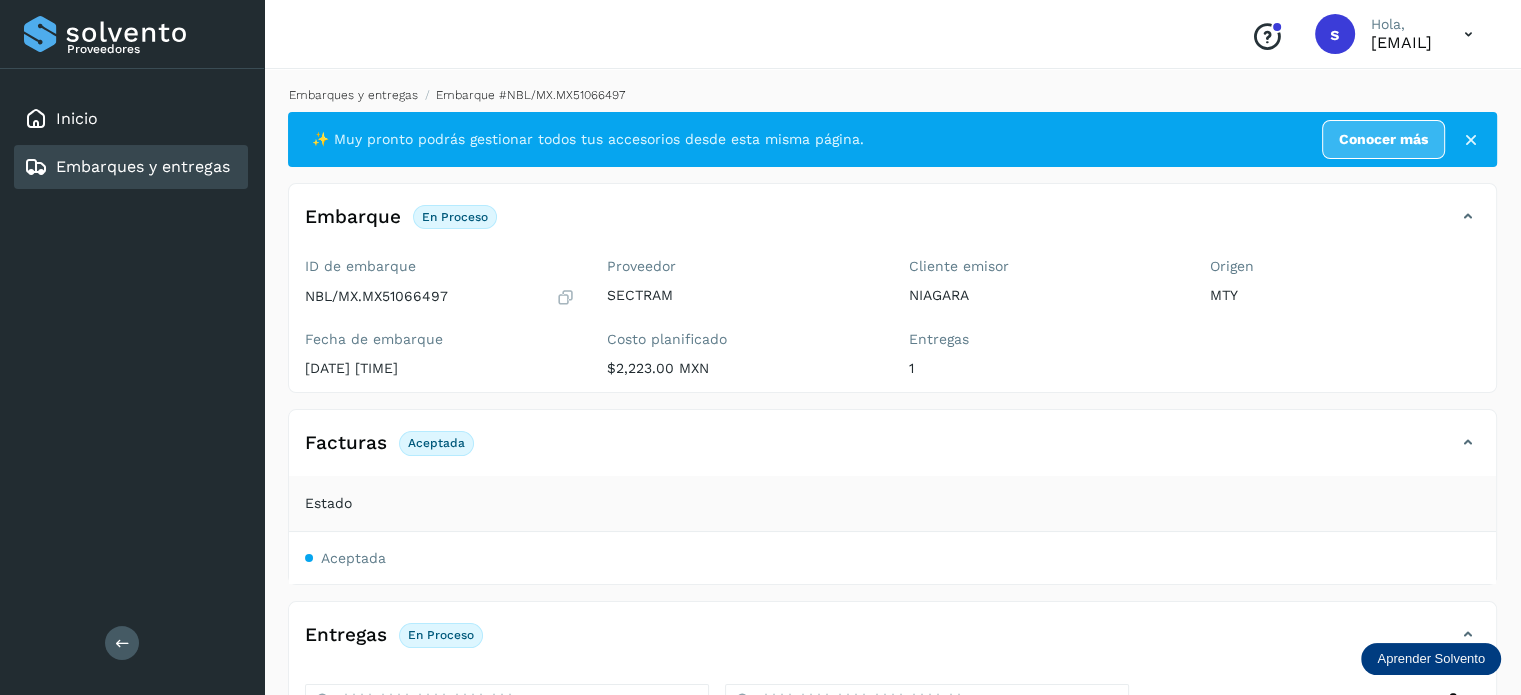click on "Embarques y entregas" at bounding box center [353, 95] 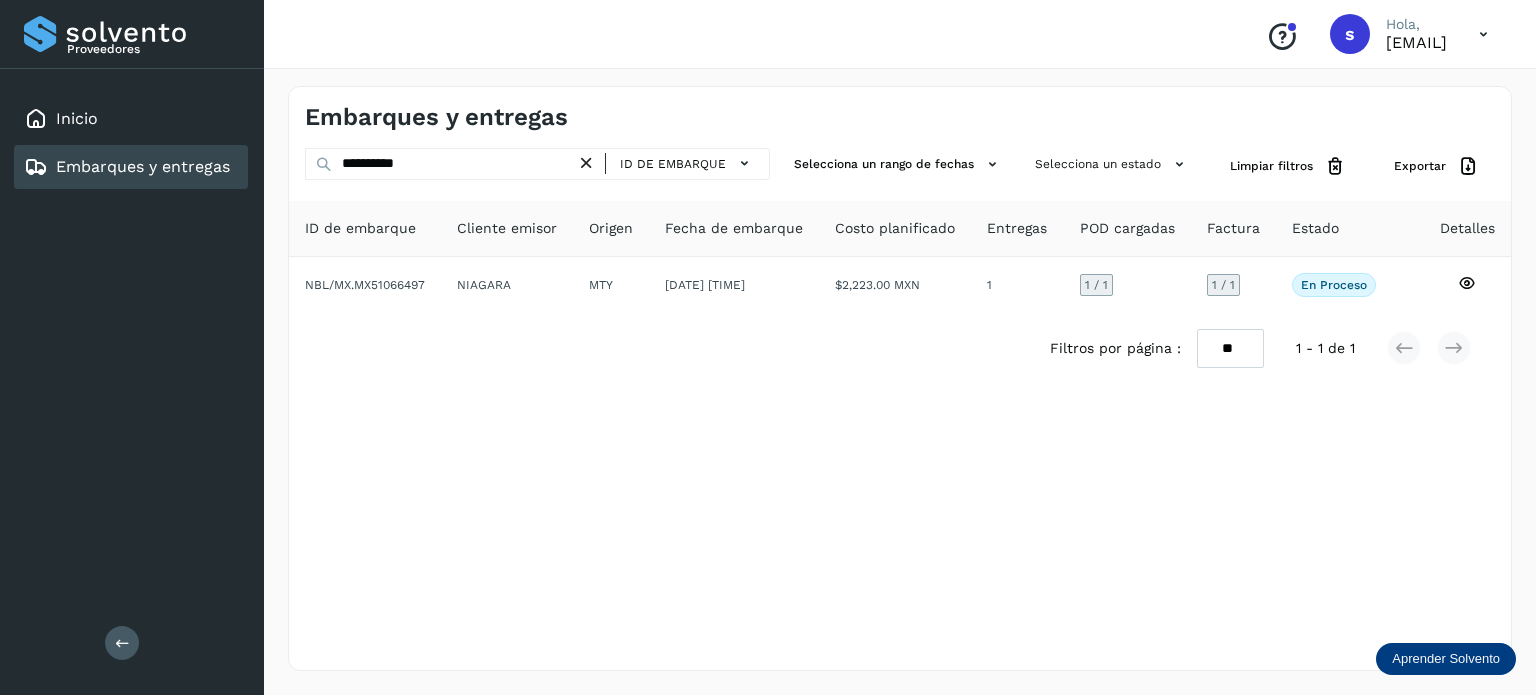 click at bounding box center (586, 163) 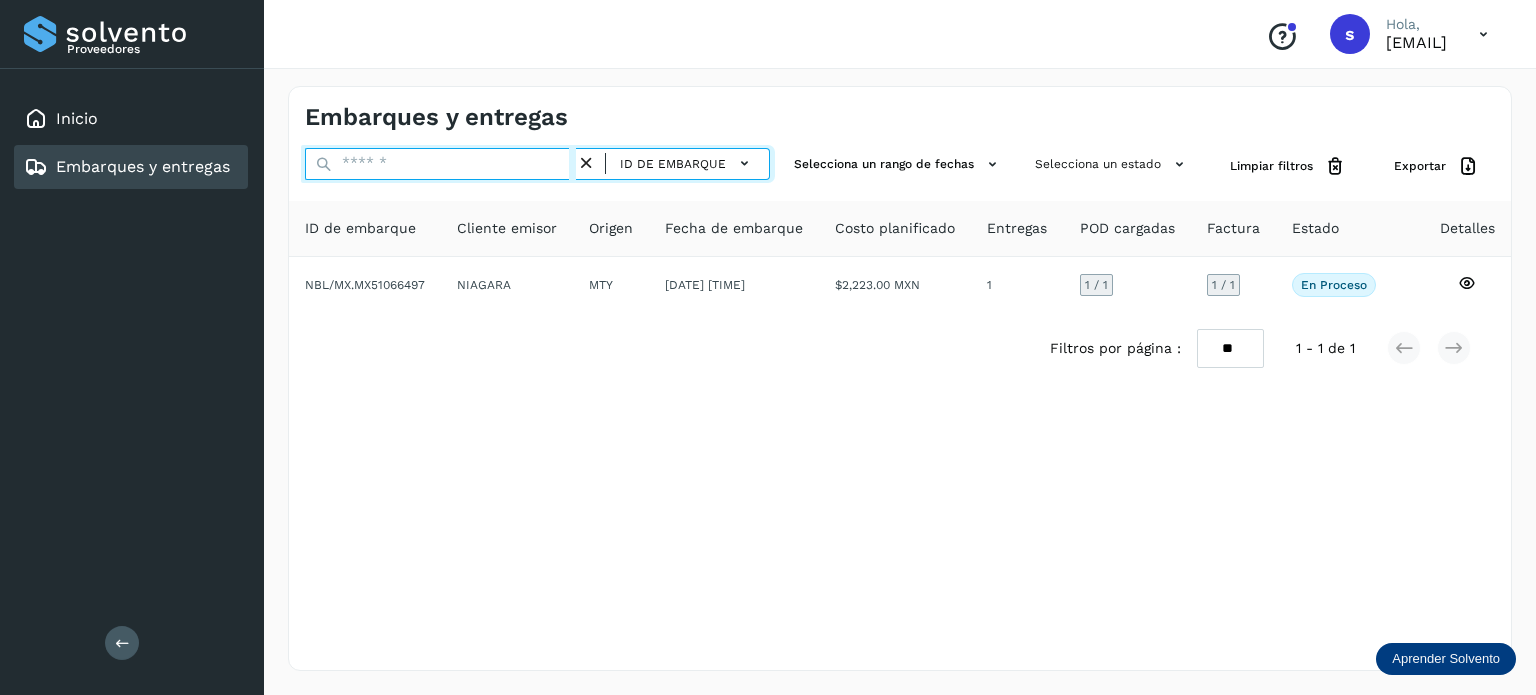 click at bounding box center (440, 164) 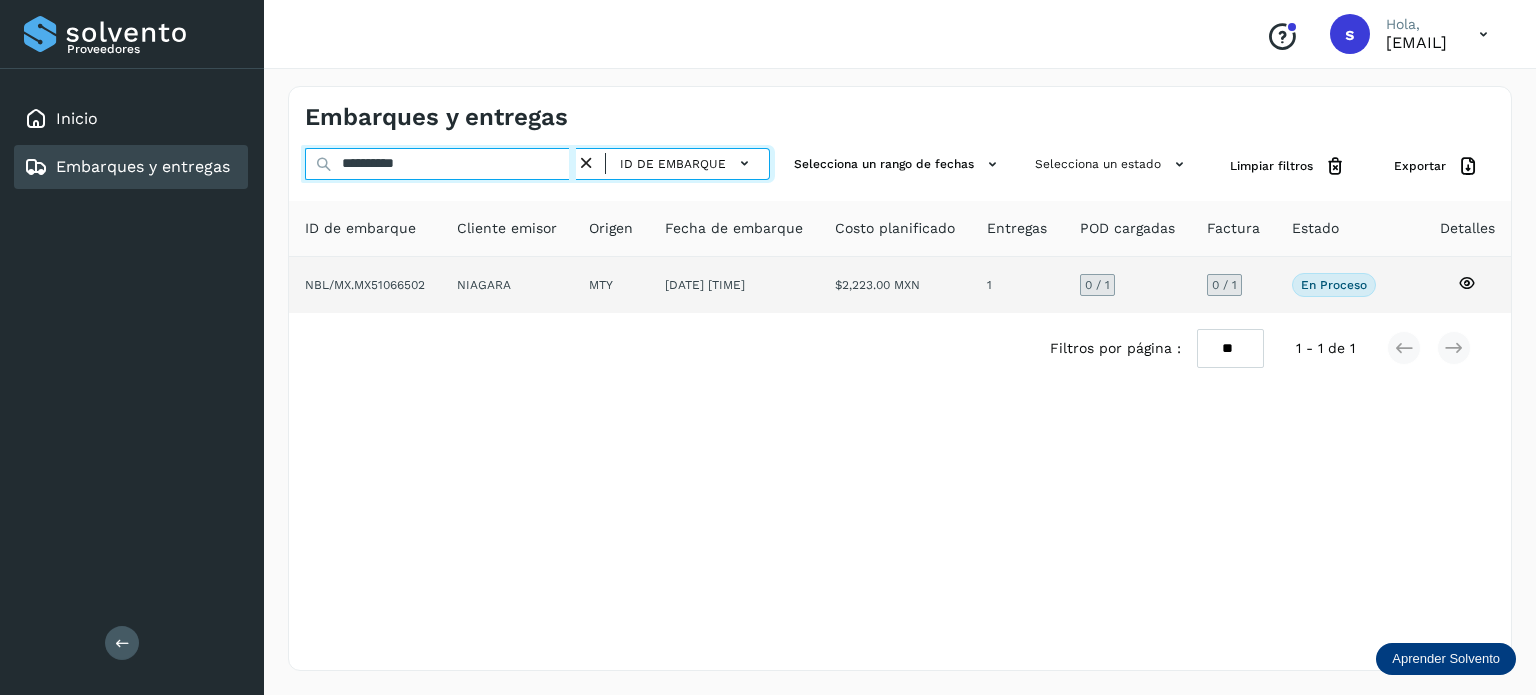 type on "**********" 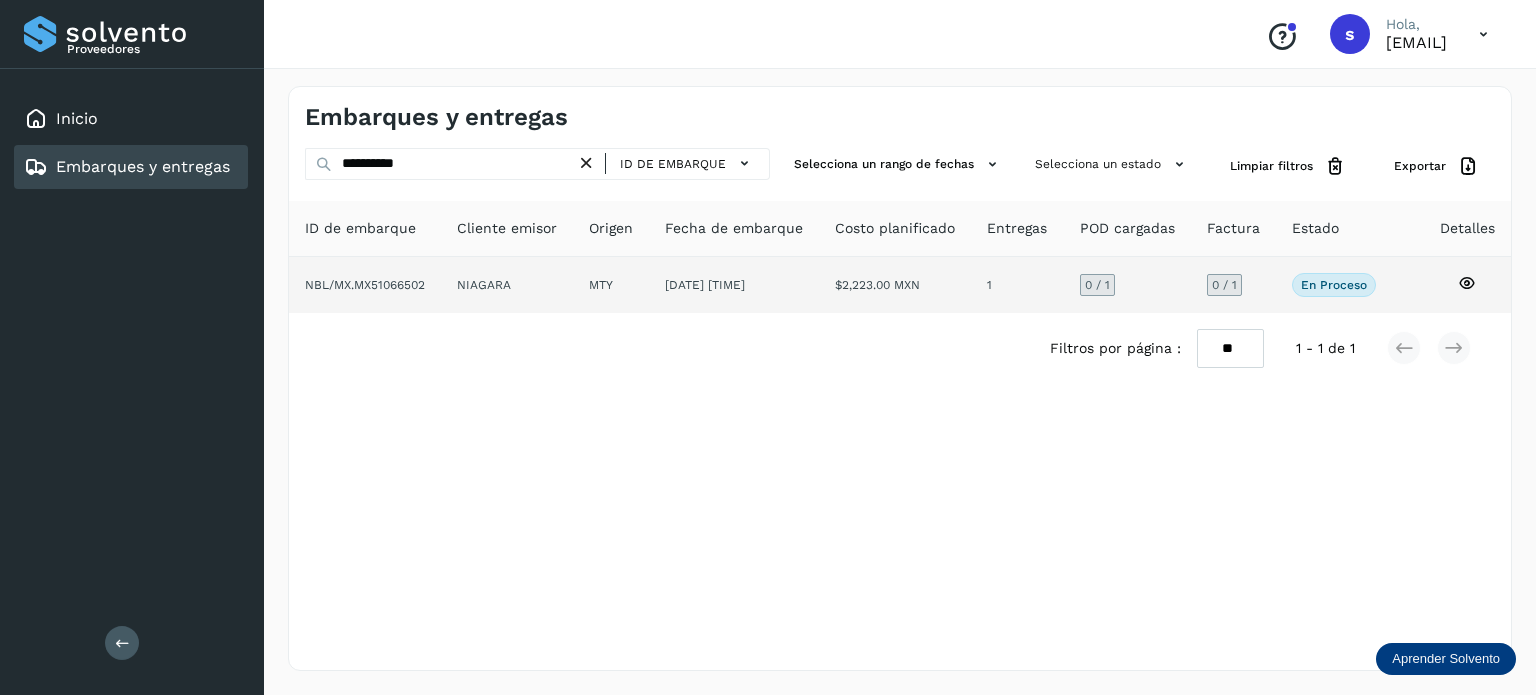 click on "NIAGARA" 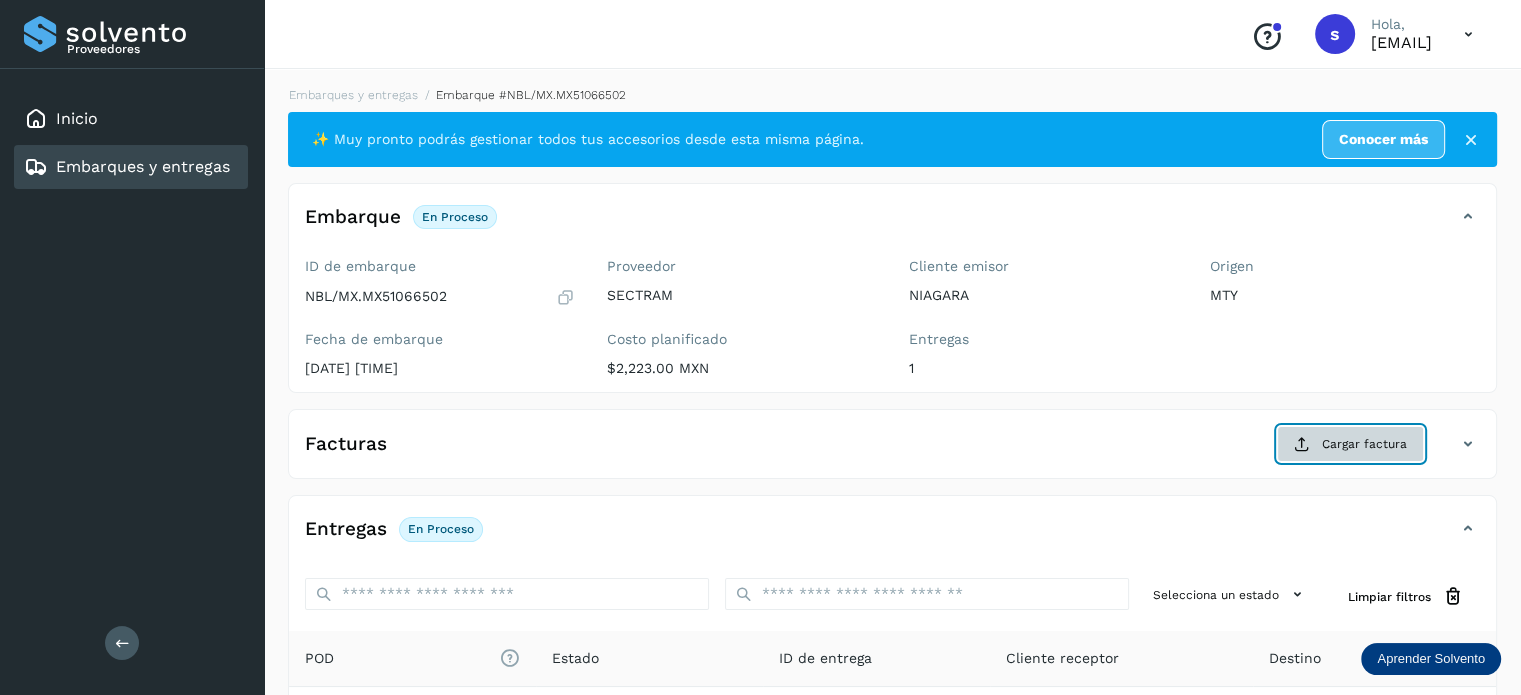 click on "Cargar factura" at bounding box center (1350, 444) 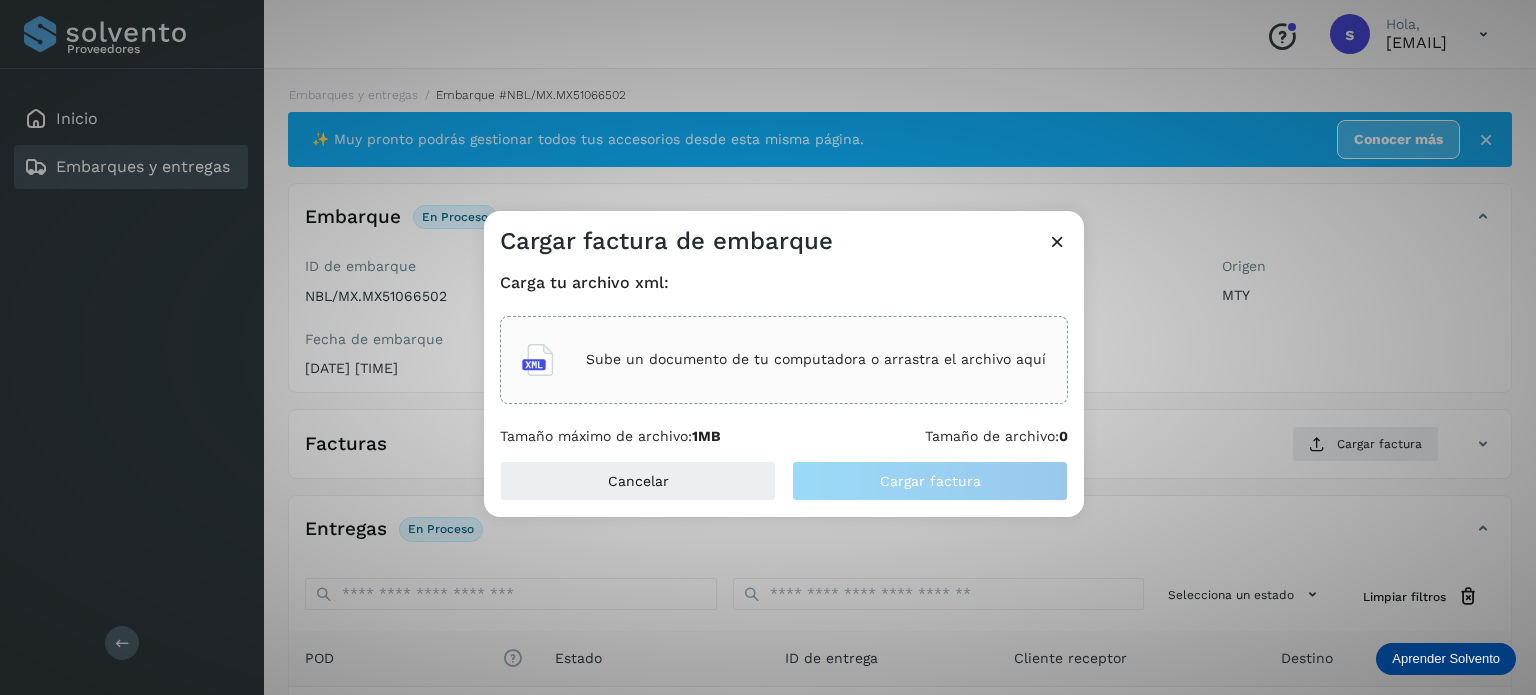 click on "Sube un documento de tu computadora o arrastra el archivo aquí" 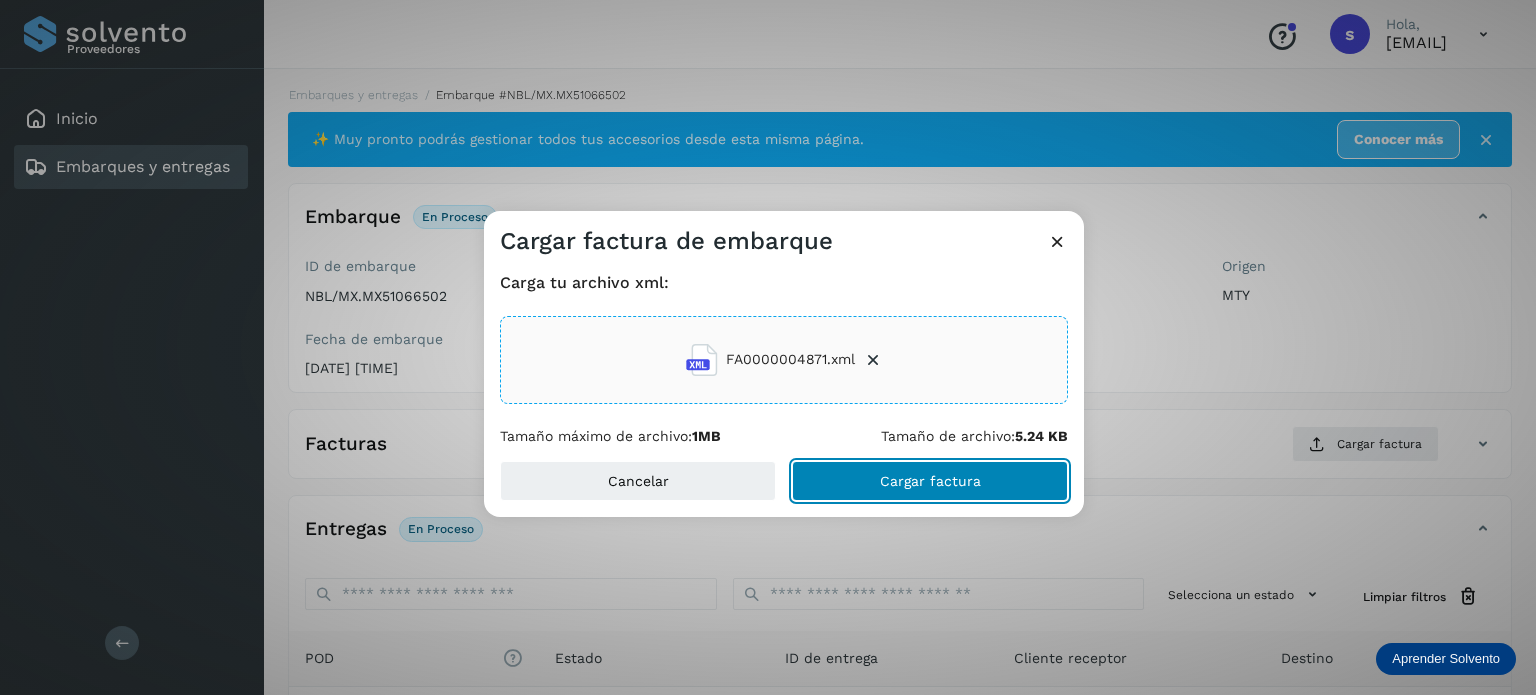 click on "Cargar factura" 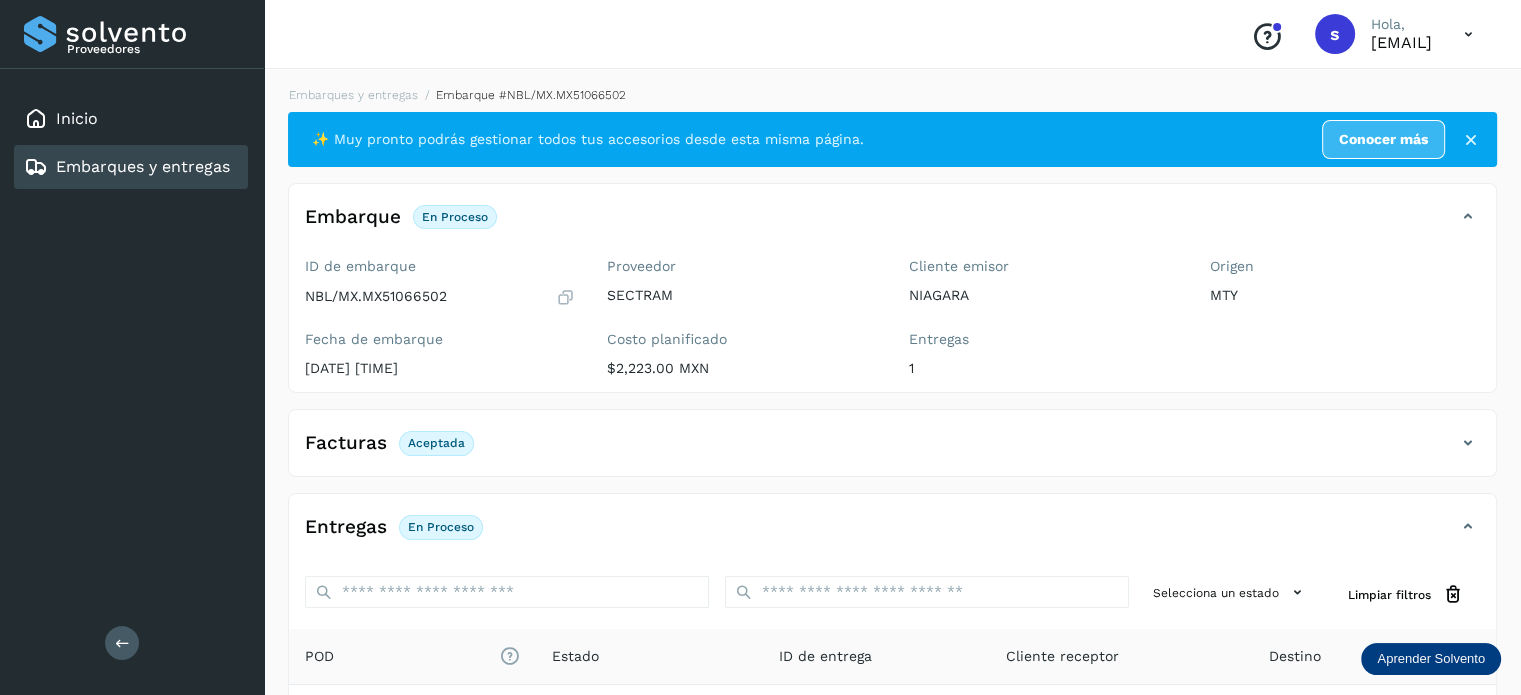 scroll, scrollTop: 250, scrollLeft: 0, axis: vertical 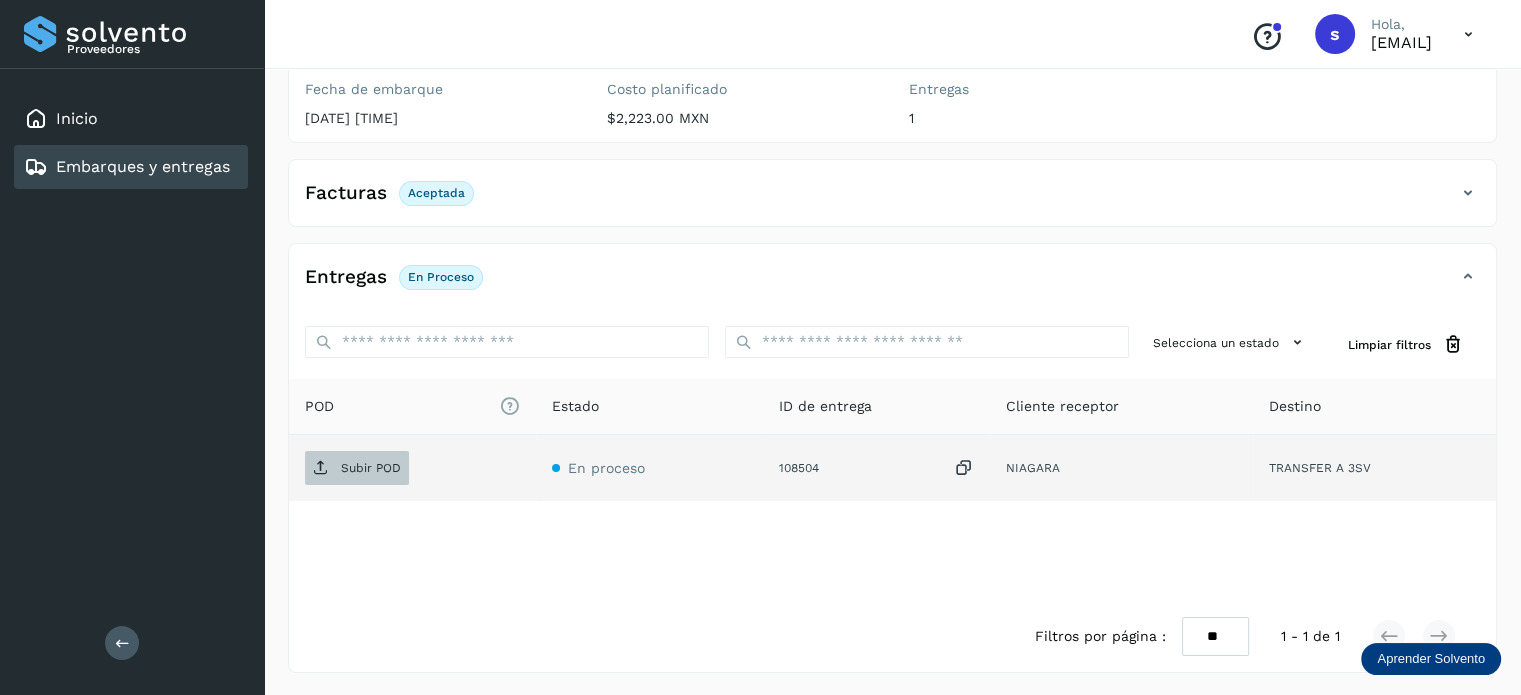 click on "Subir POD" at bounding box center [357, 468] 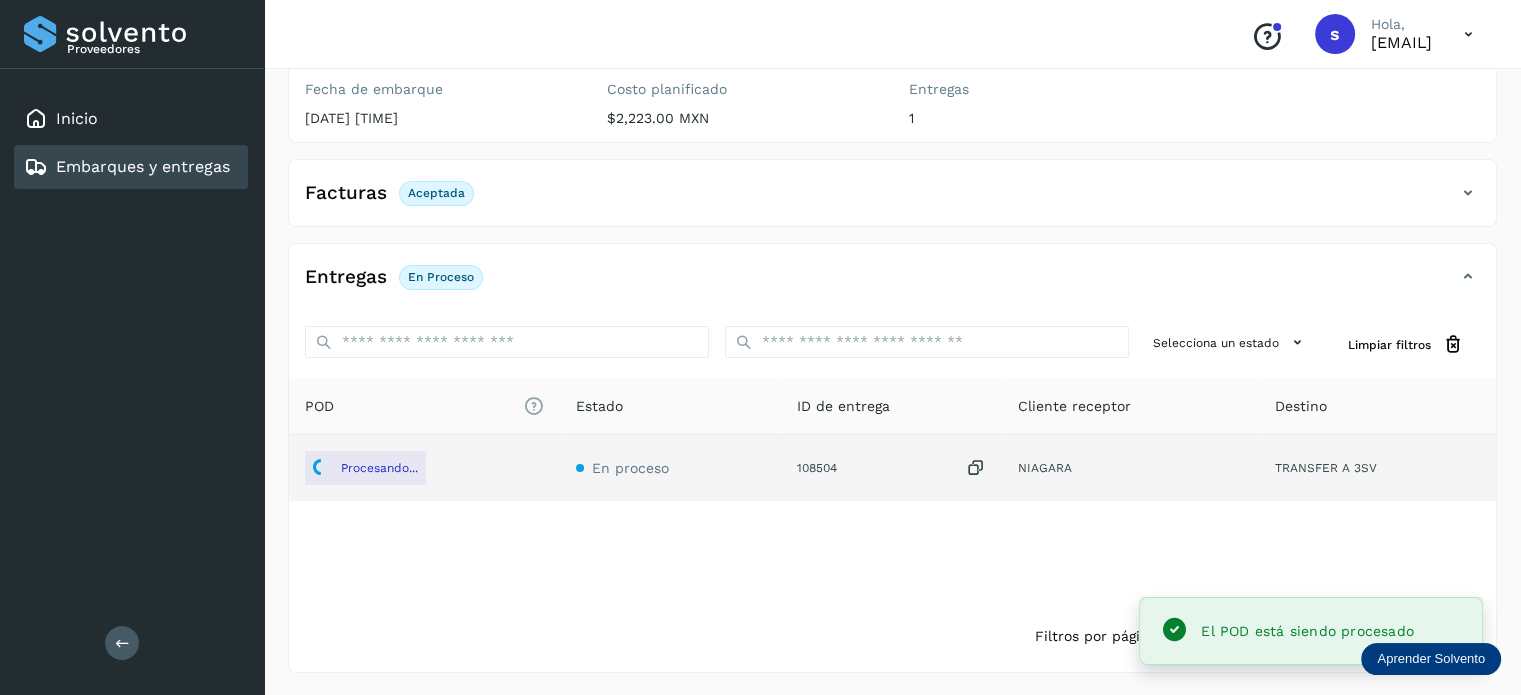 scroll, scrollTop: 0, scrollLeft: 0, axis: both 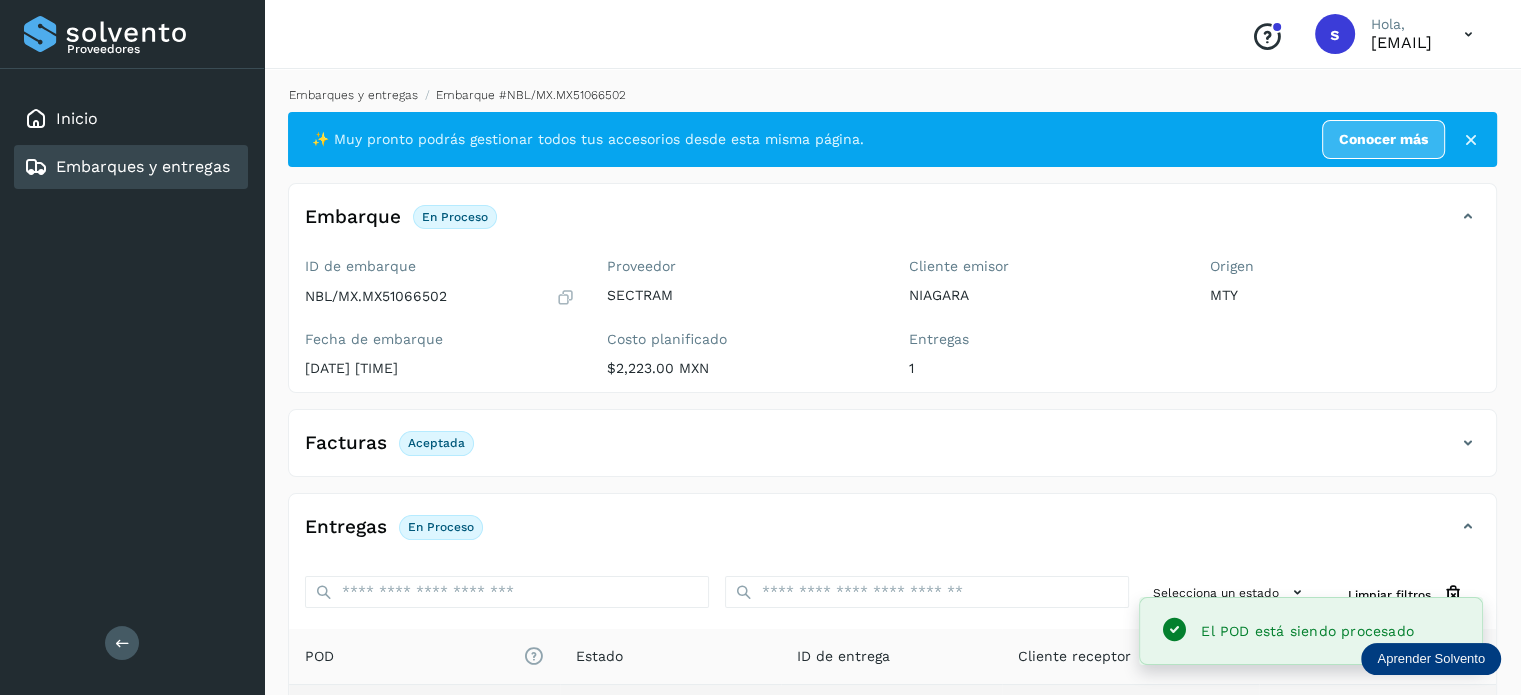 click on "Embarques y entregas" at bounding box center [353, 95] 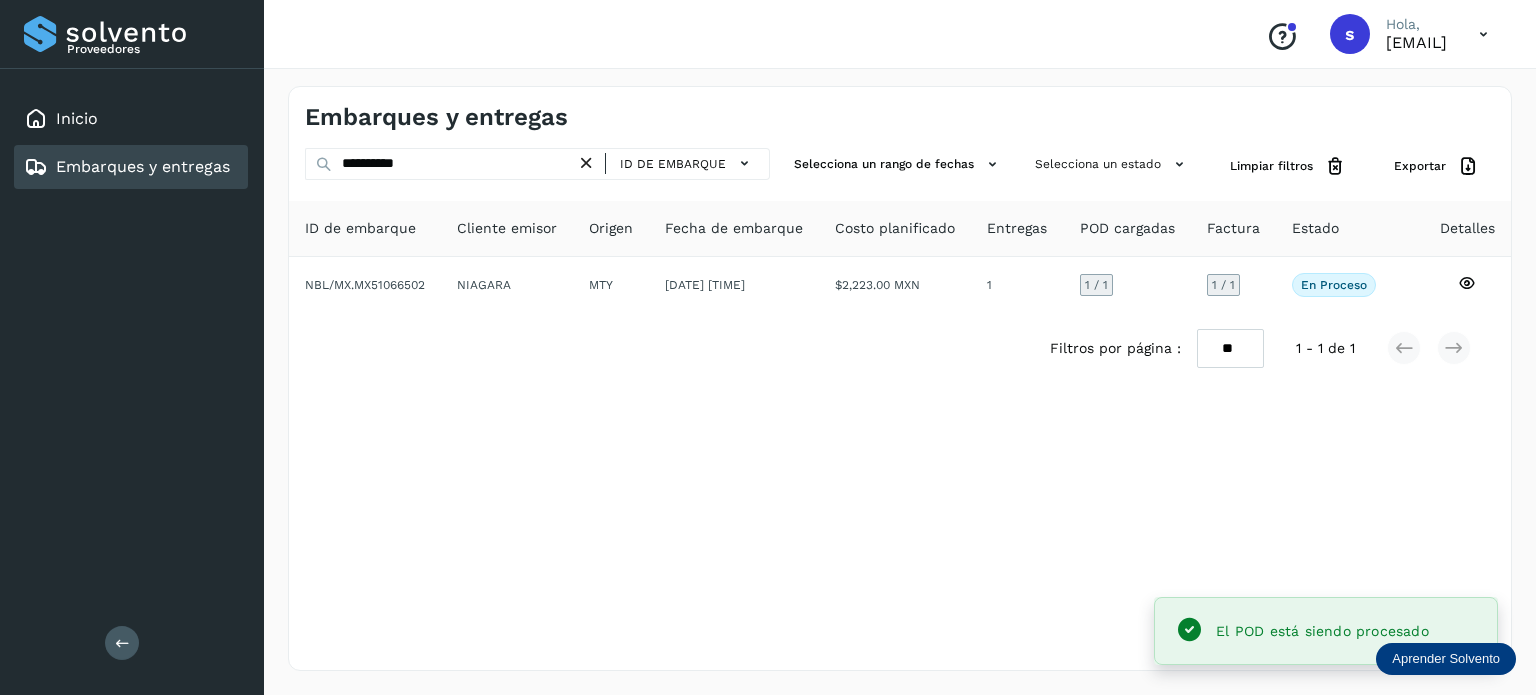 click at bounding box center (586, 163) 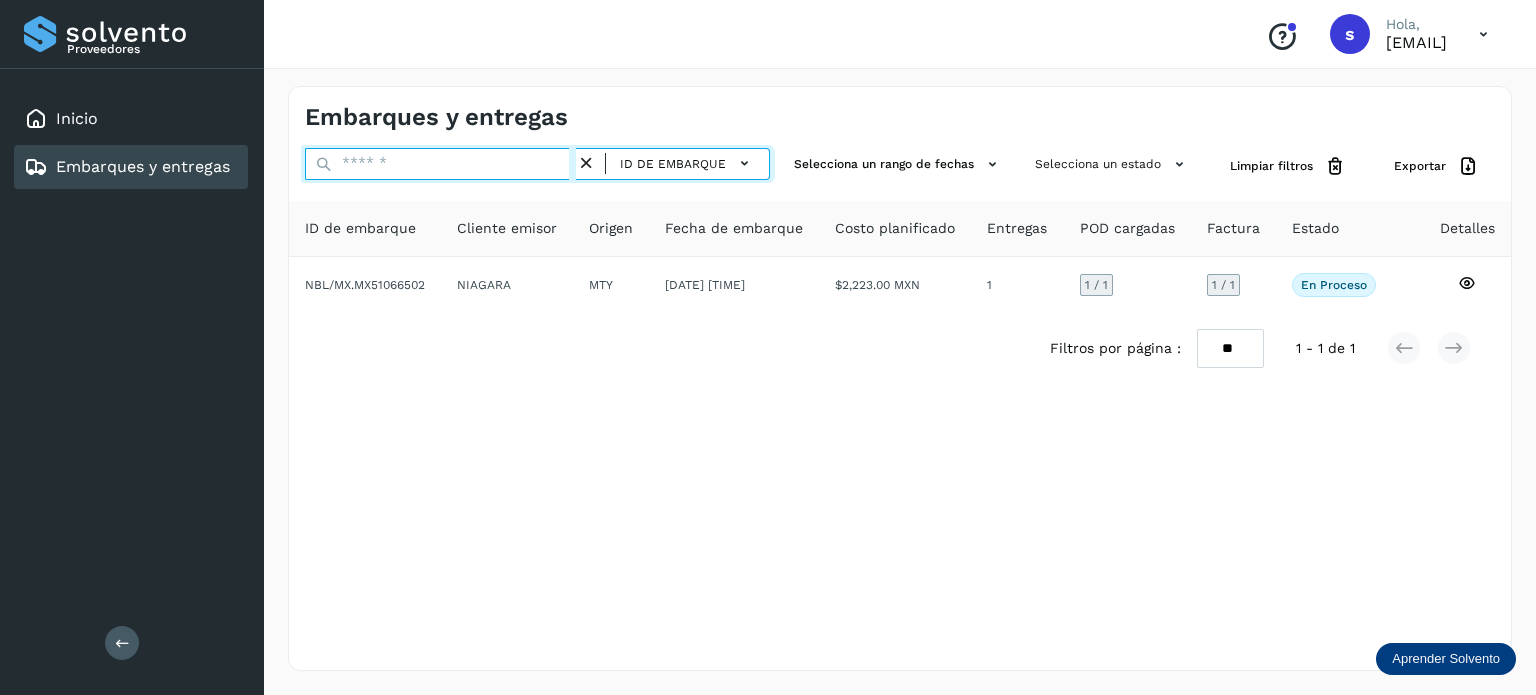 click at bounding box center (440, 164) 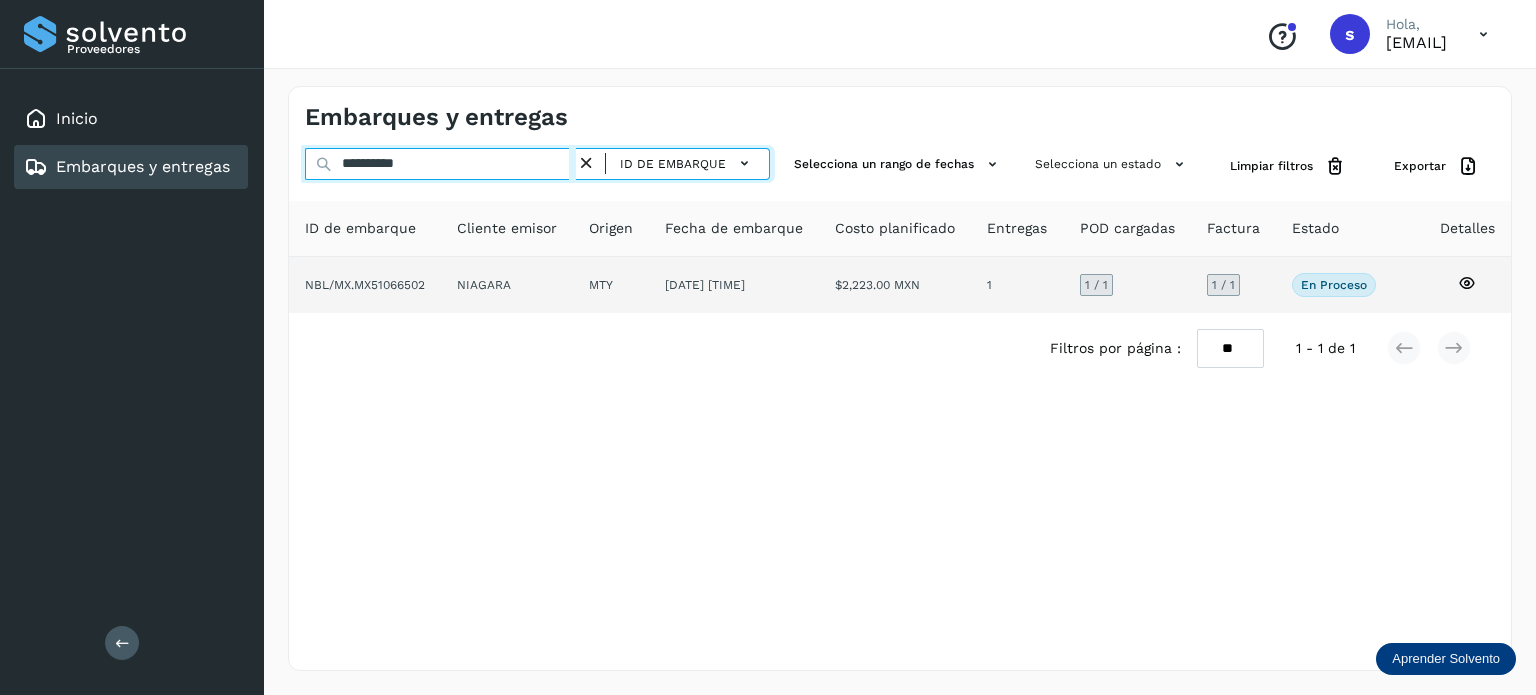 type on "**********" 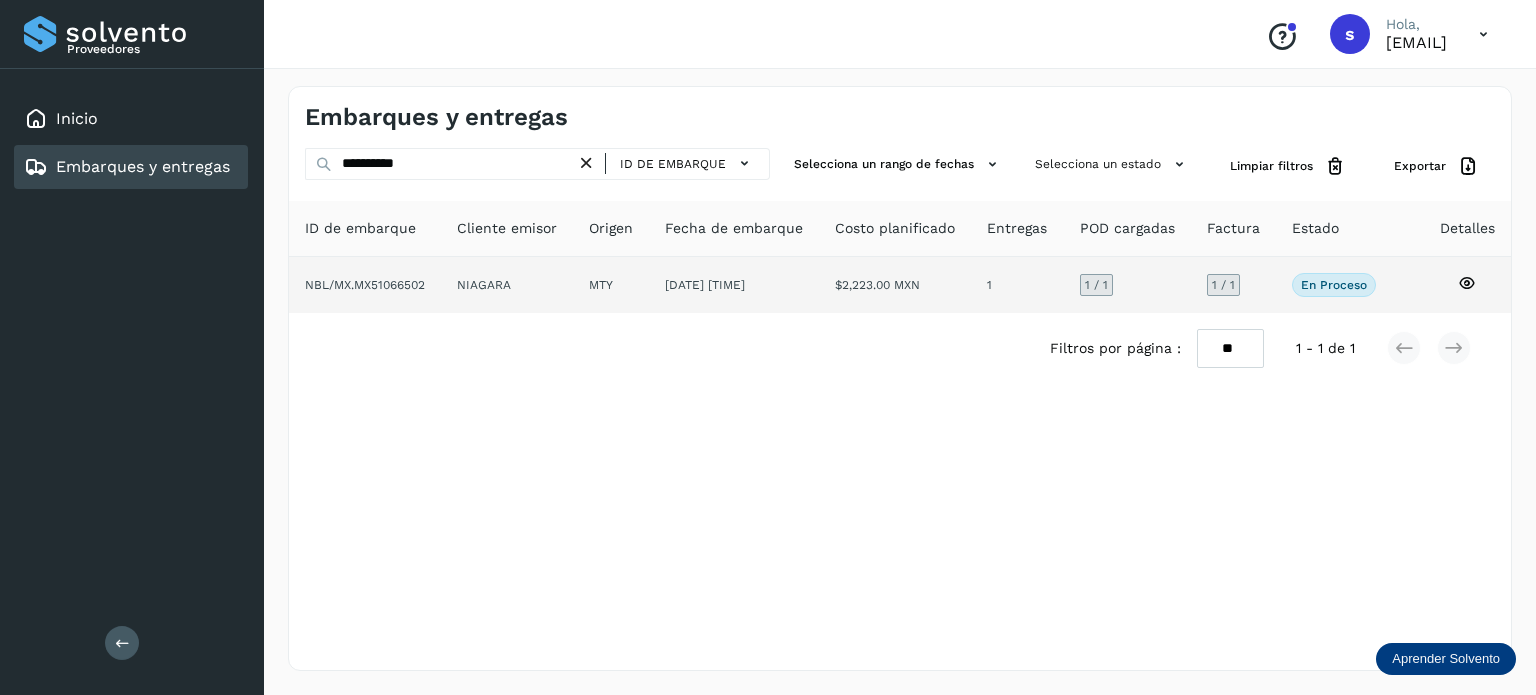 click on "NIAGARA" 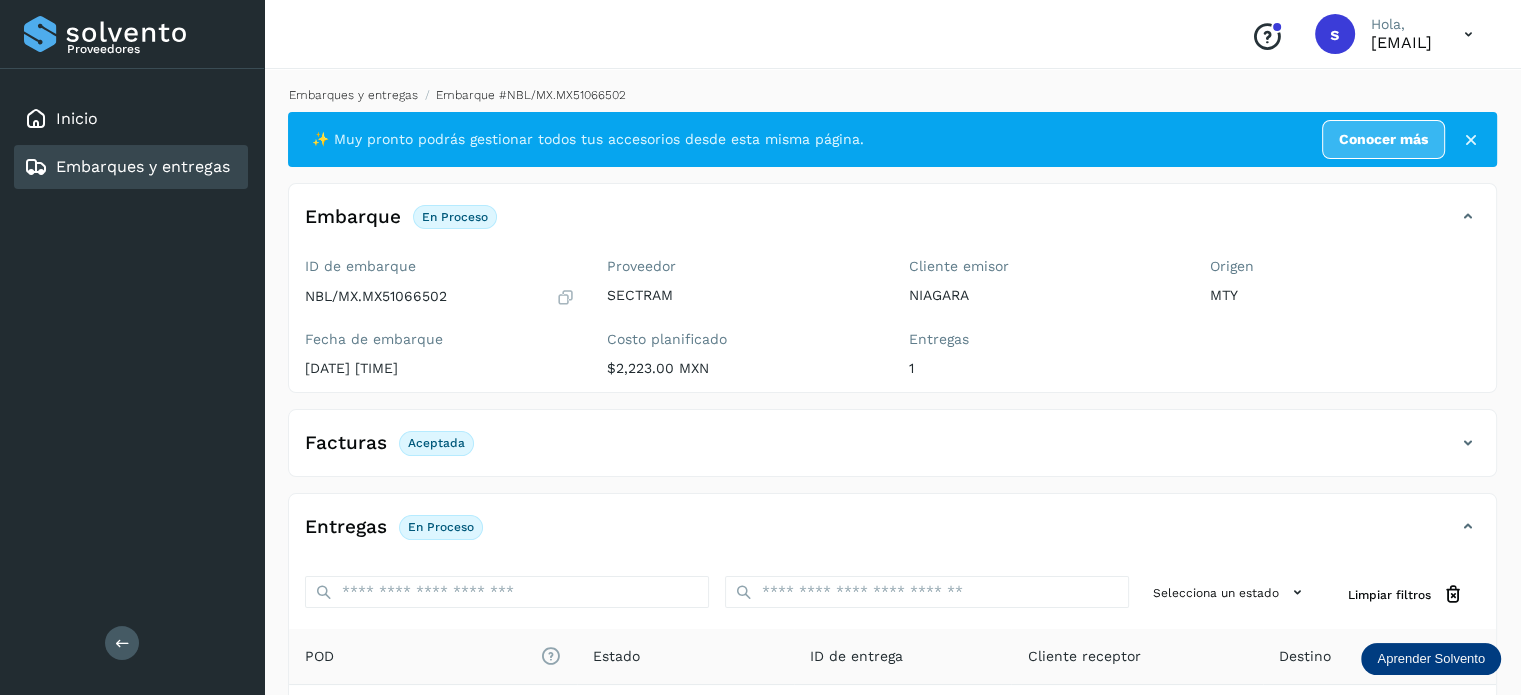 click on "Embarques y entregas" at bounding box center (353, 95) 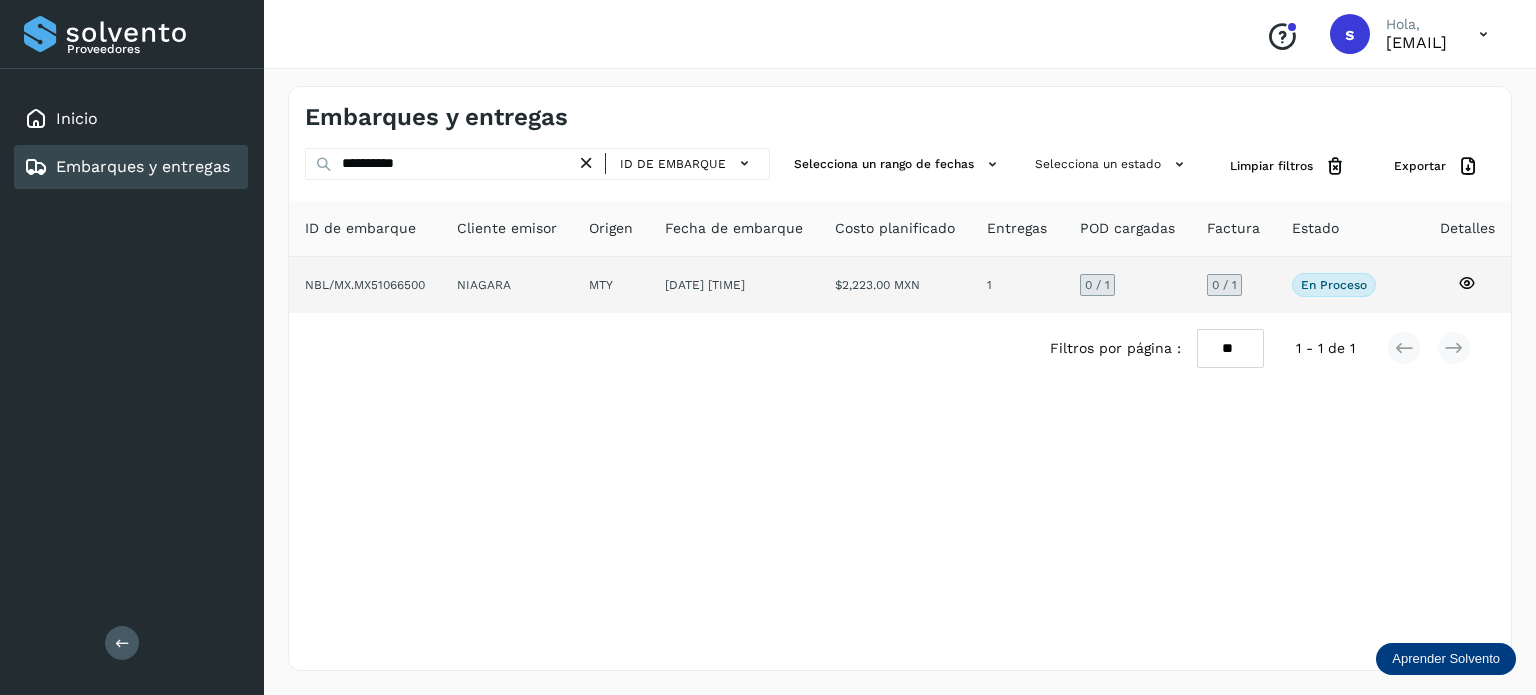 click on "NIAGARA" 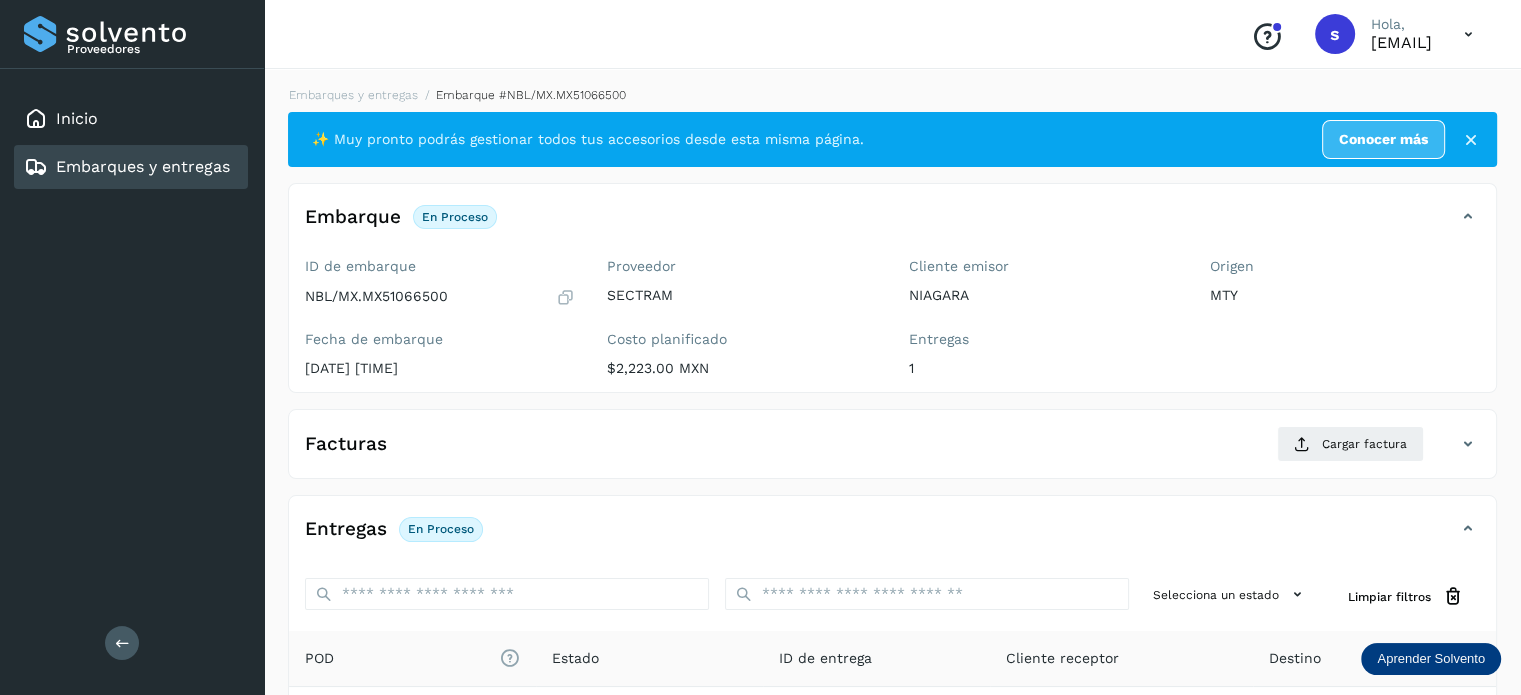 click on "Facturas Cargar factura" at bounding box center [892, 452] 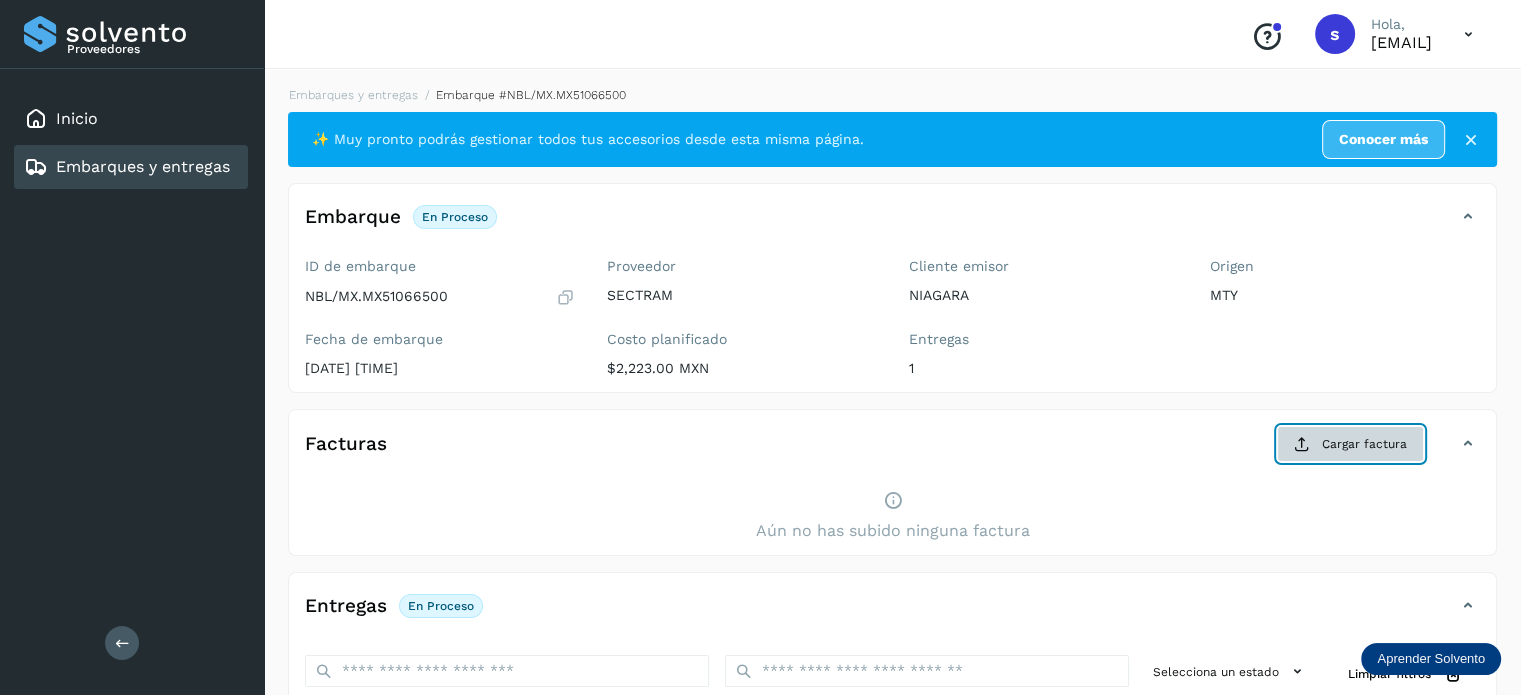 click on "Cargar factura" at bounding box center (1350, 444) 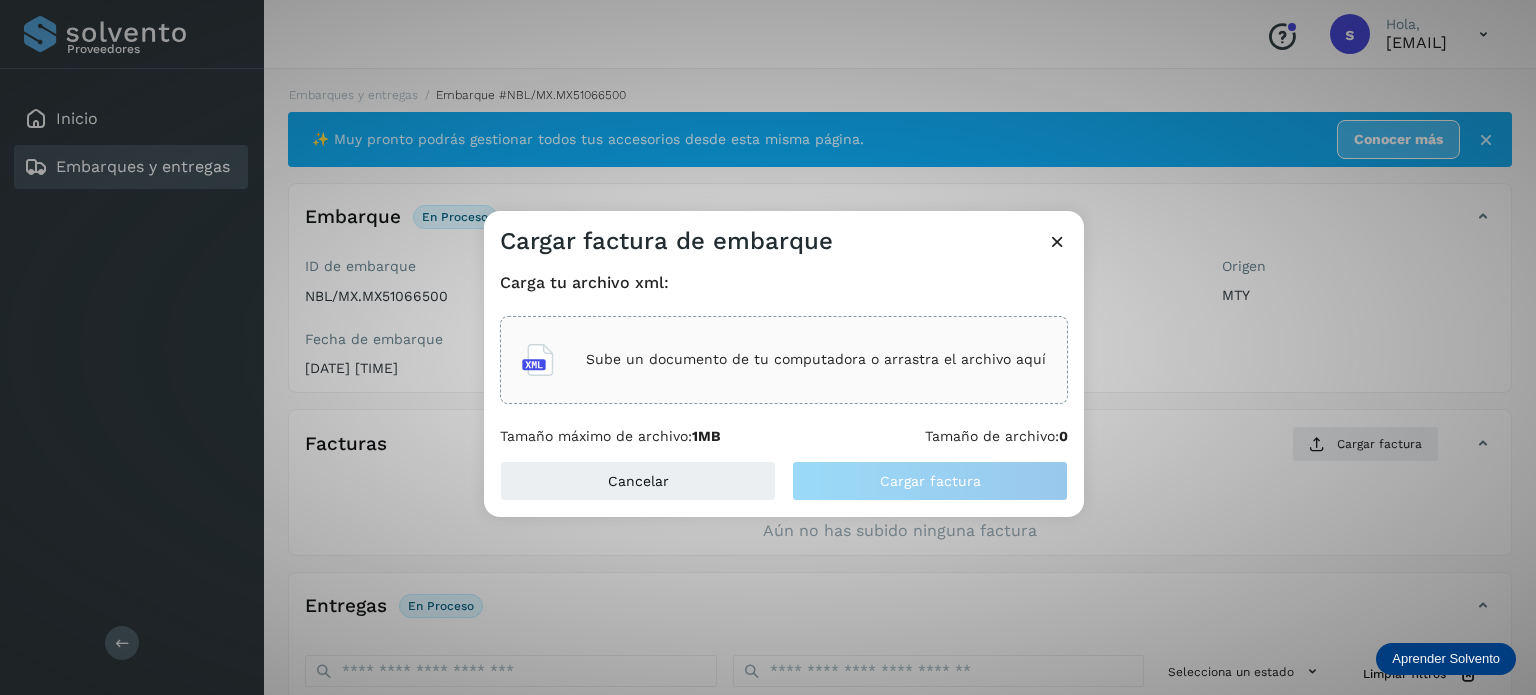 click on "Sube un documento de tu computadora o arrastra el archivo aquí" at bounding box center [816, 359] 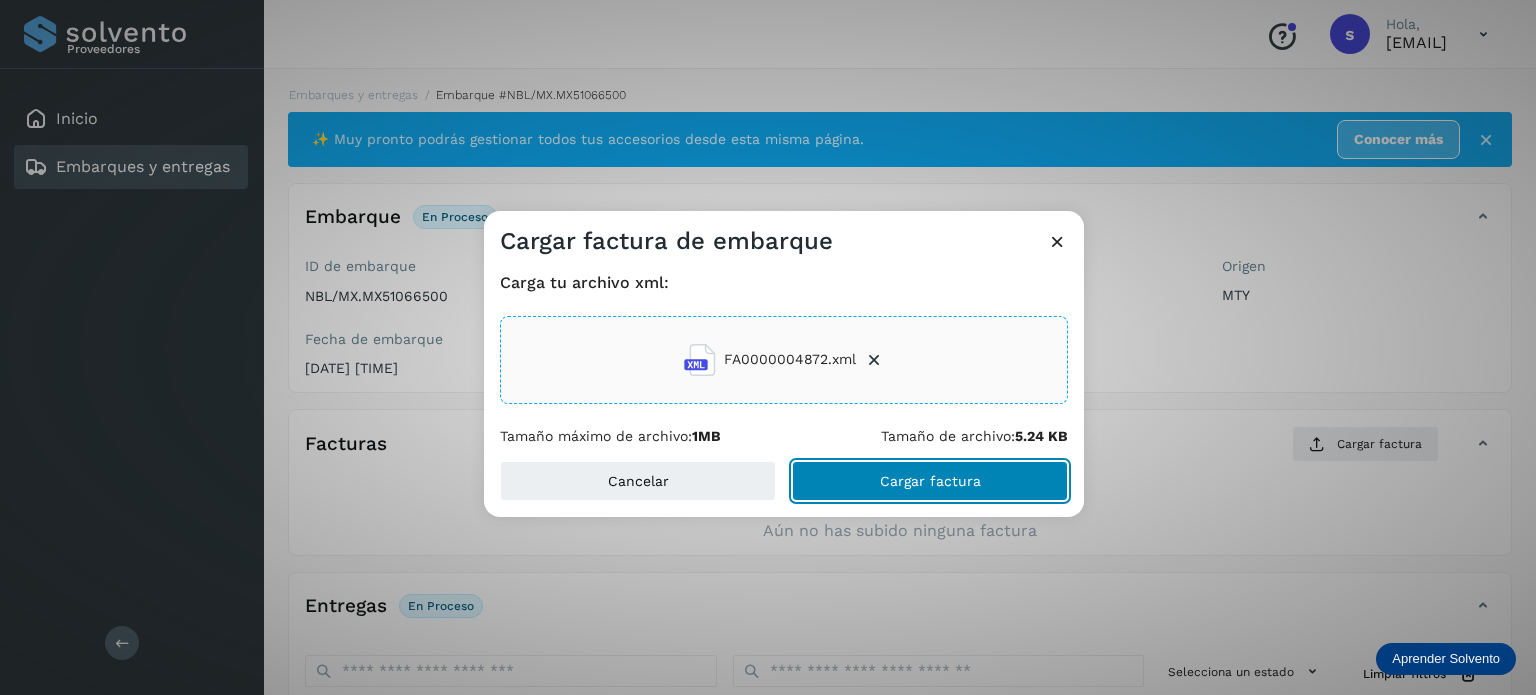 click on "Cargar factura" 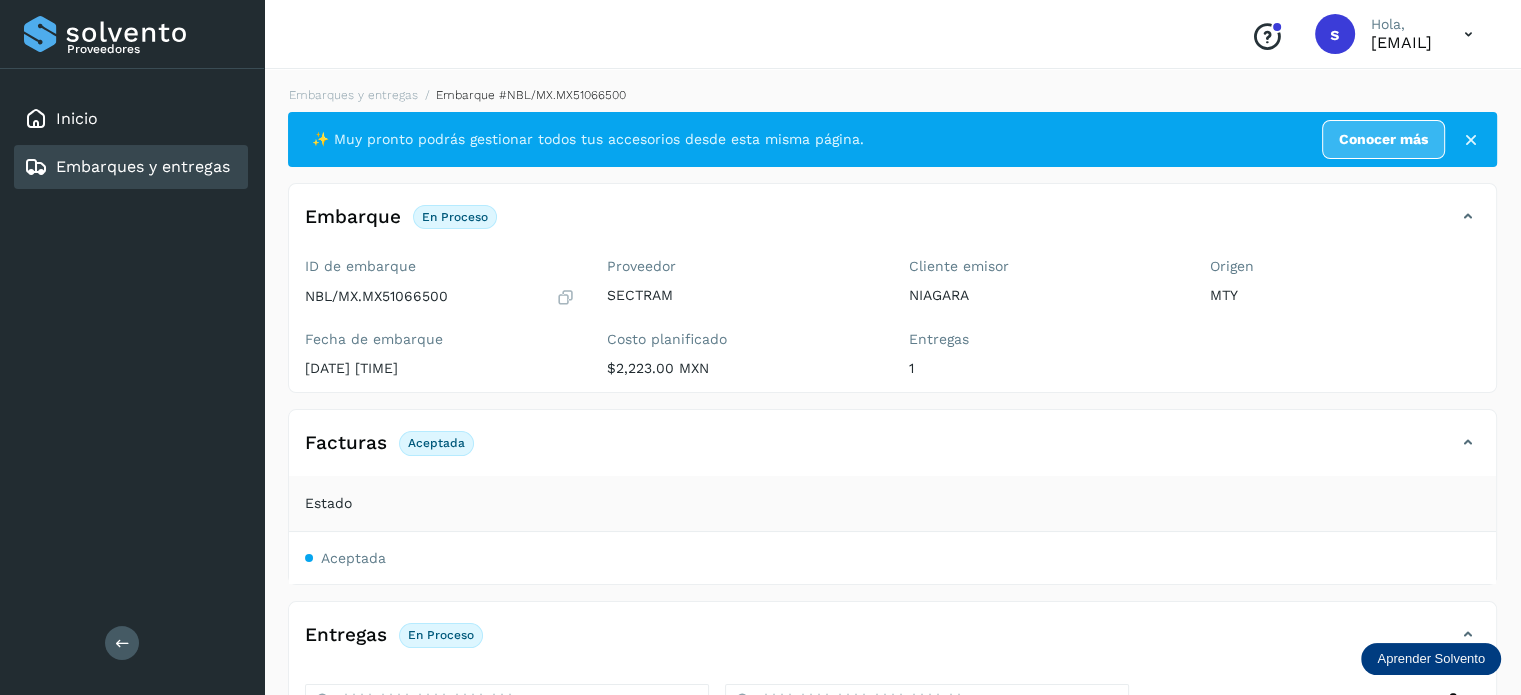 scroll, scrollTop: 358, scrollLeft: 0, axis: vertical 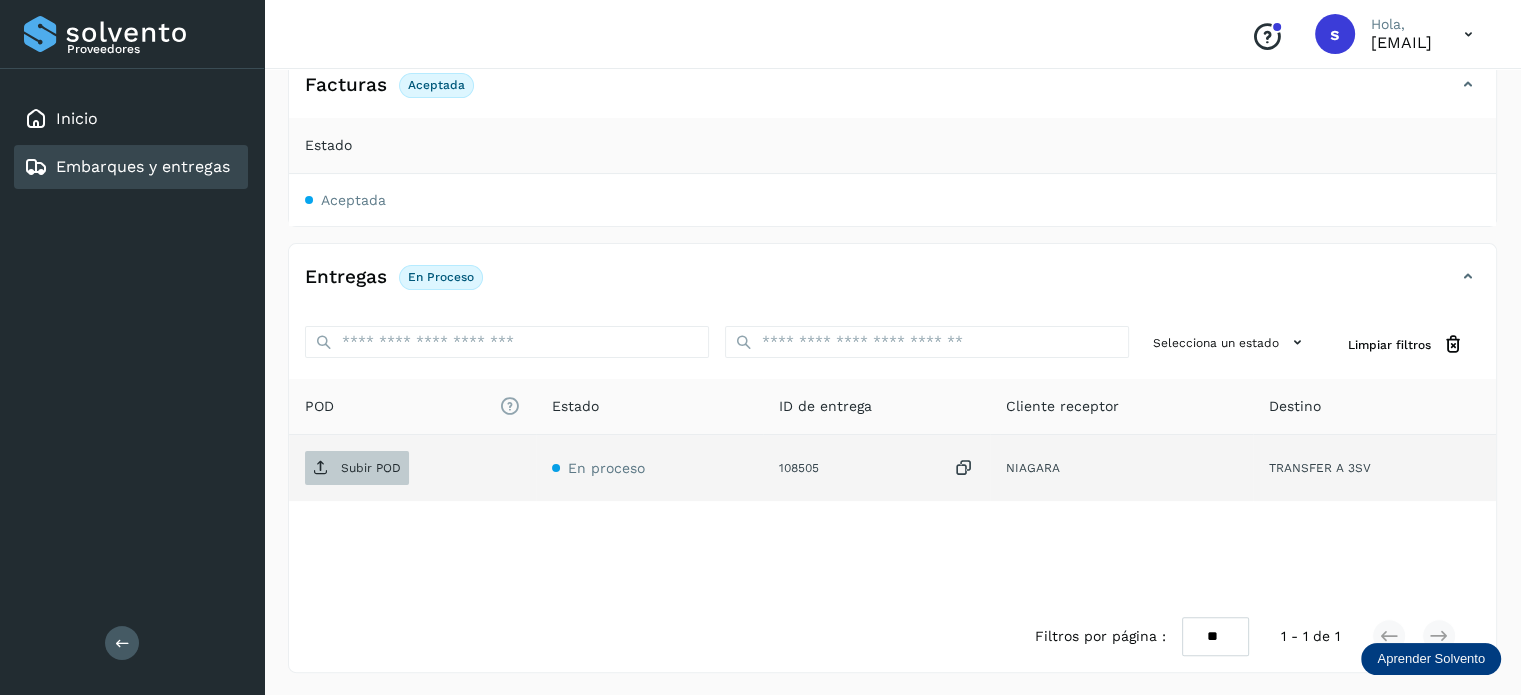 click on "Subir POD" at bounding box center [371, 468] 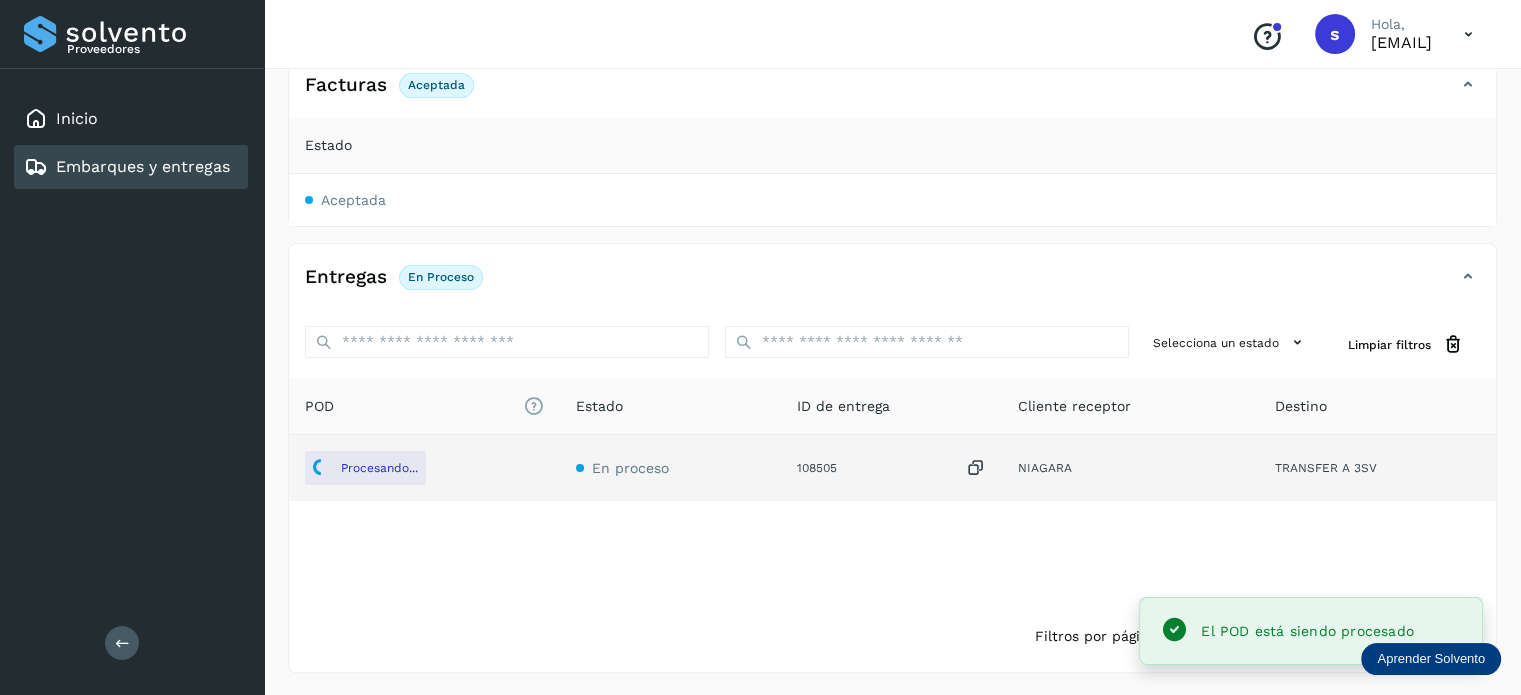 click on "Aceptada" 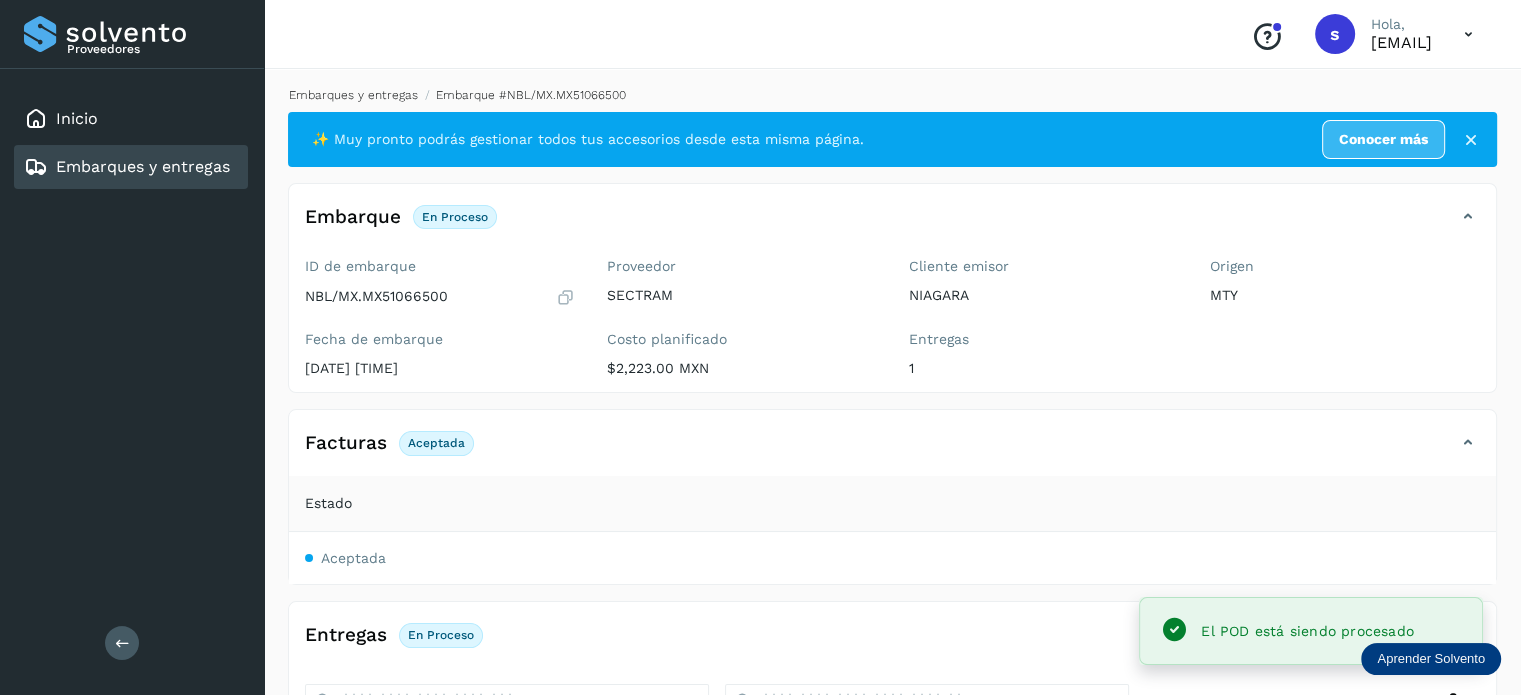 click on "Embarques y entregas" at bounding box center [353, 95] 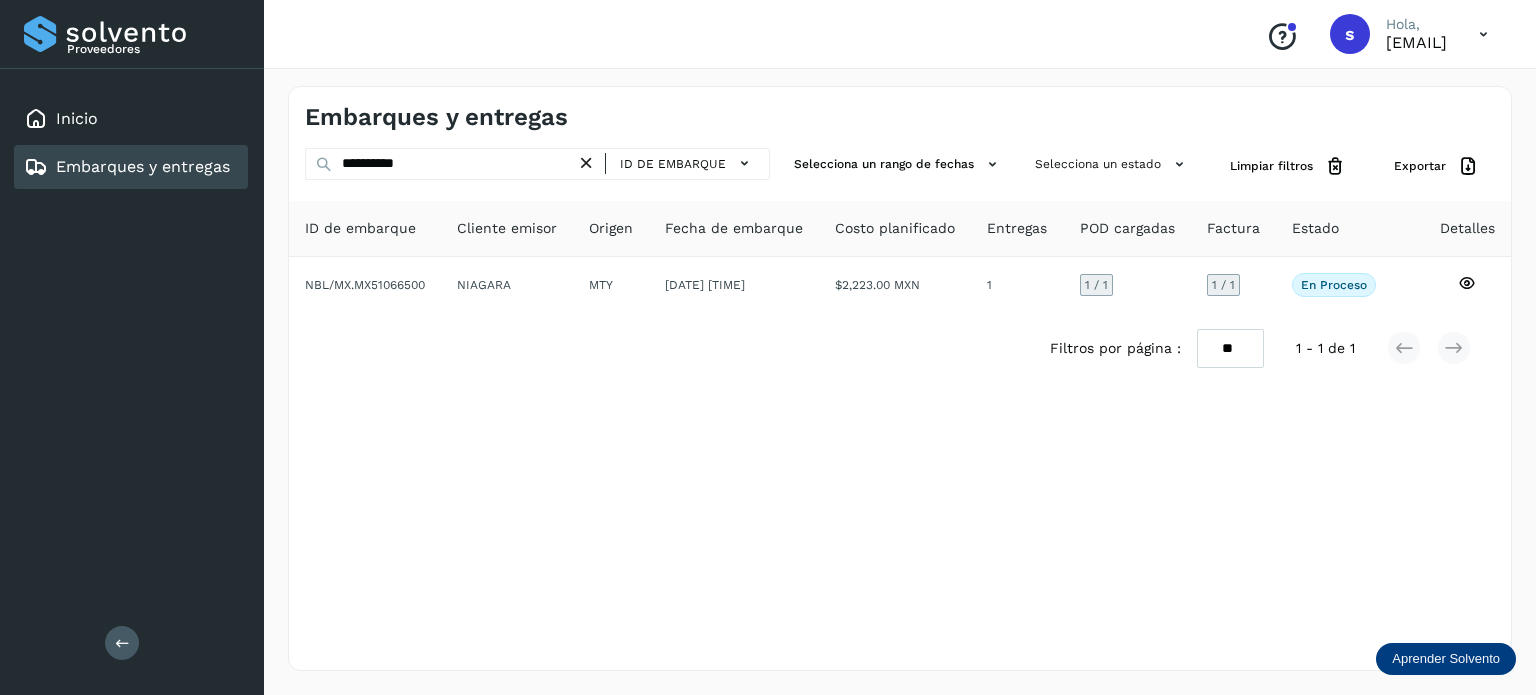 click at bounding box center (586, 163) 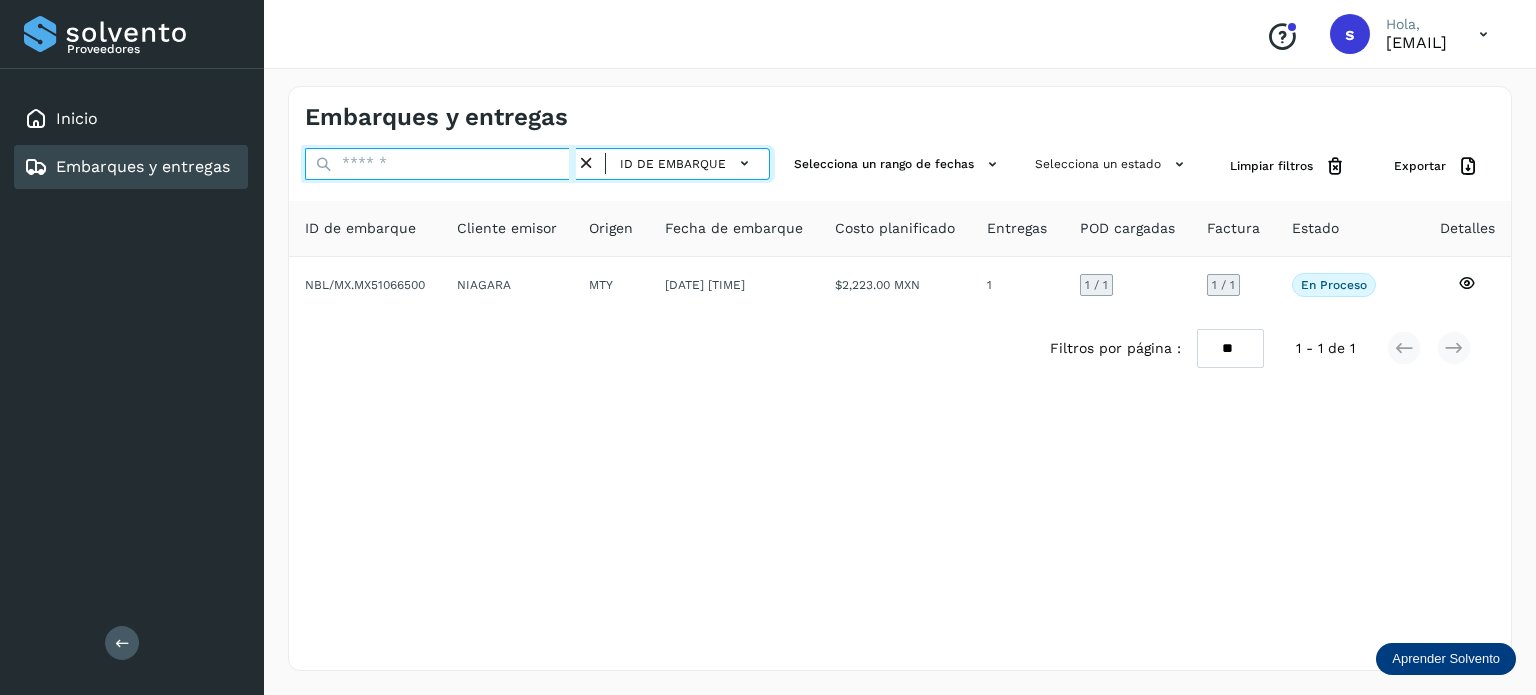 click at bounding box center (440, 164) 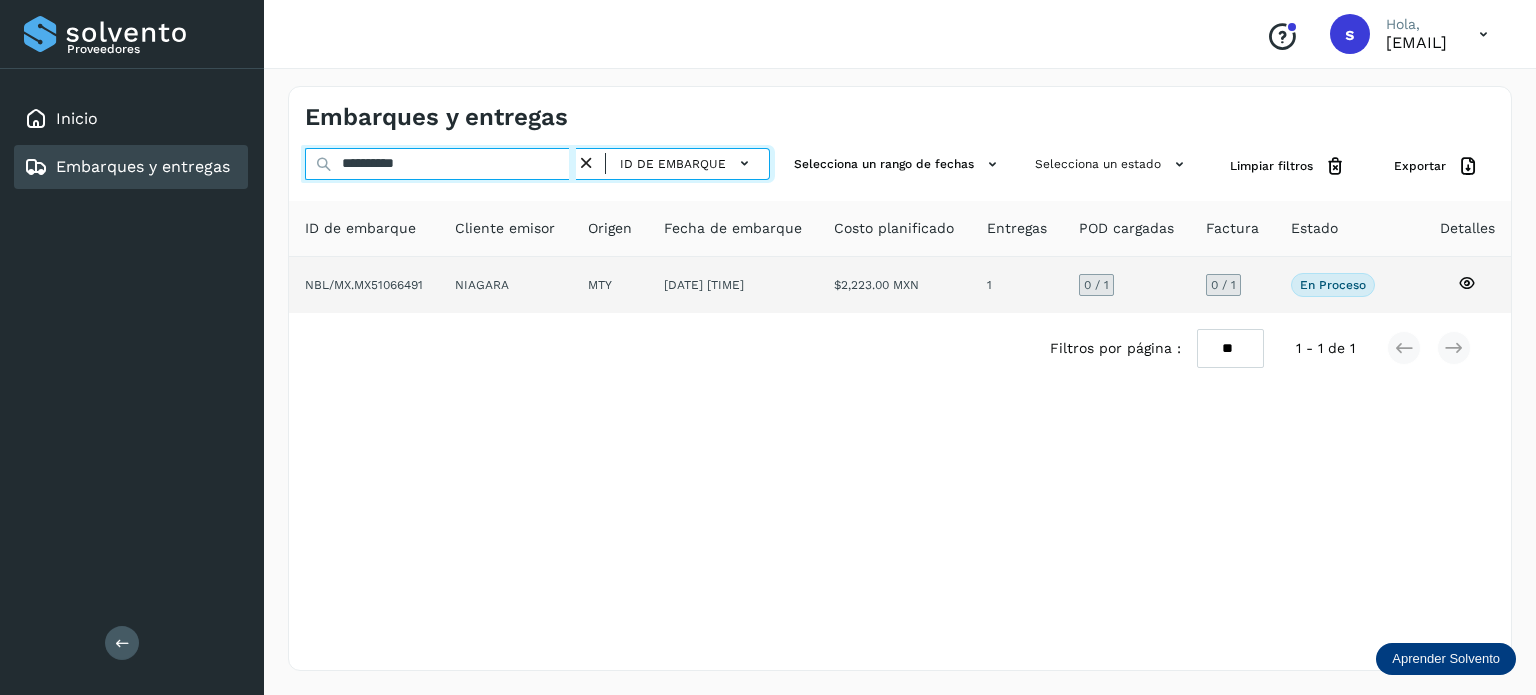type on "**********" 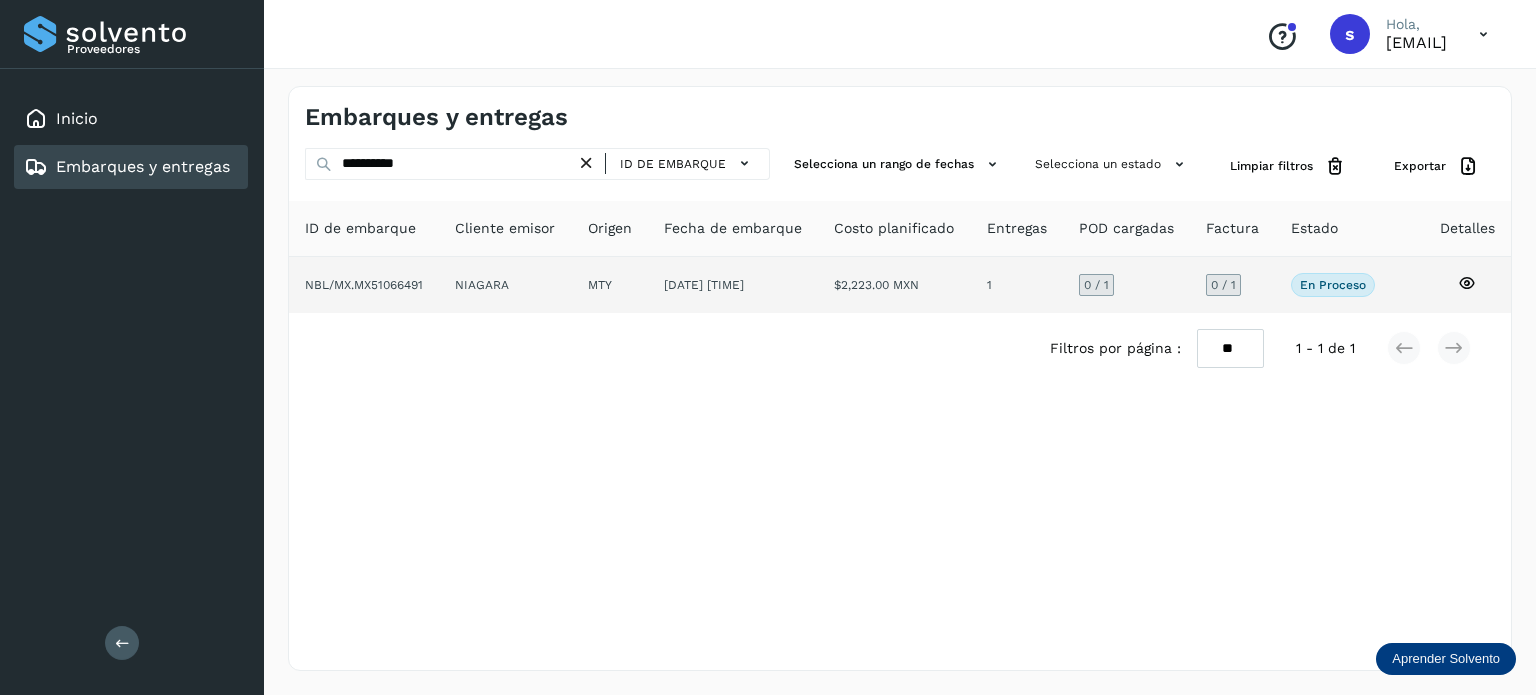 click on "NIAGARA" 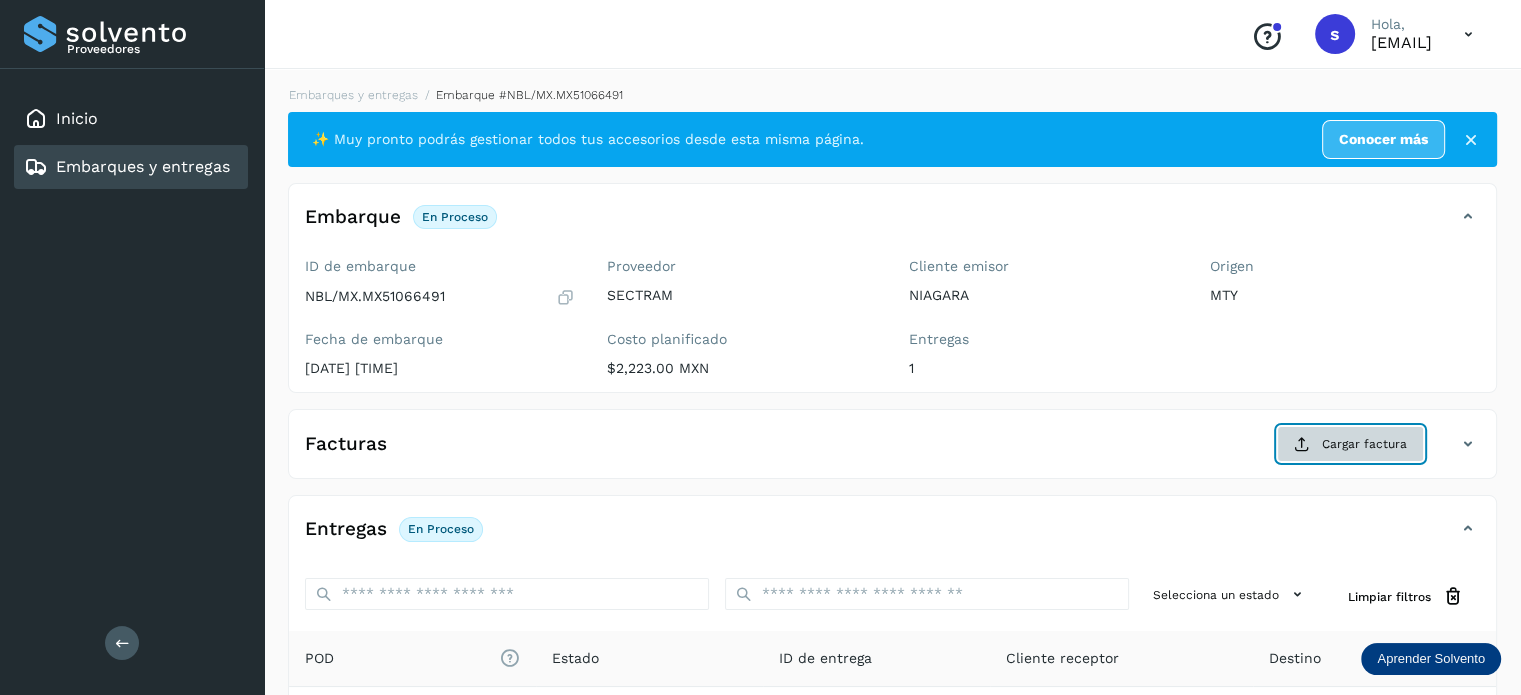 click on "Cargar factura" 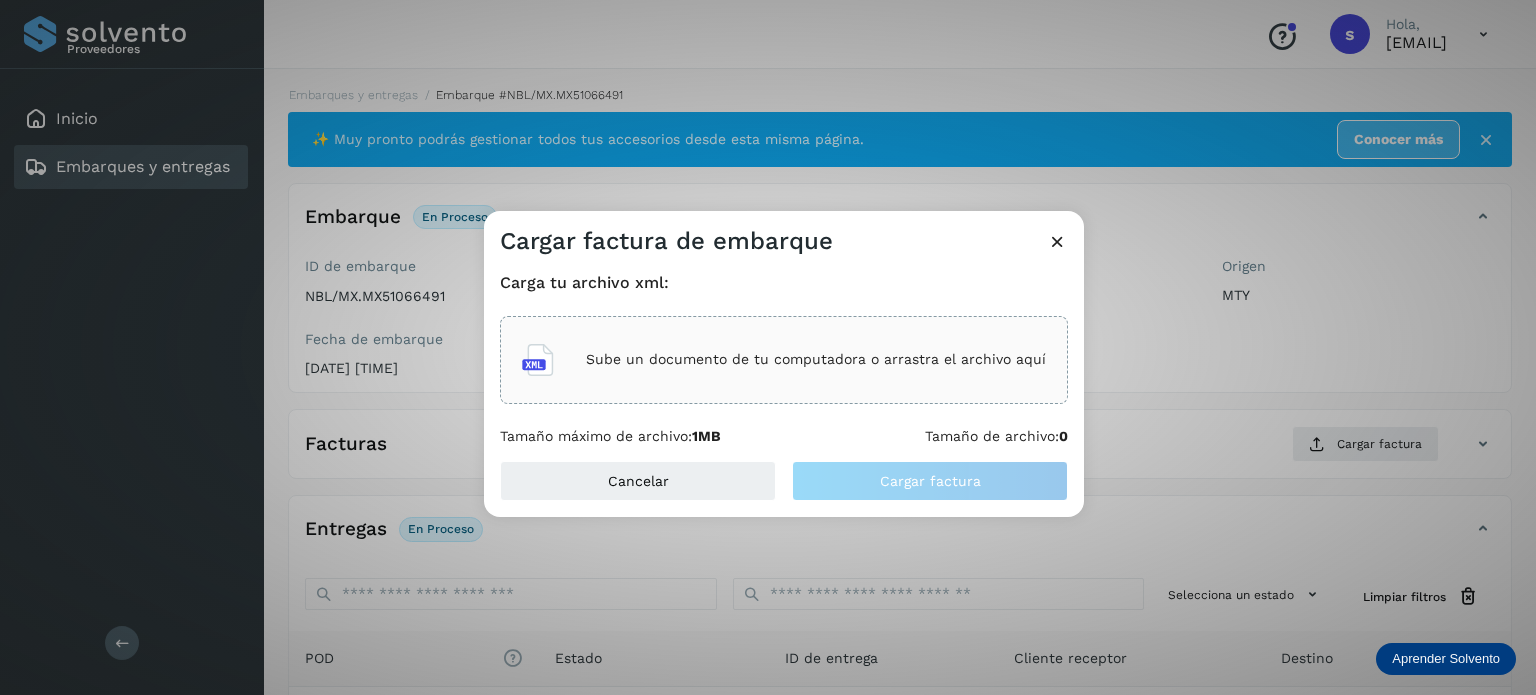 click on "Sube un documento de tu computadora o arrastra el archivo aquí" 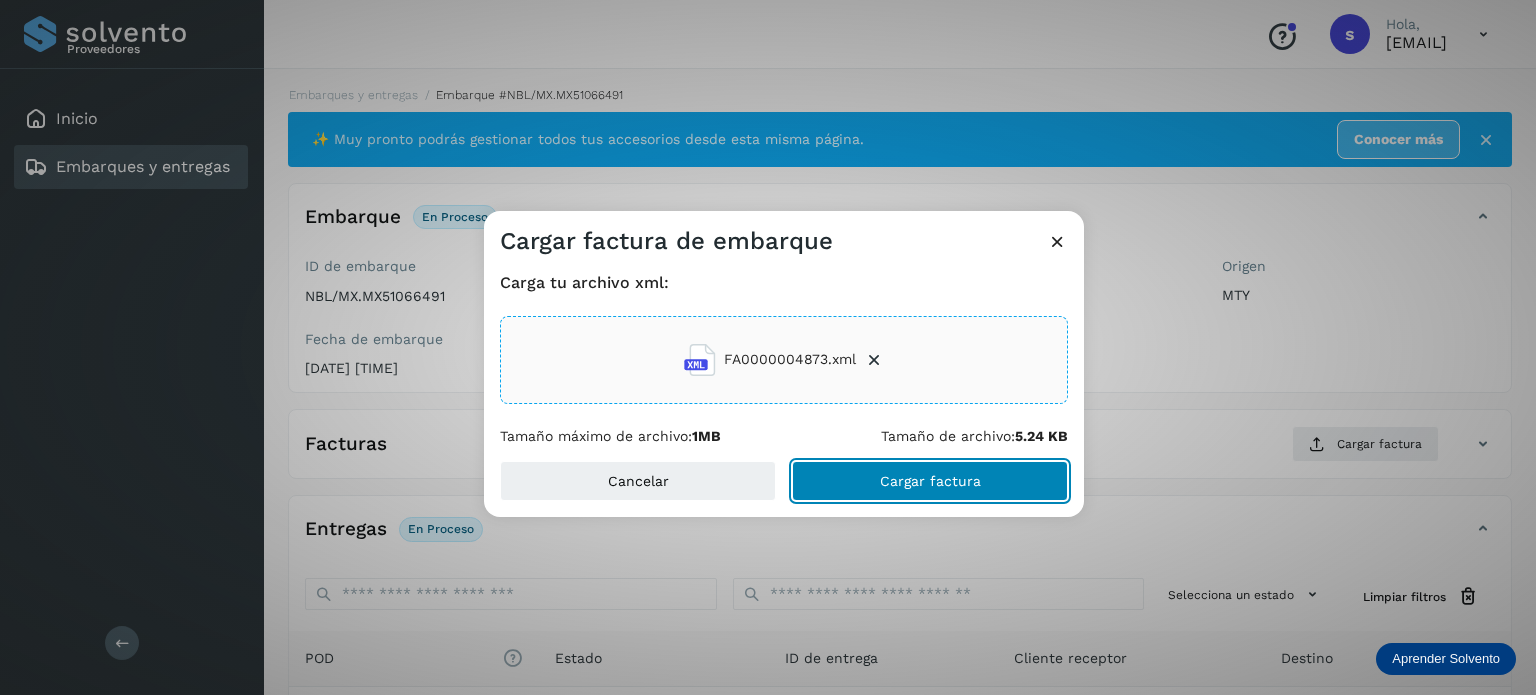 click on "Cargar factura" 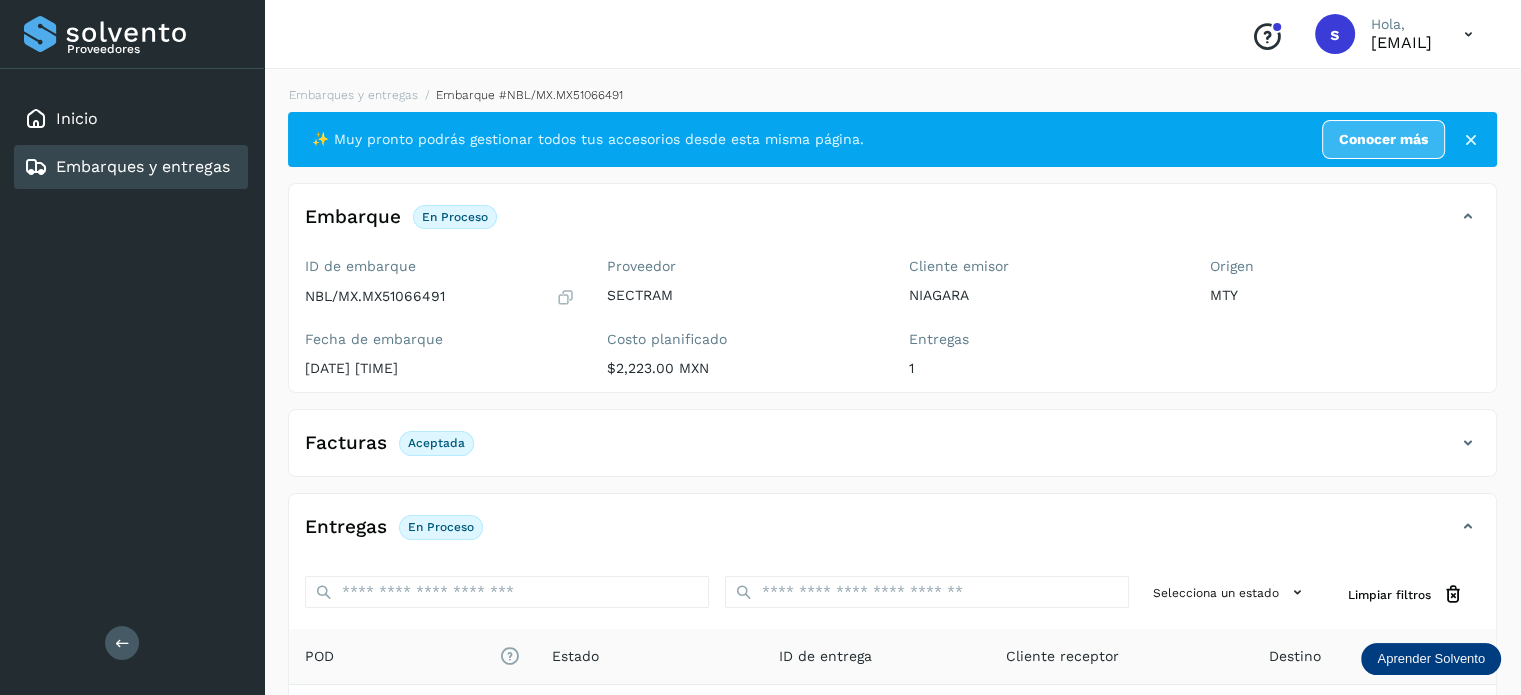scroll, scrollTop: 250, scrollLeft: 0, axis: vertical 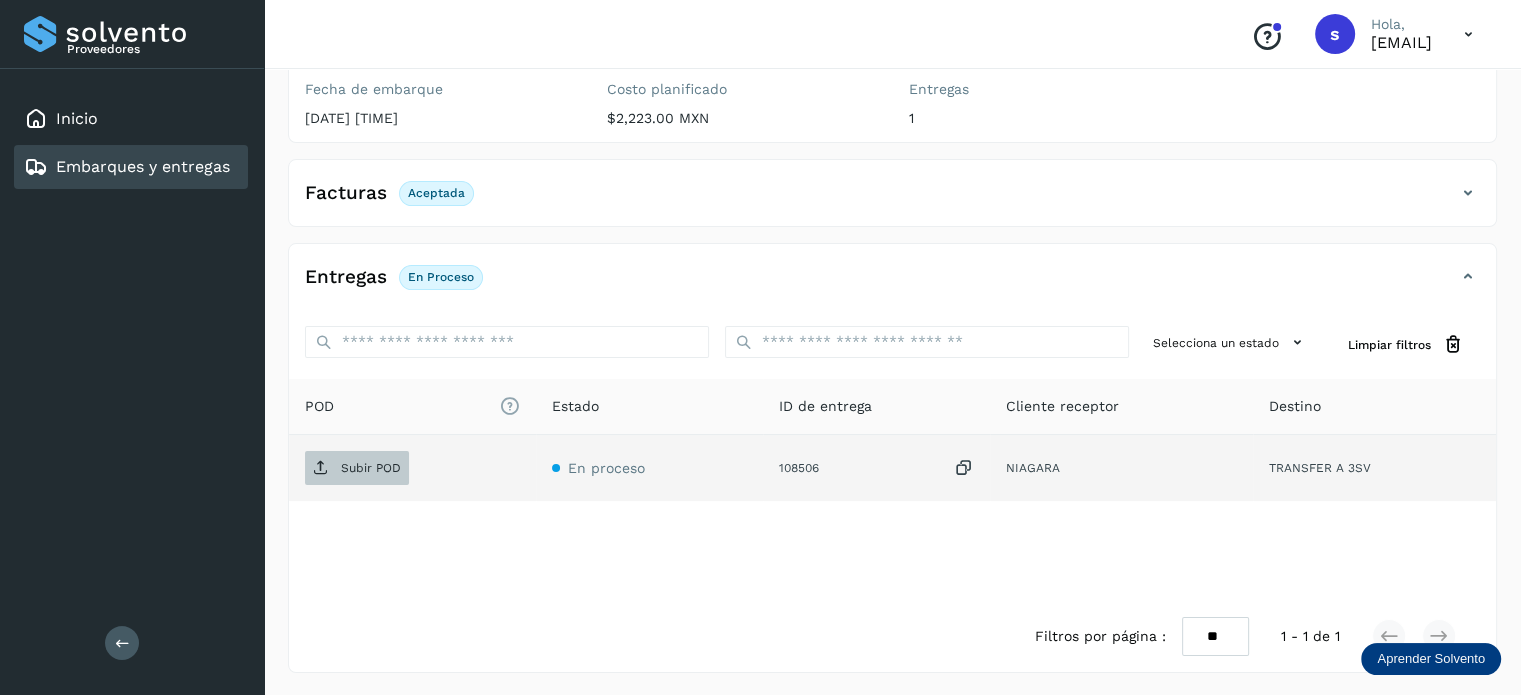 click on "Subir POD" at bounding box center [371, 468] 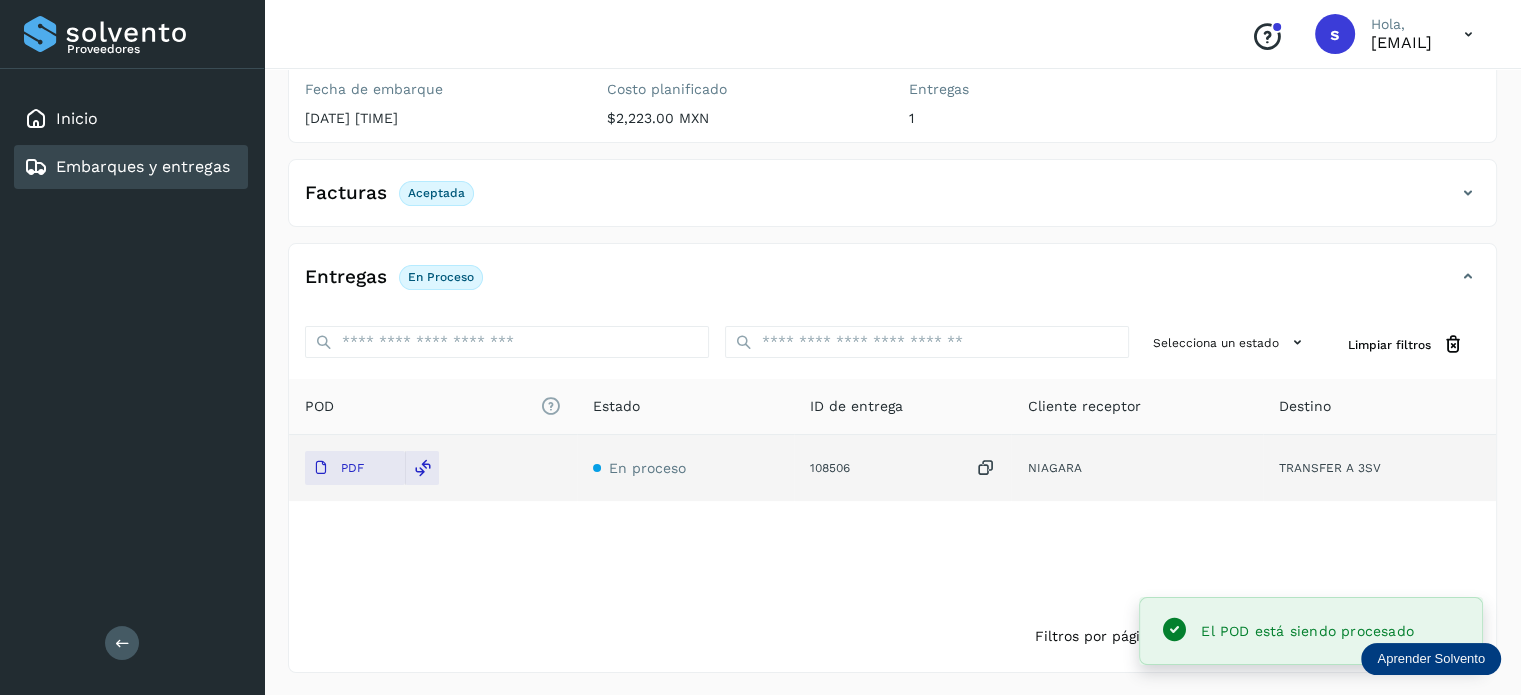 scroll, scrollTop: 0, scrollLeft: 0, axis: both 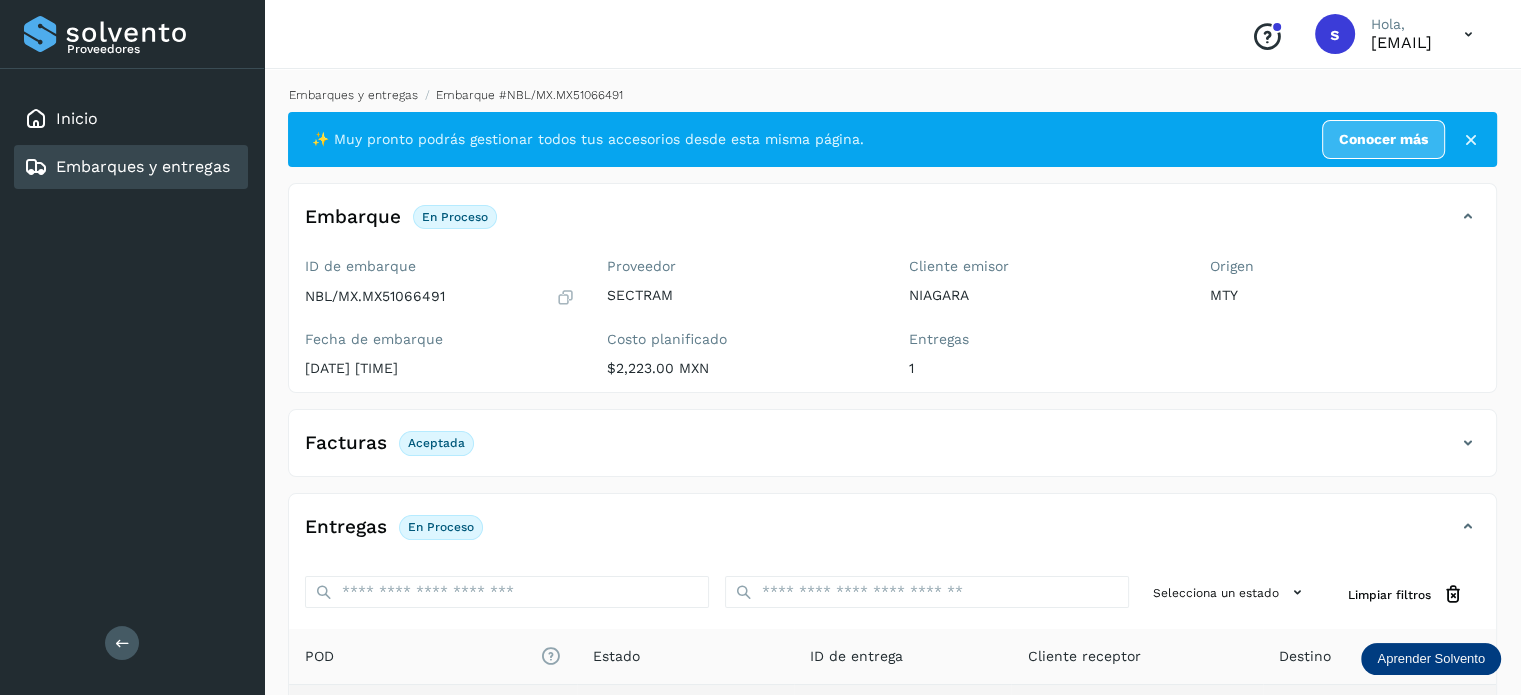 click on "Embarques y entregas" at bounding box center (353, 95) 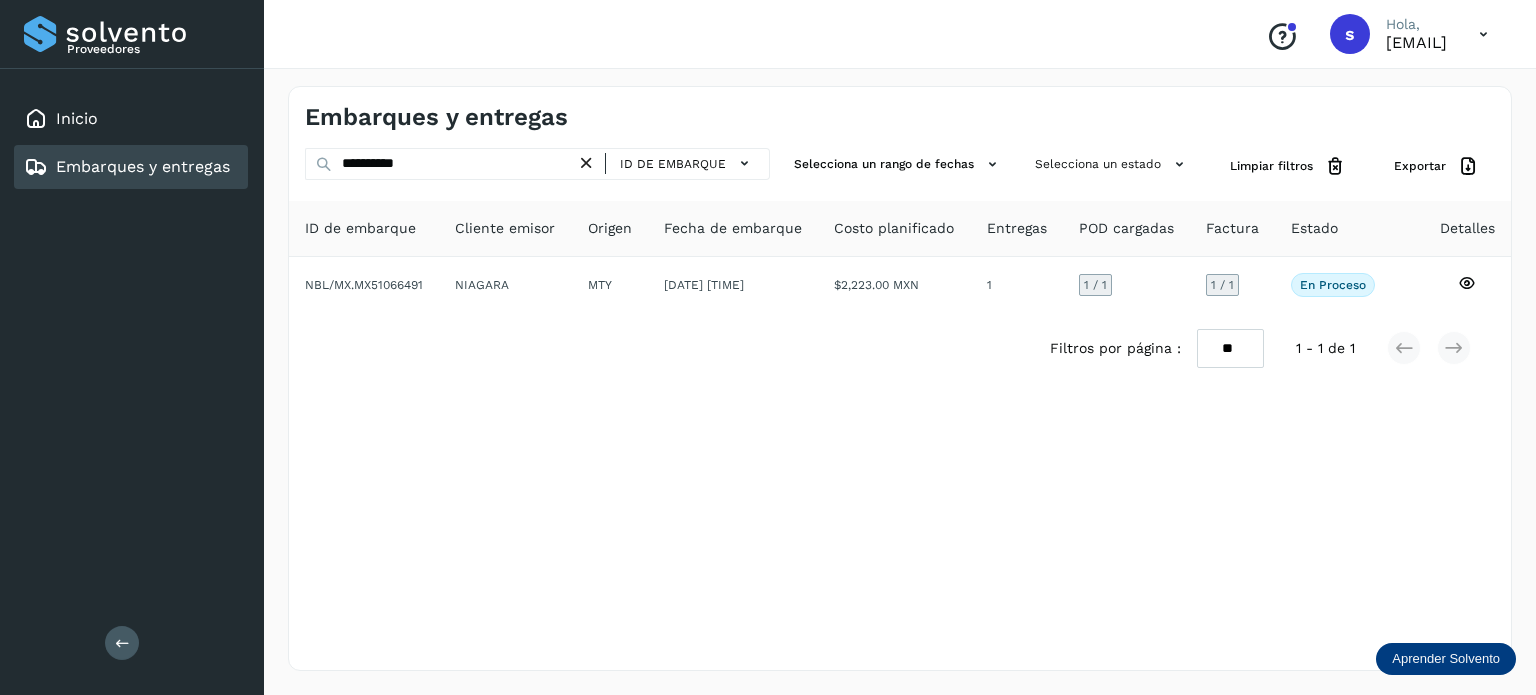 click at bounding box center [586, 163] 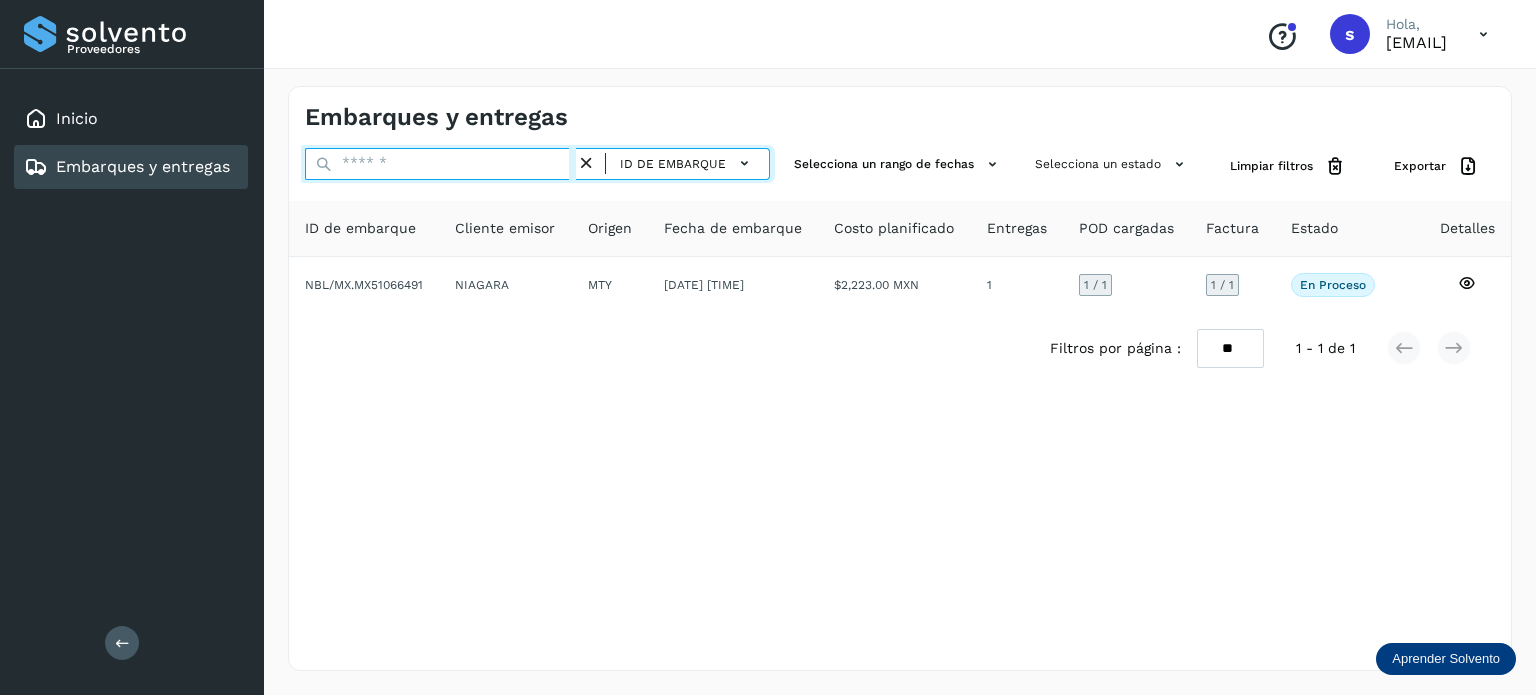 click at bounding box center (440, 164) 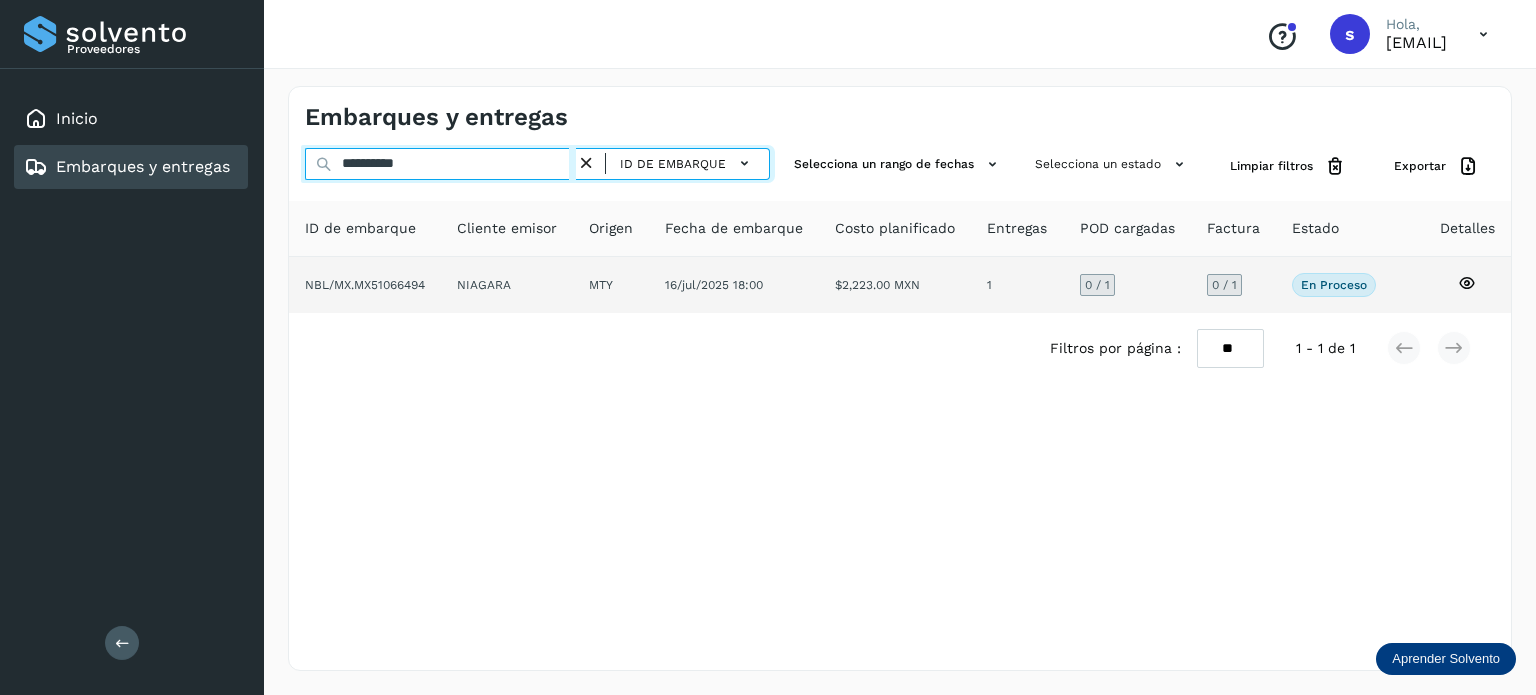 type on "**********" 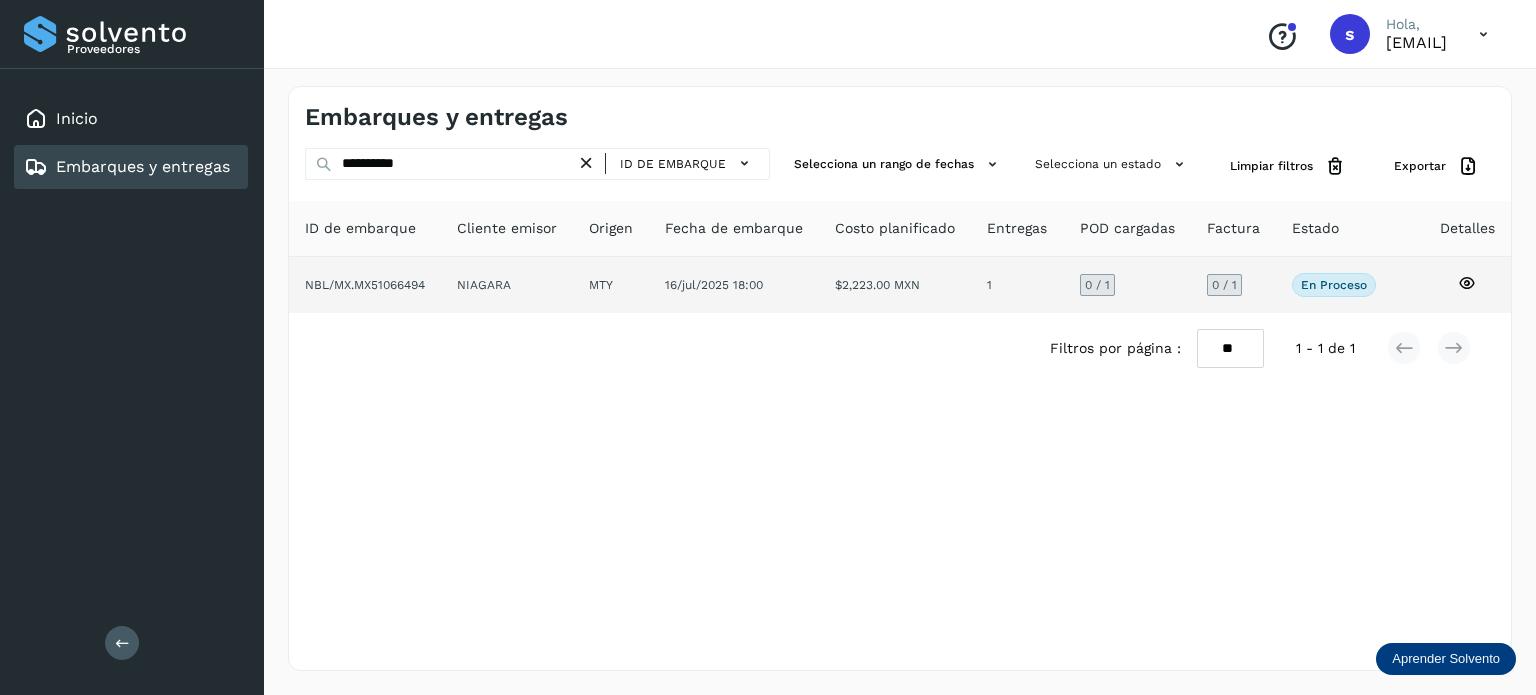 click on "NIAGARA" 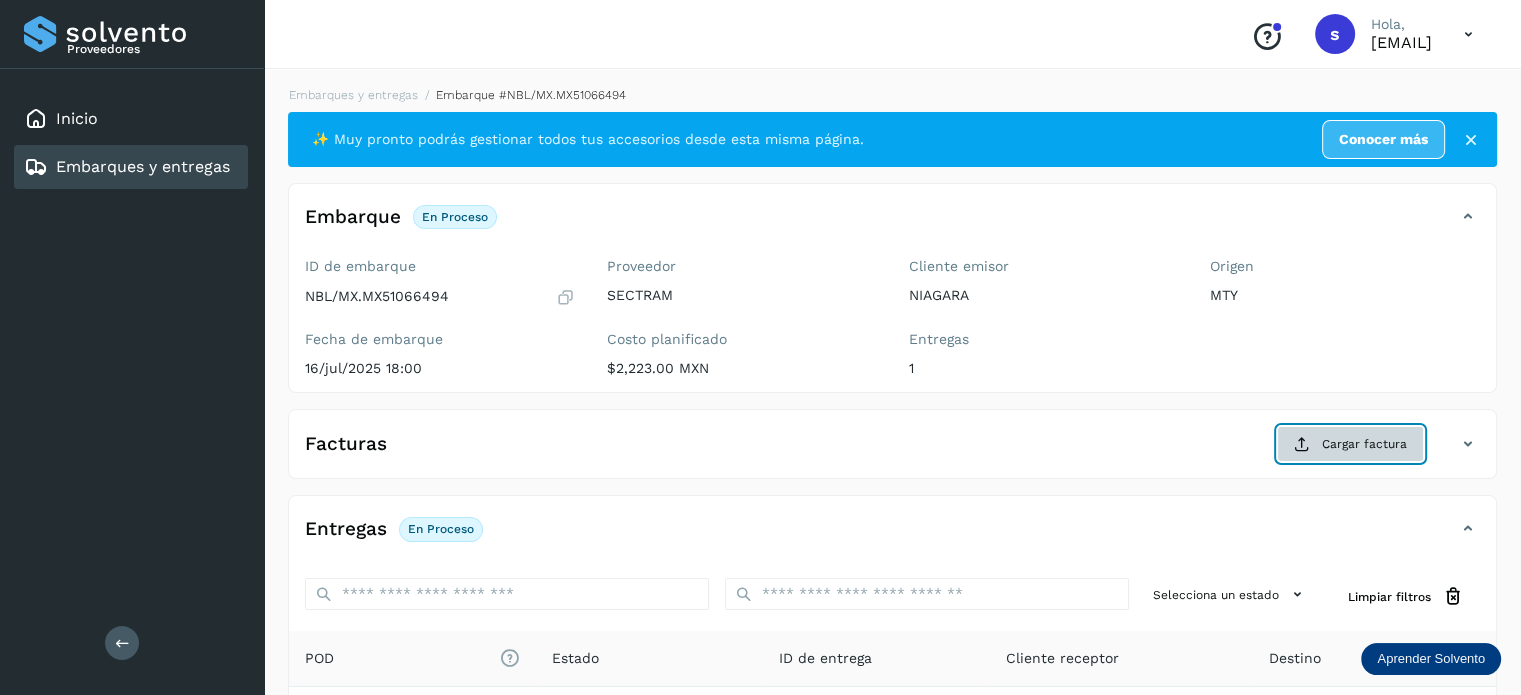 click on "Cargar factura" 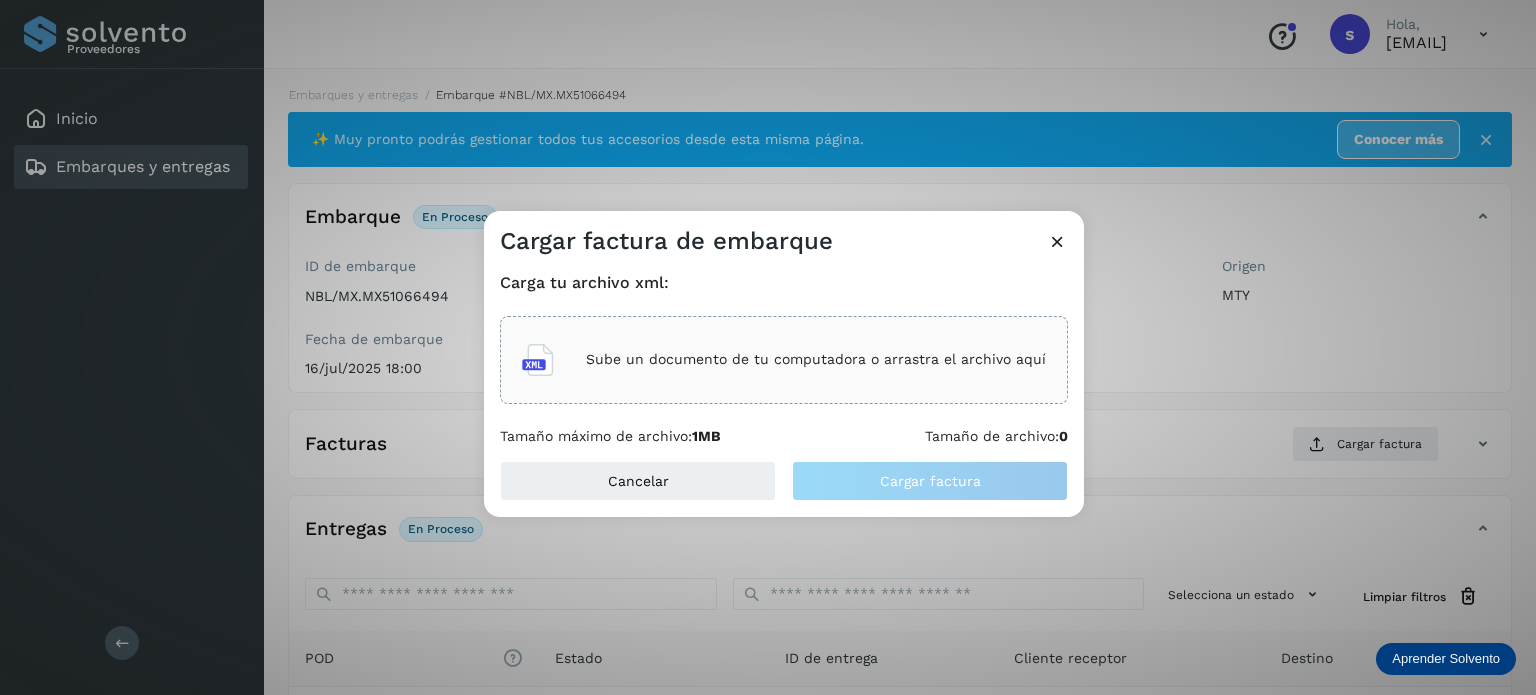 click on "Sube un documento de tu computadora o arrastra el archivo aquí" at bounding box center [816, 359] 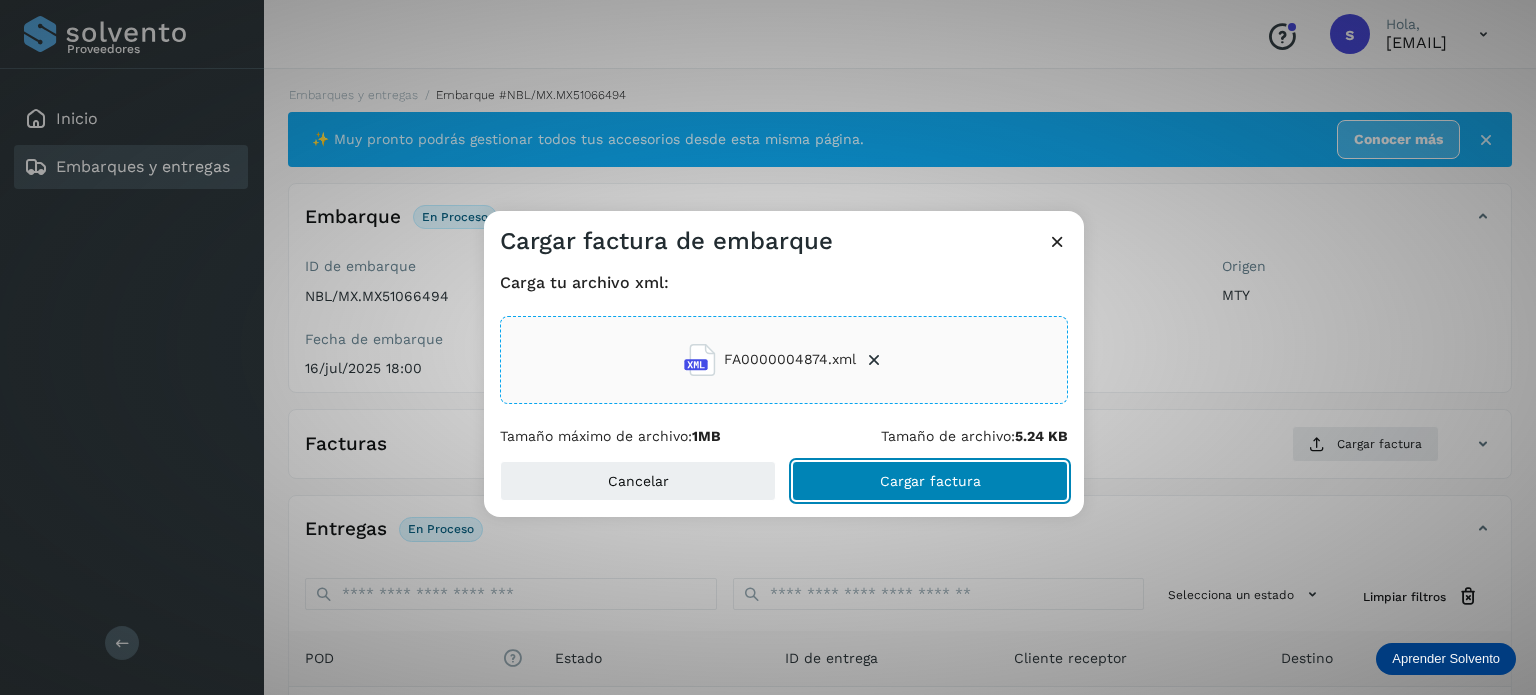 click on "Cargar factura" 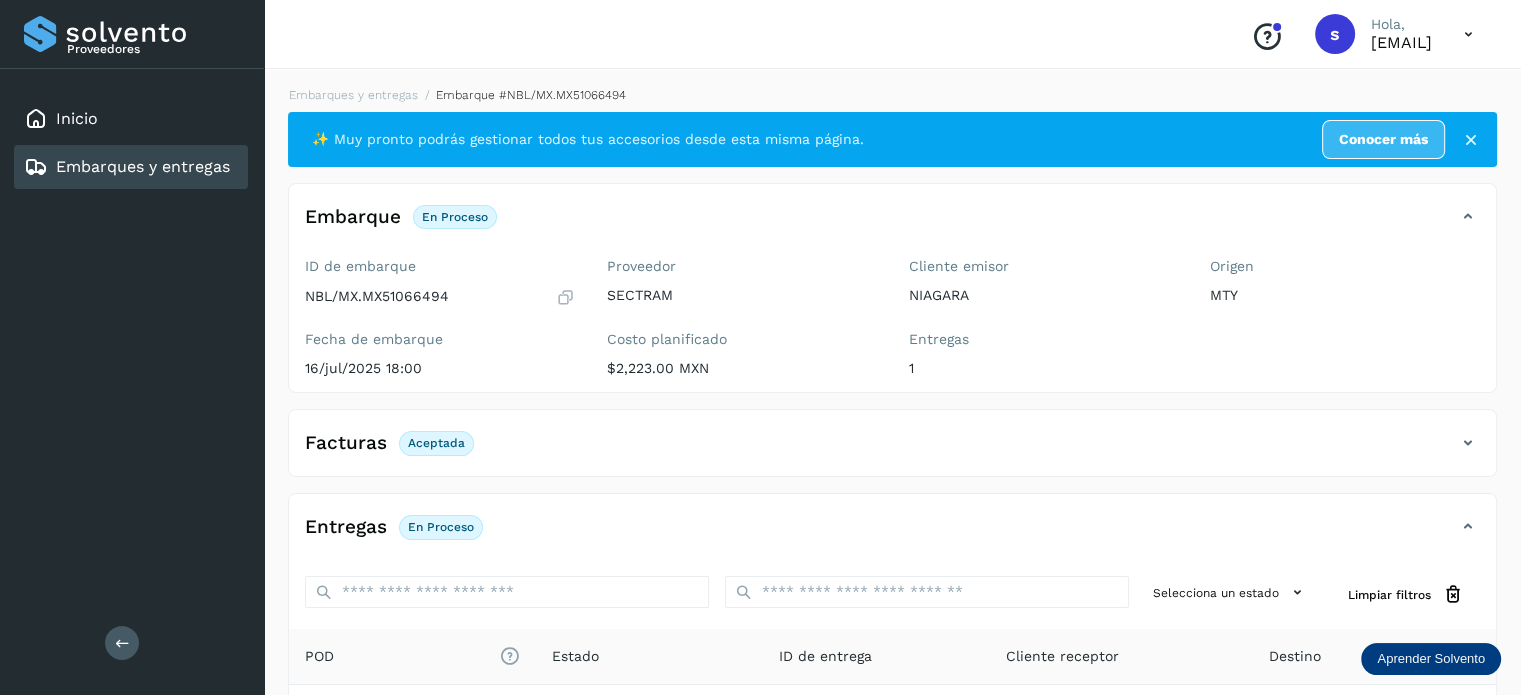 scroll, scrollTop: 250, scrollLeft: 0, axis: vertical 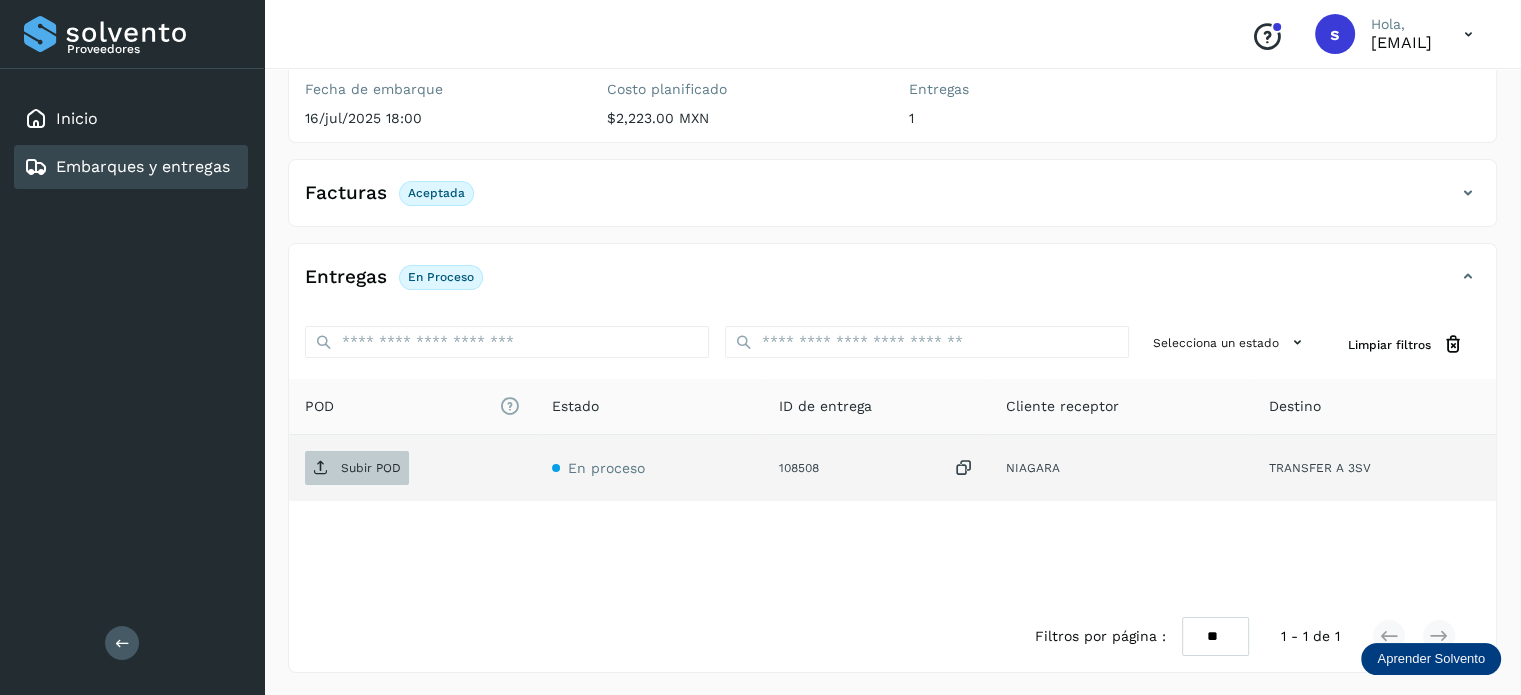 click on "Subir POD" at bounding box center [371, 468] 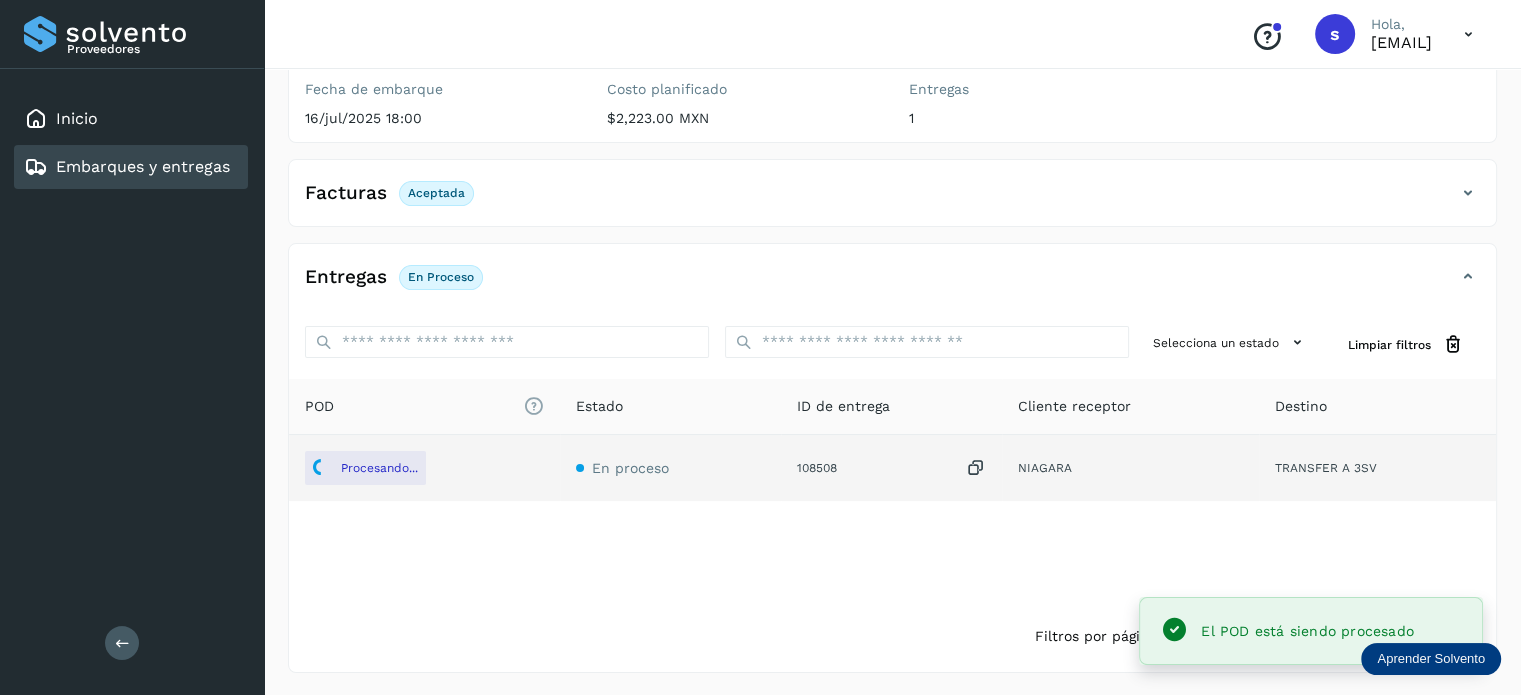 scroll, scrollTop: 0, scrollLeft: 0, axis: both 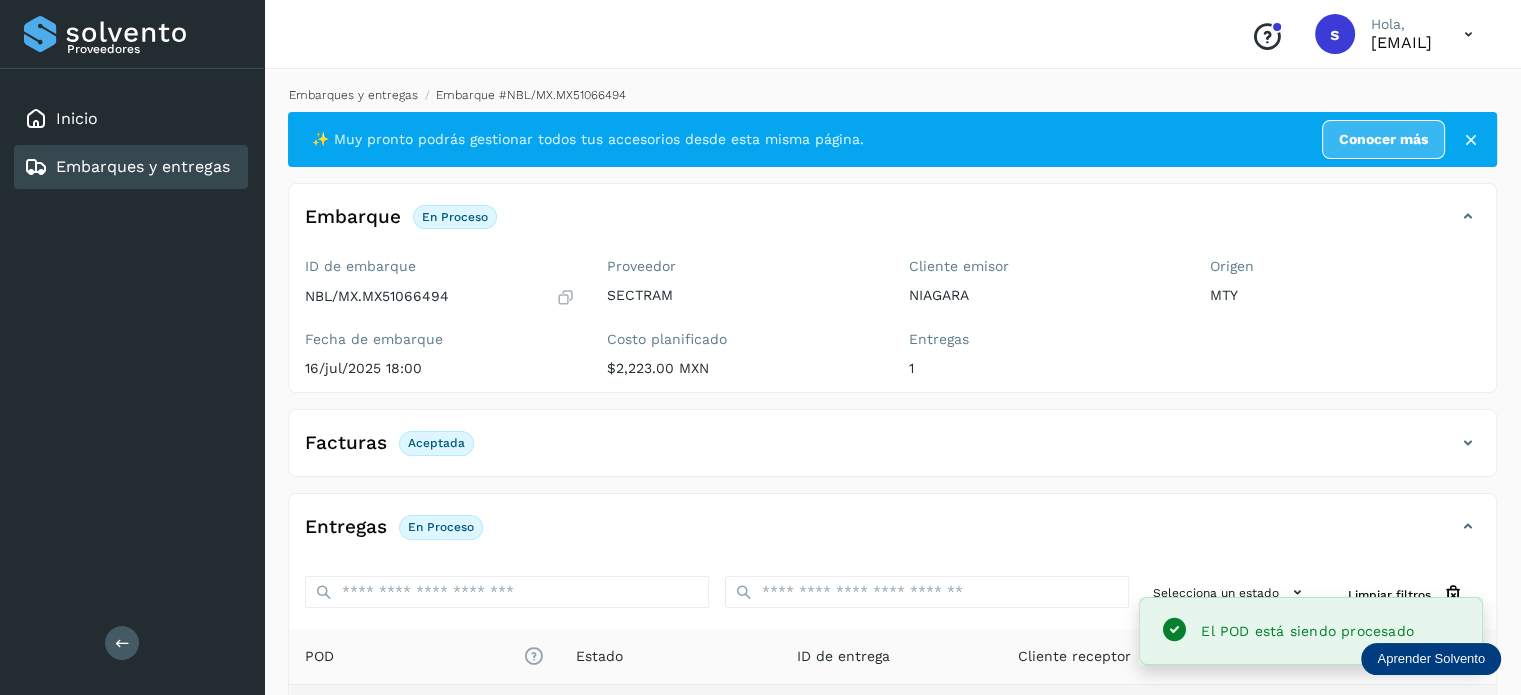 click on "Embarques y entregas" at bounding box center [353, 95] 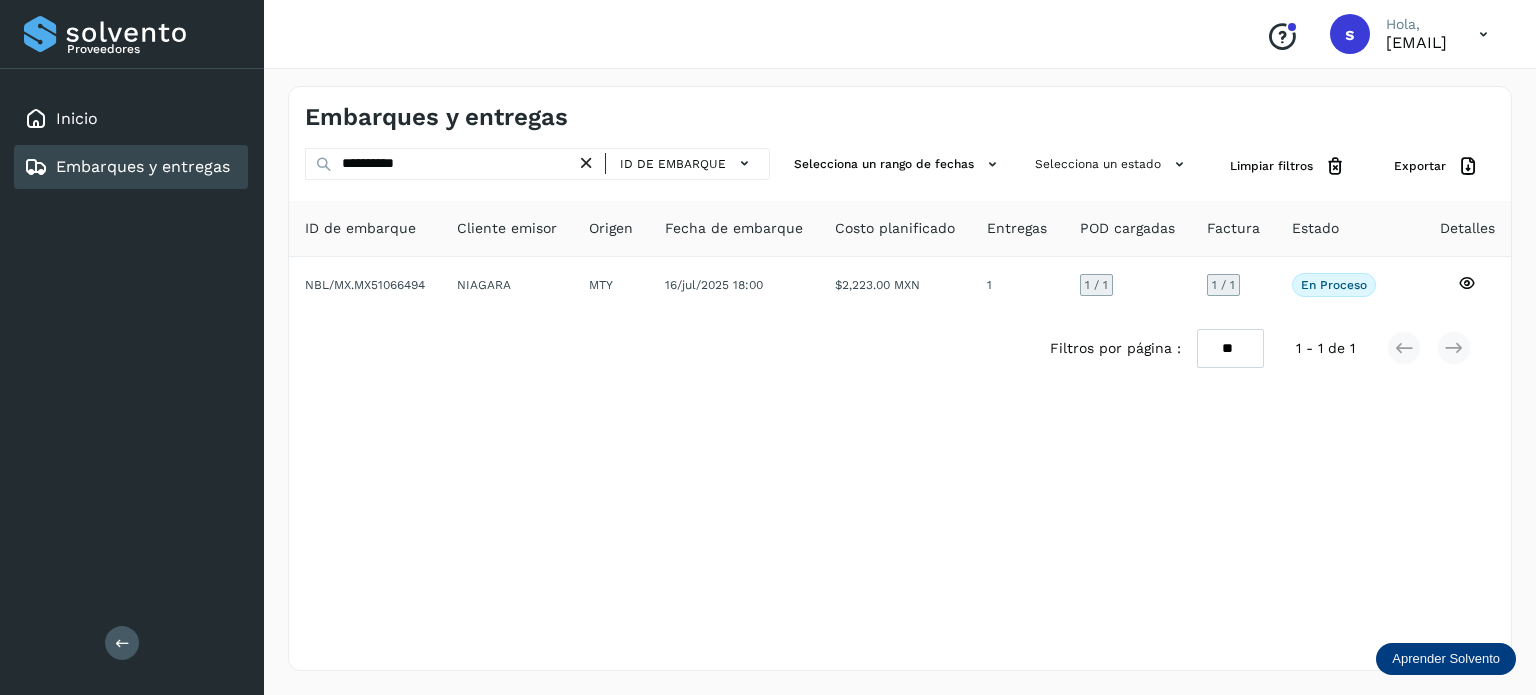 click at bounding box center (586, 163) 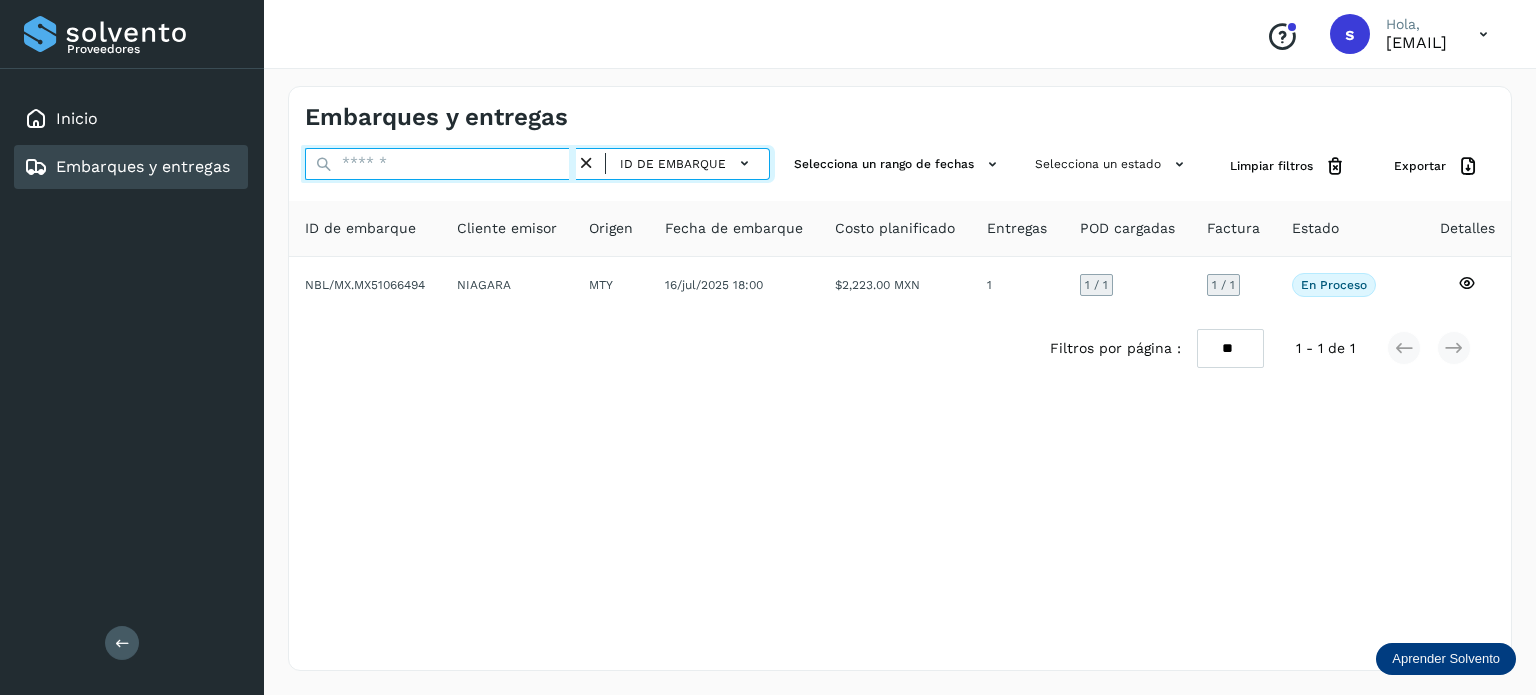 click at bounding box center (440, 164) 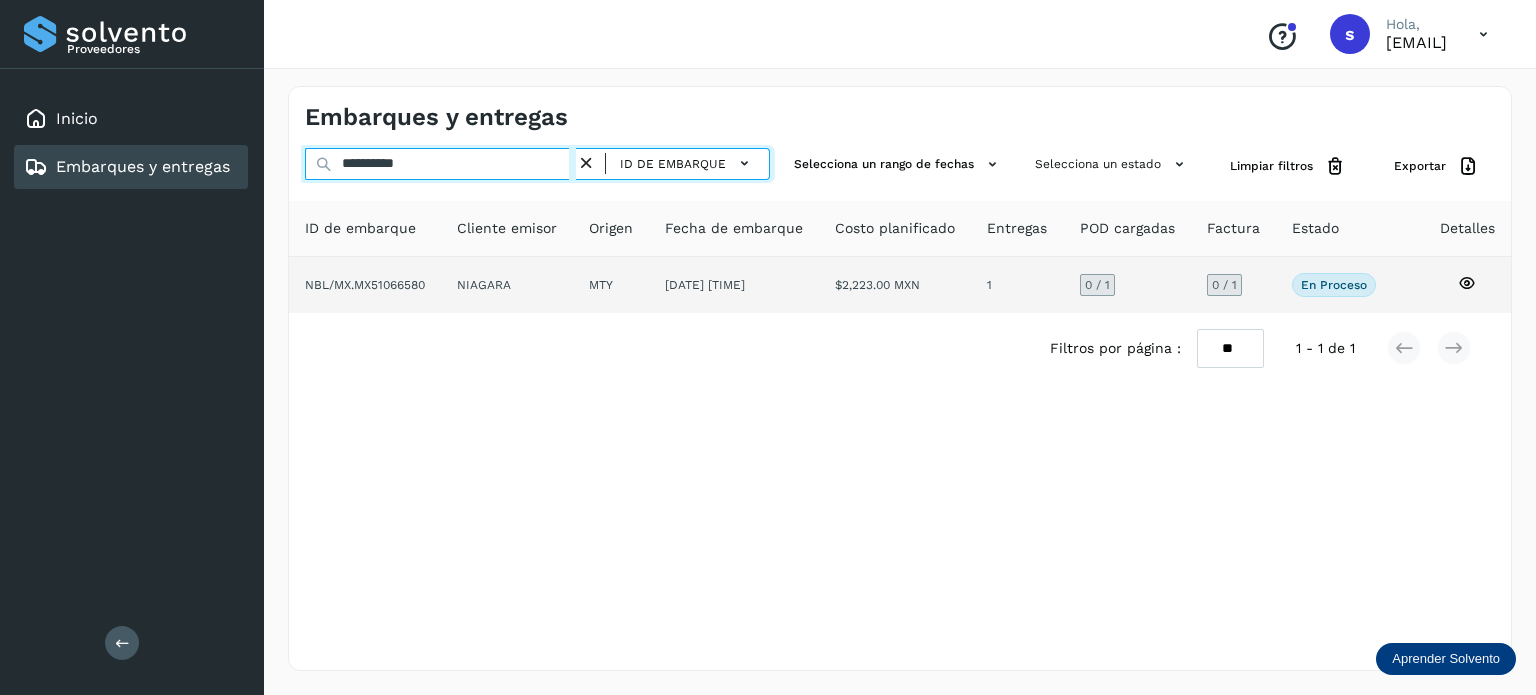 type on "**********" 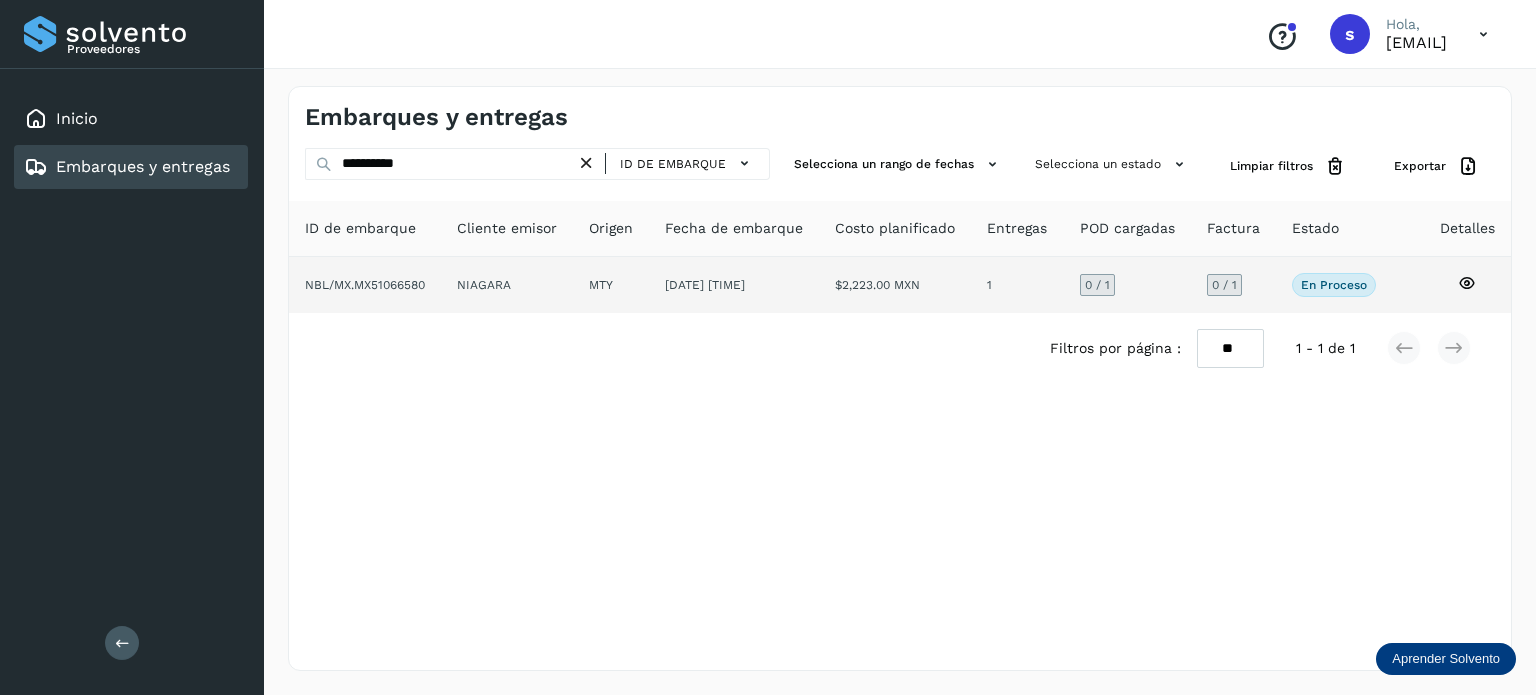 click on "NIAGARA" 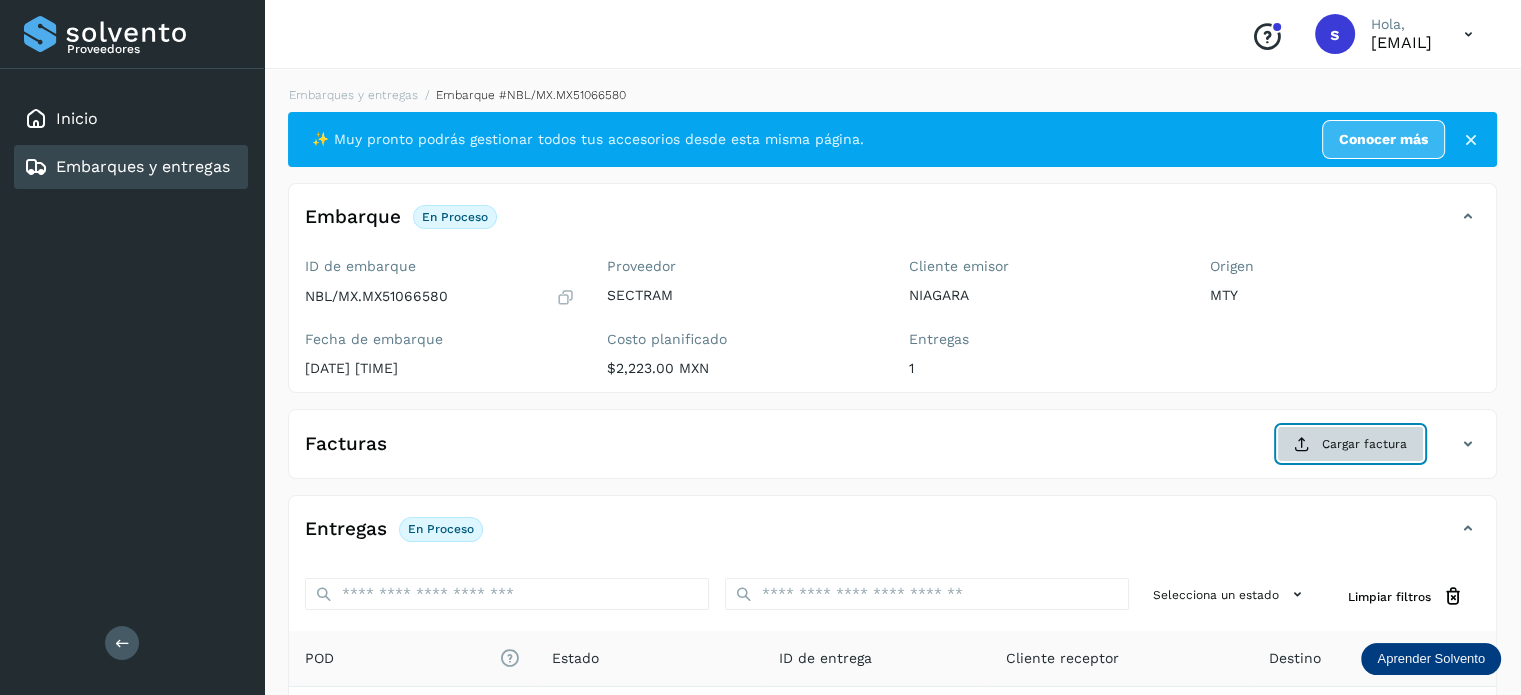click at bounding box center [1302, 444] 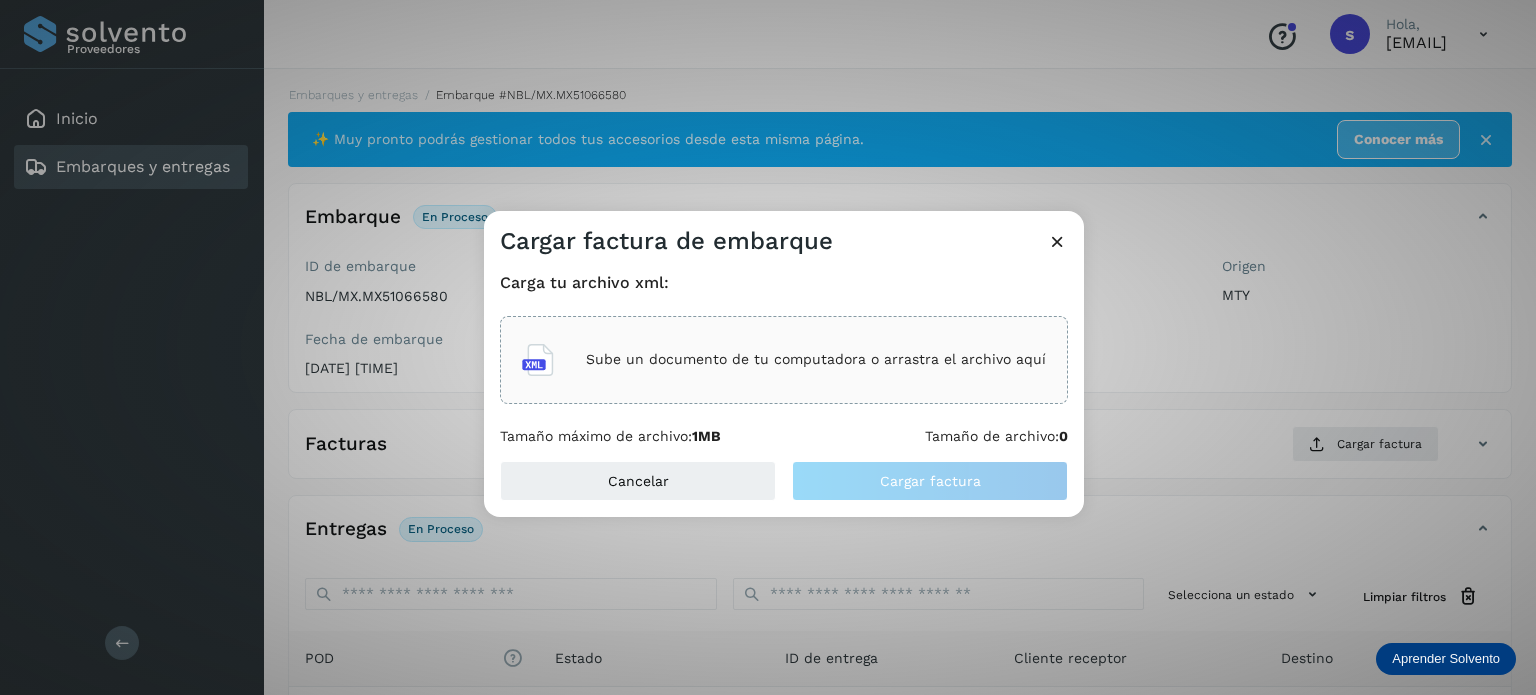 click on "Sube un documento de tu computadora o arrastra el archivo aquí" at bounding box center (784, 360) 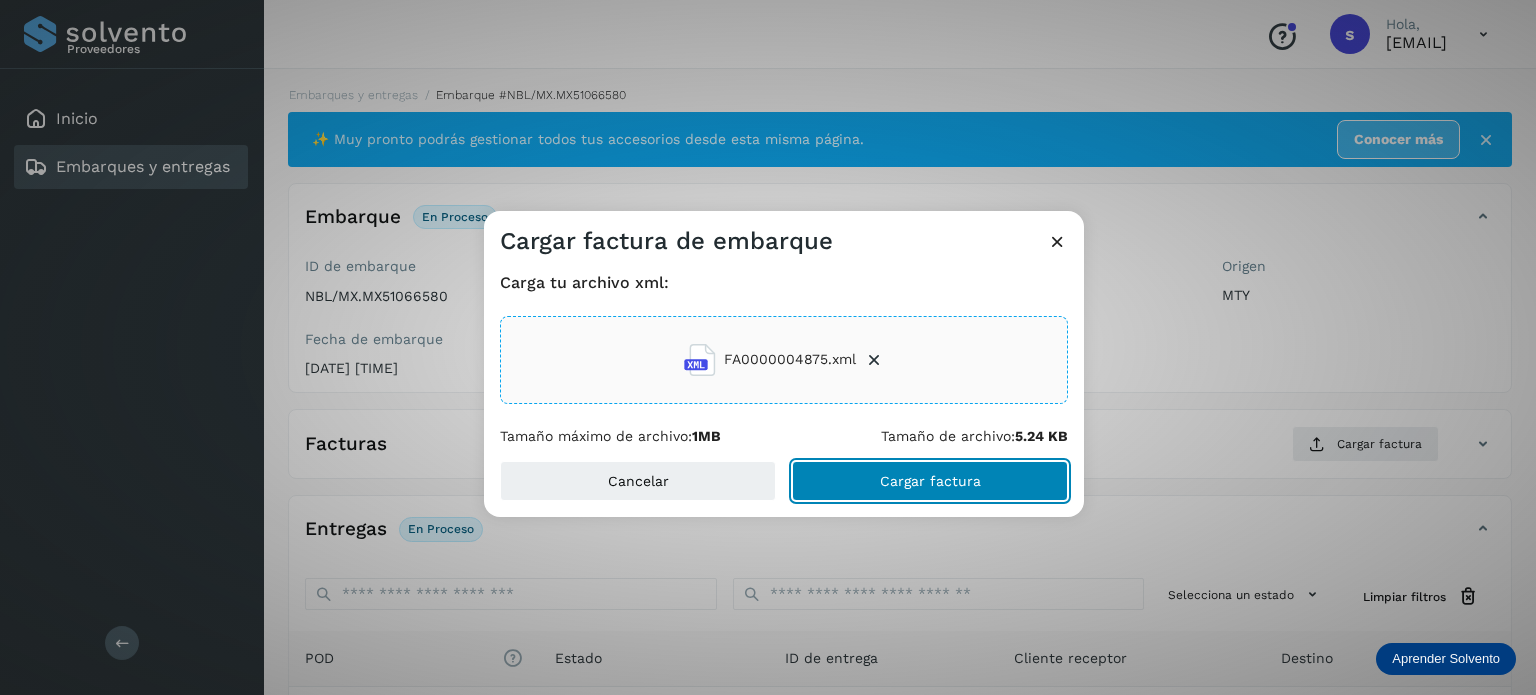 click on "Cargar factura" 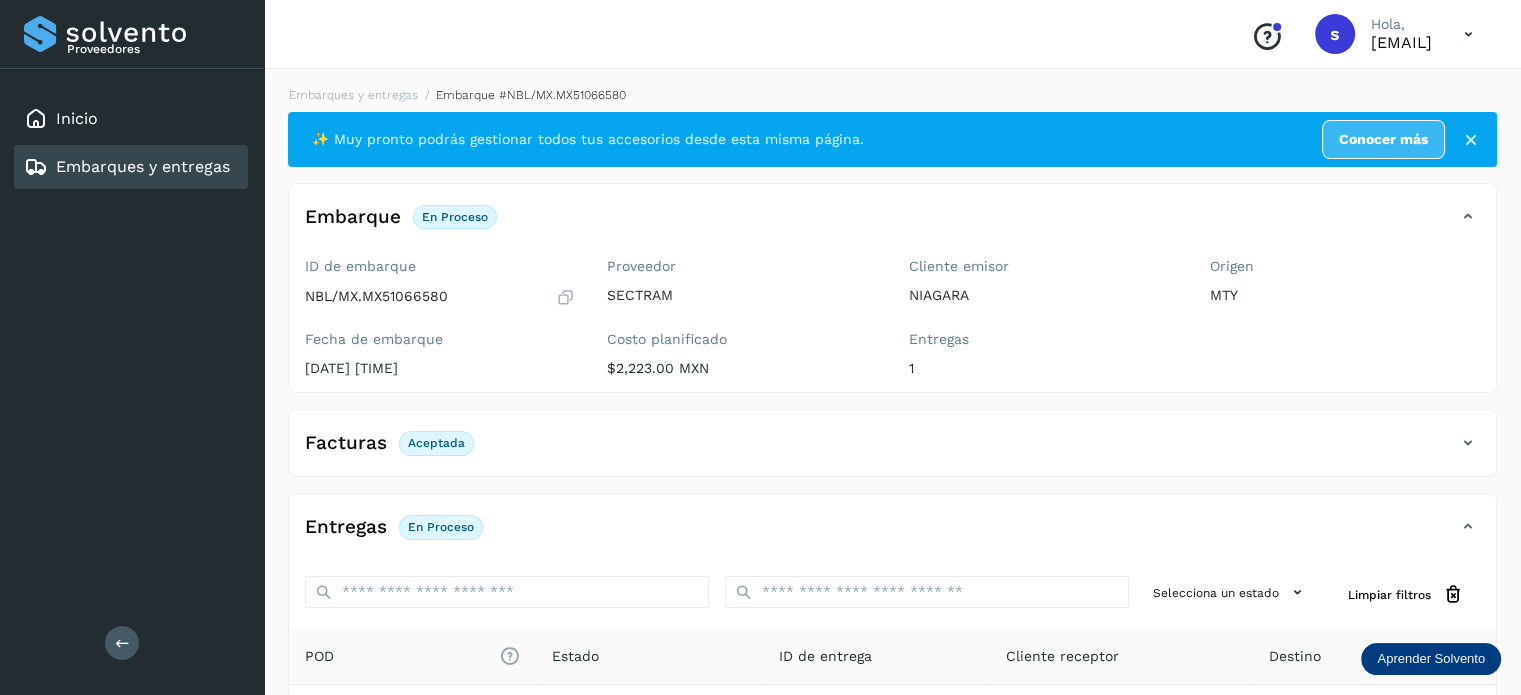 scroll, scrollTop: 250, scrollLeft: 0, axis: vertical 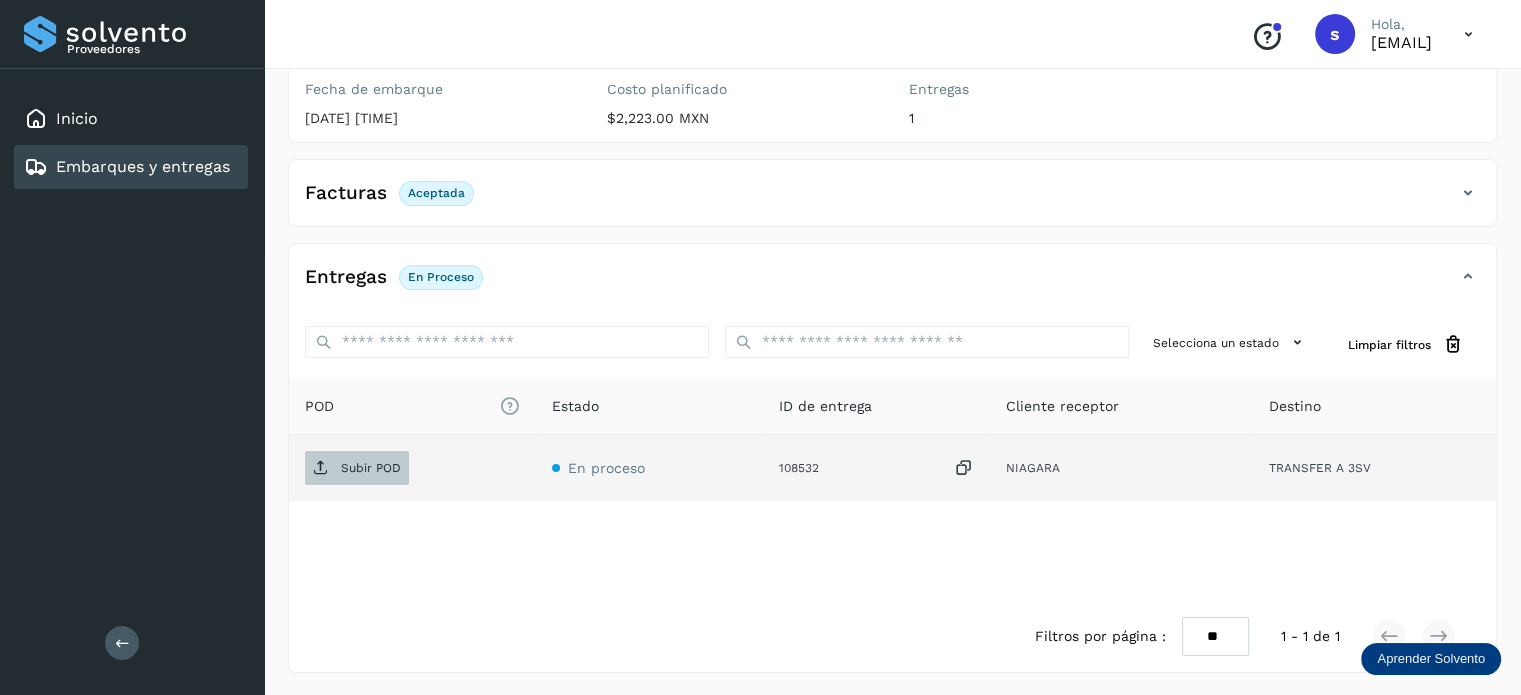 click on "Subir POD" at bounding box center (371, 468) 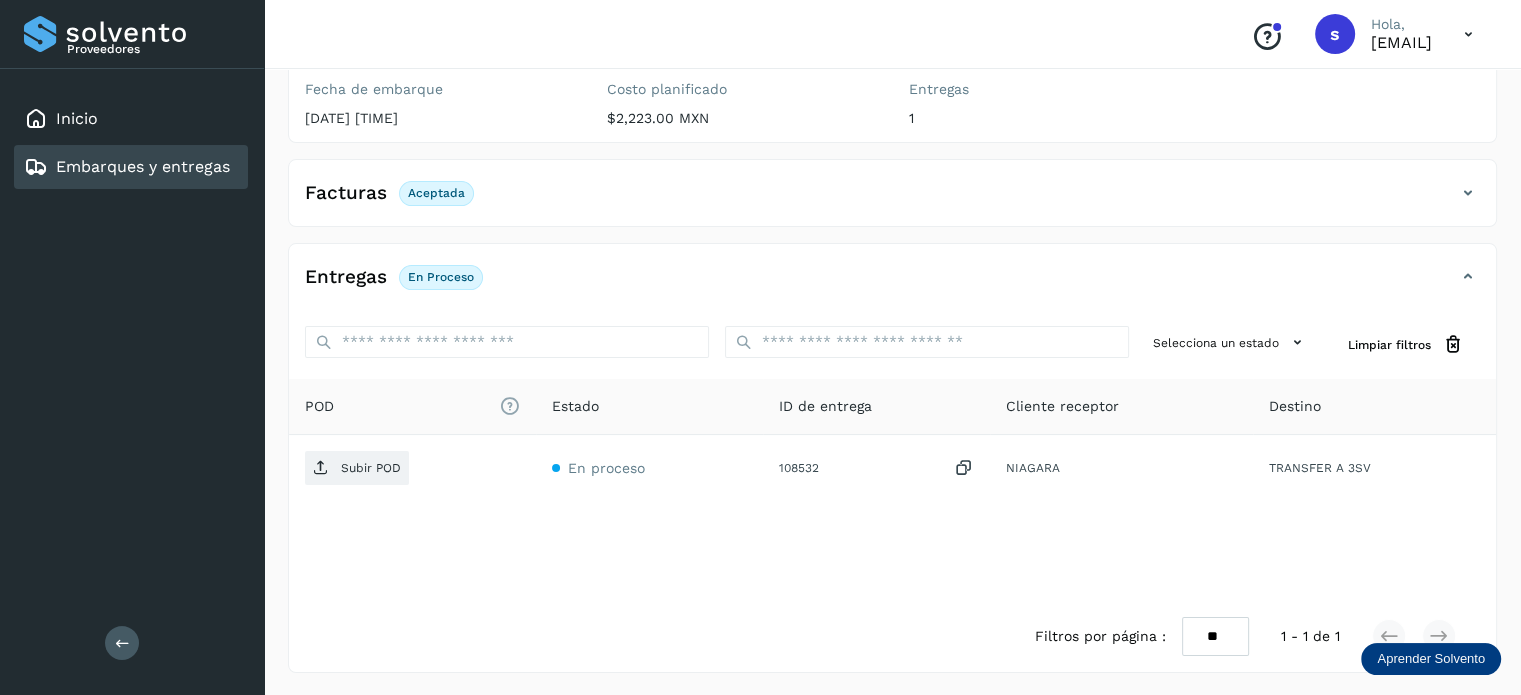 scroll, scrollTop: 0, scrollLeft: 0, axis: both 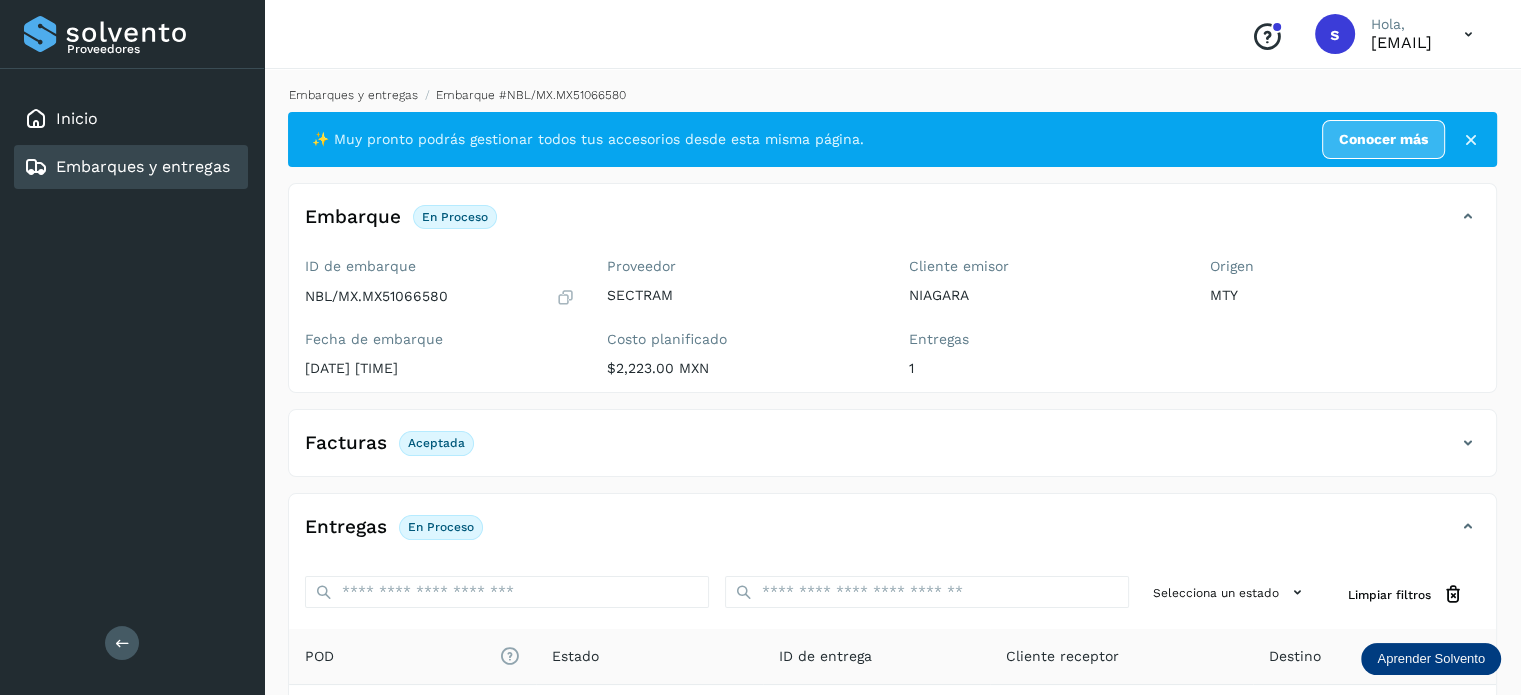 click on "Embarques y entregas" at bounding box center [353, 95] 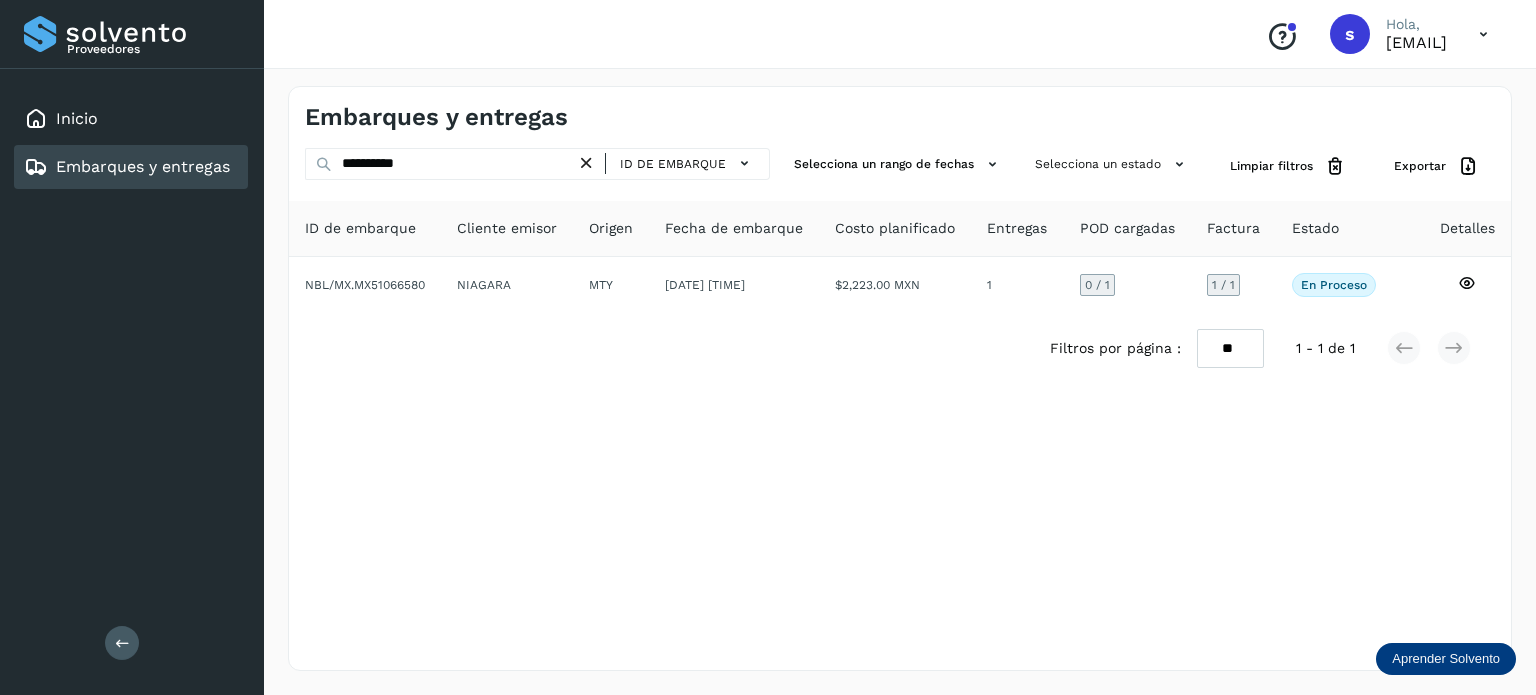 click at bounding box center [586, 163] 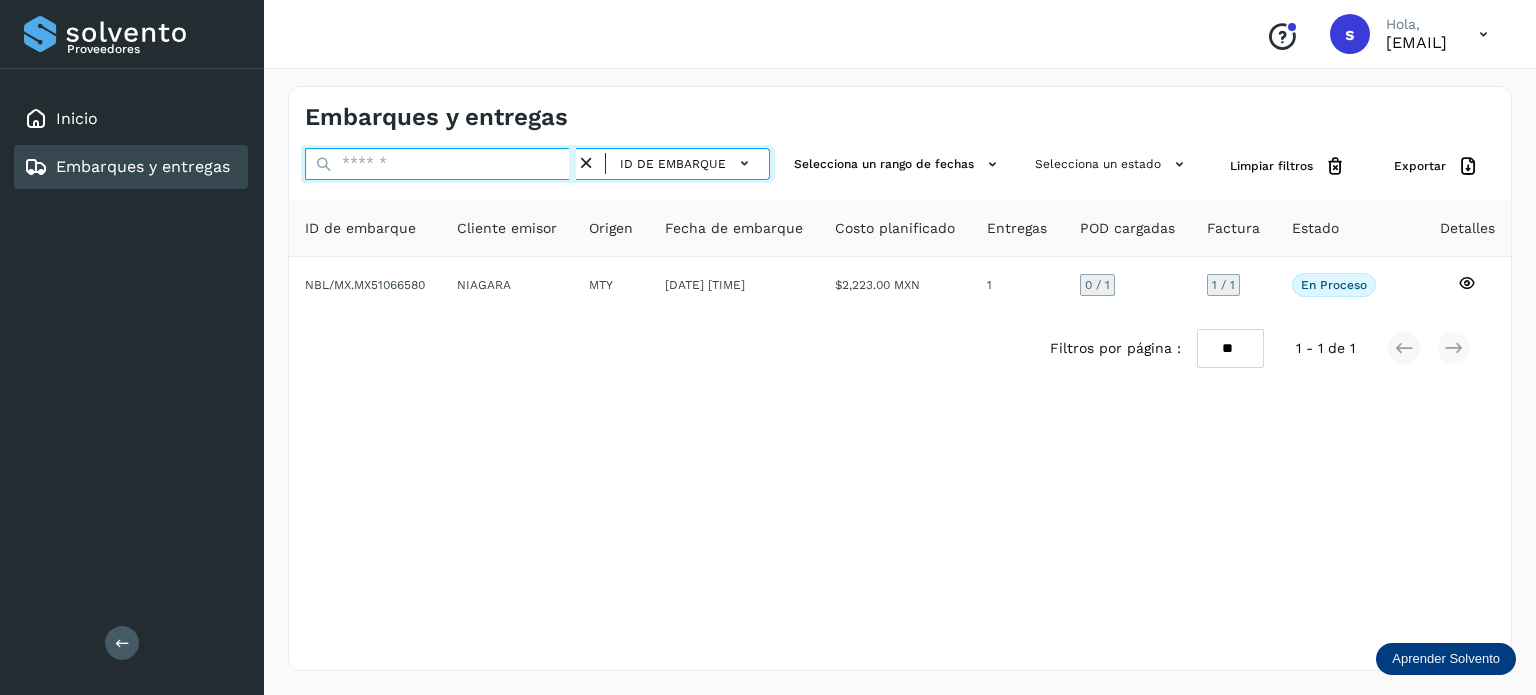 click at bounding box center [440, 164] 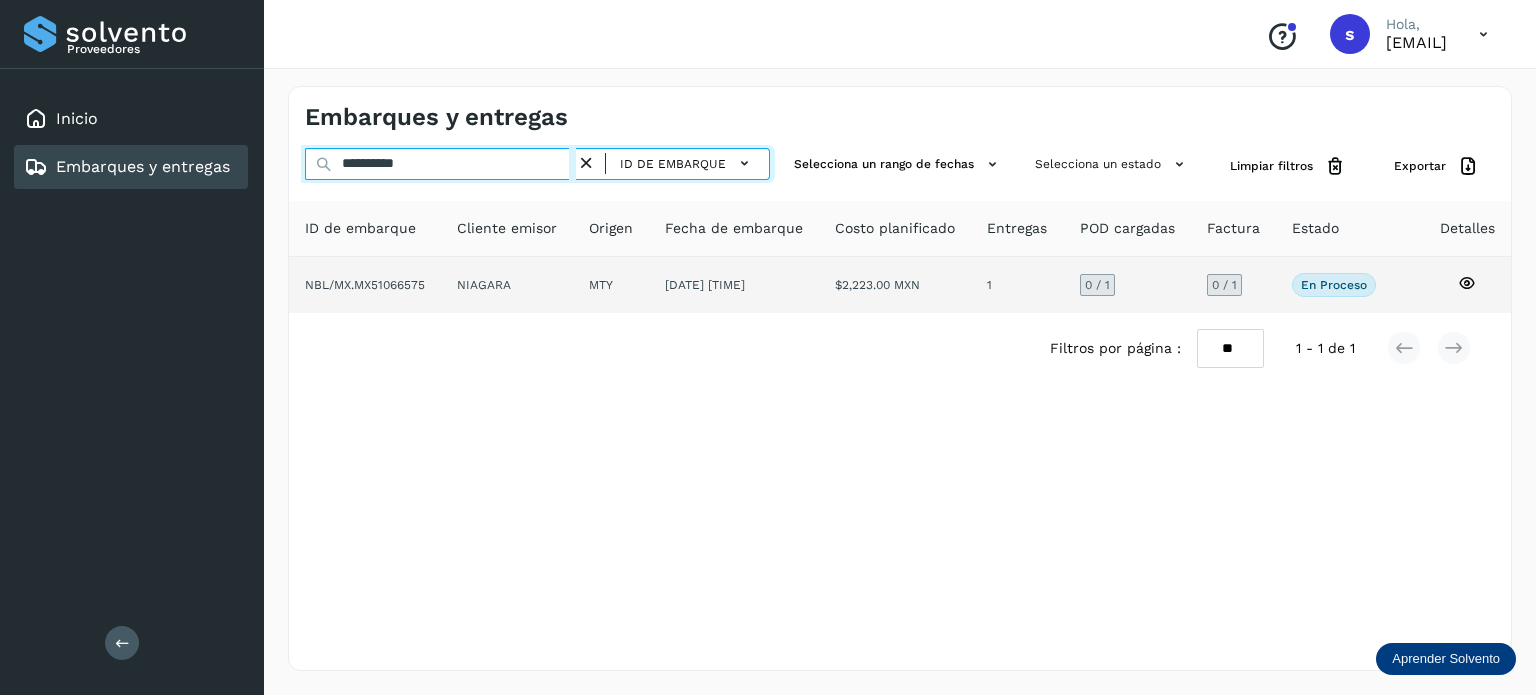 type on "**********" 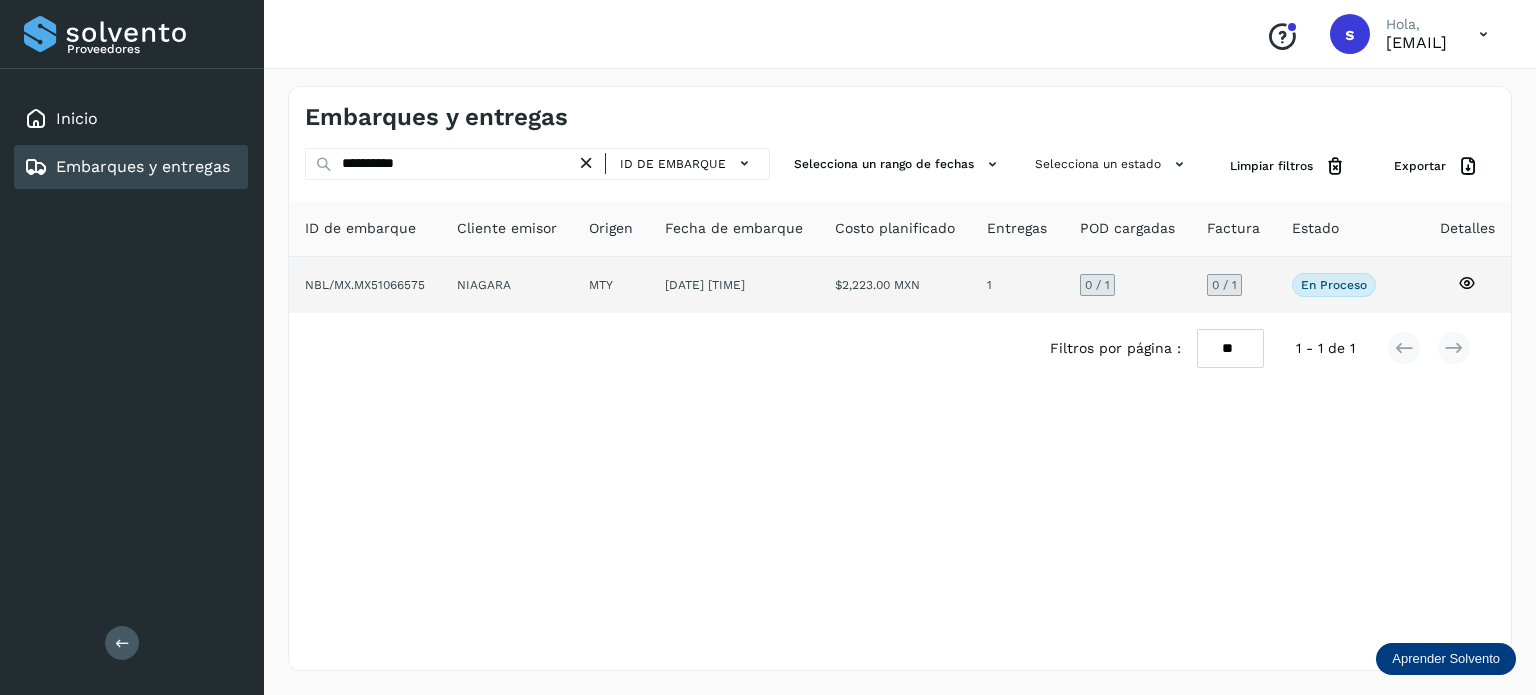 click on "MTY" 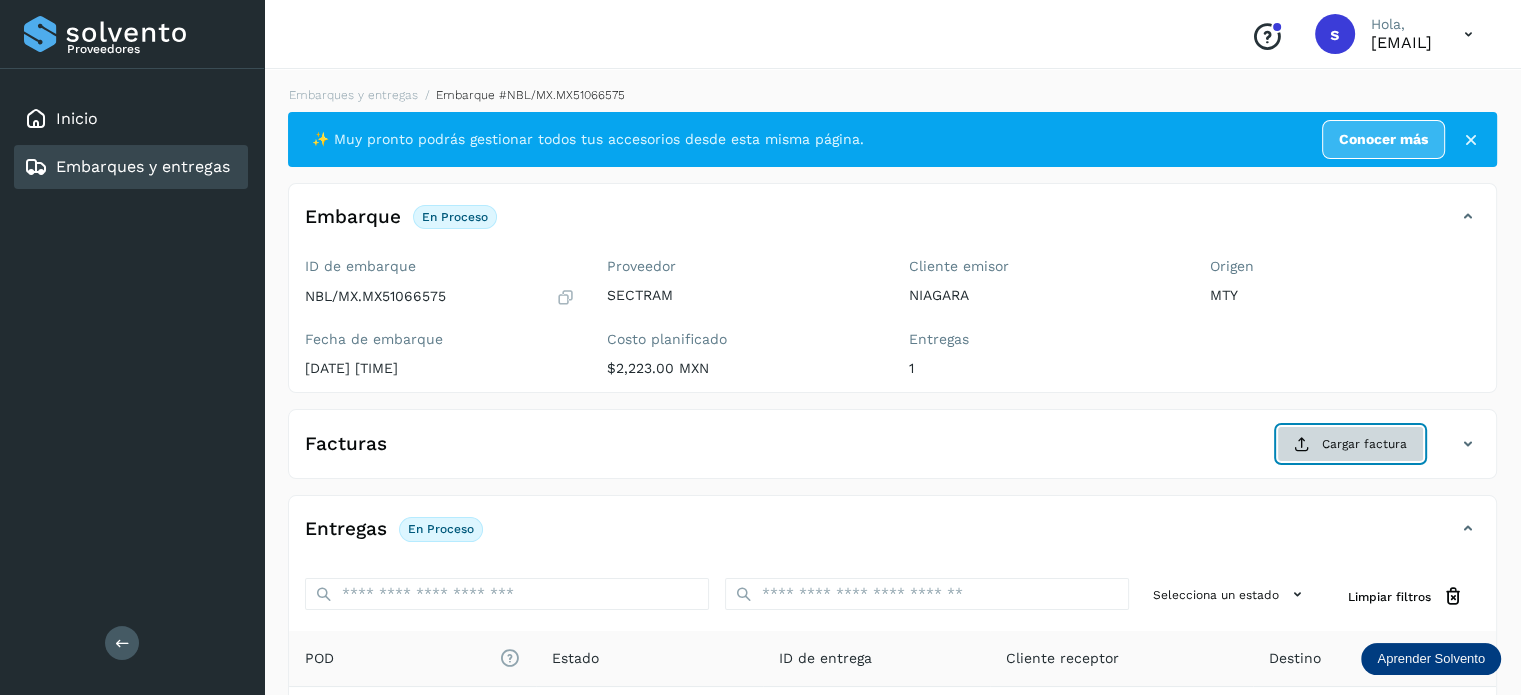 click on "Cargar factura" at bounding box center [1350, 444] 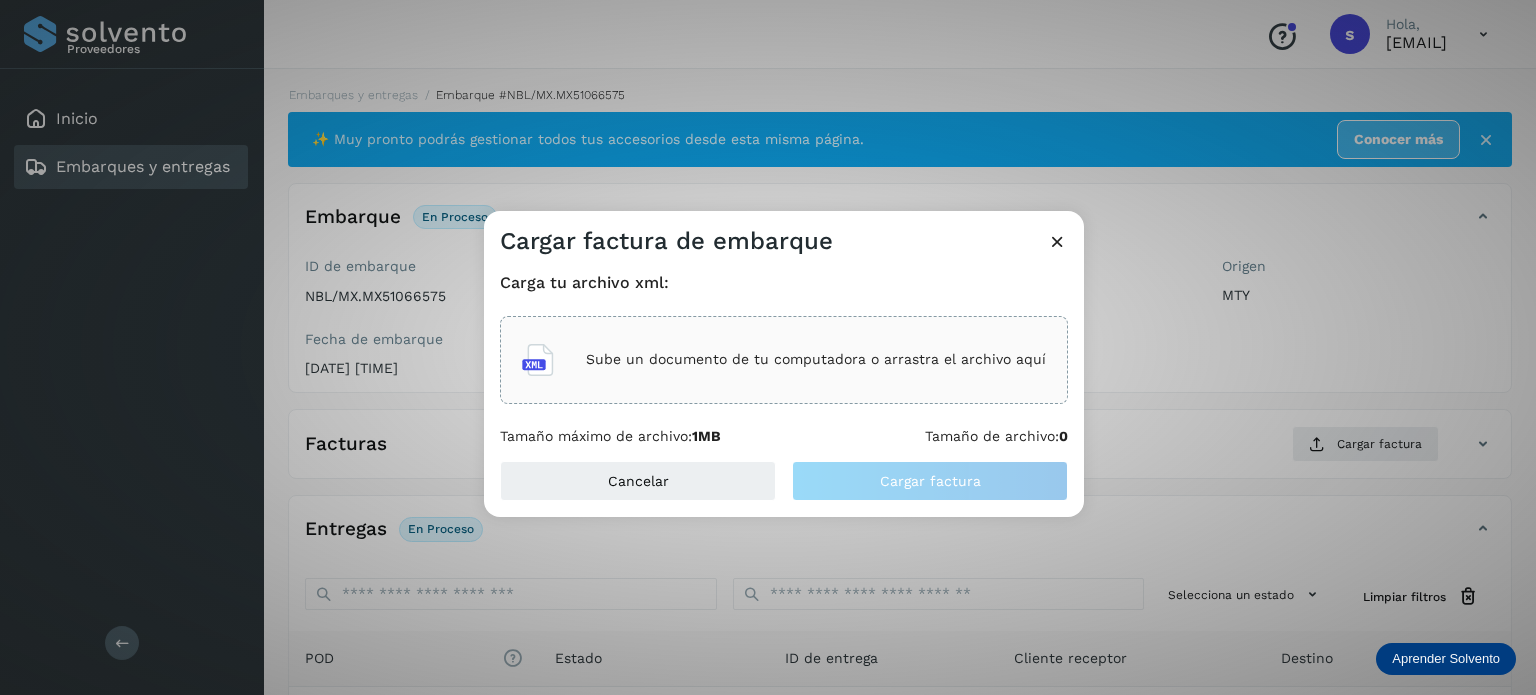 click on "Sube un documento de tu computadora o arrastra el archivo aquí" at bounding box center (816, 359) 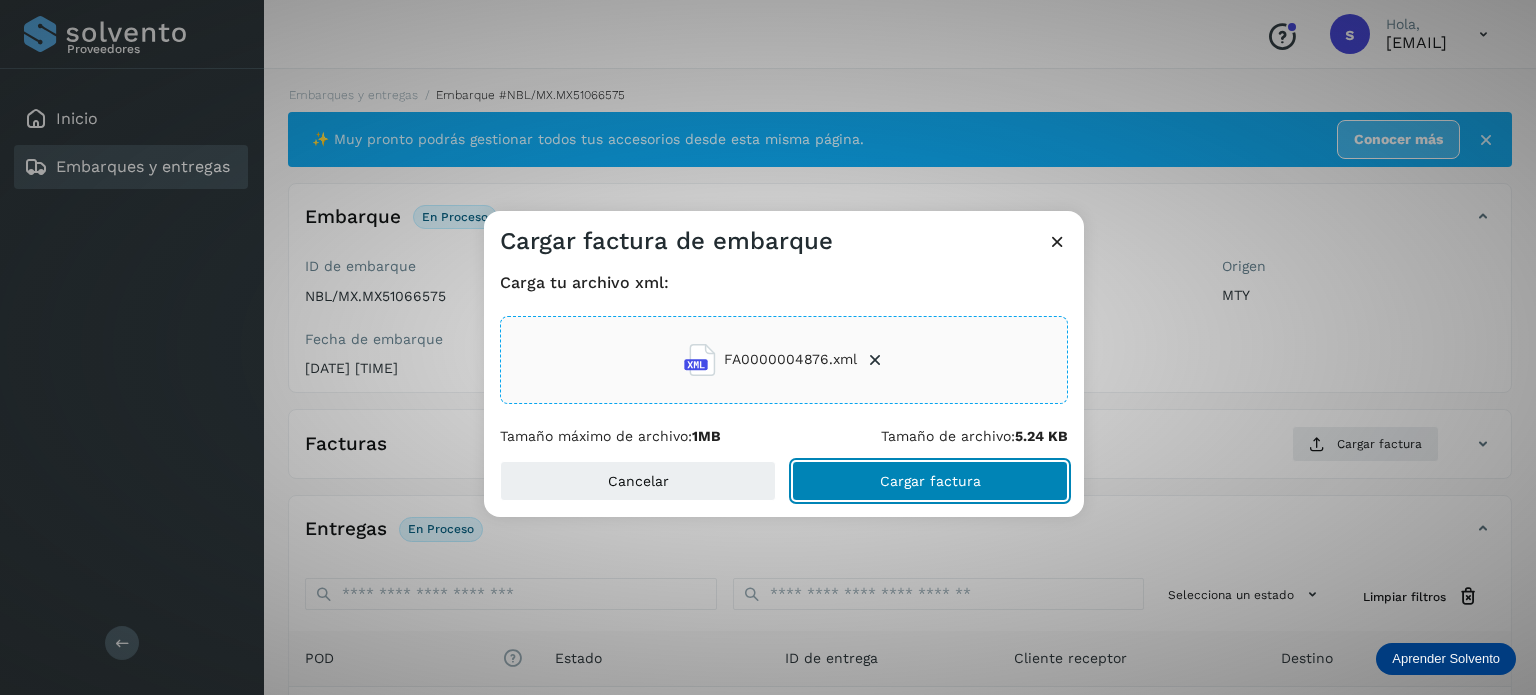 click on "Cargar factura" 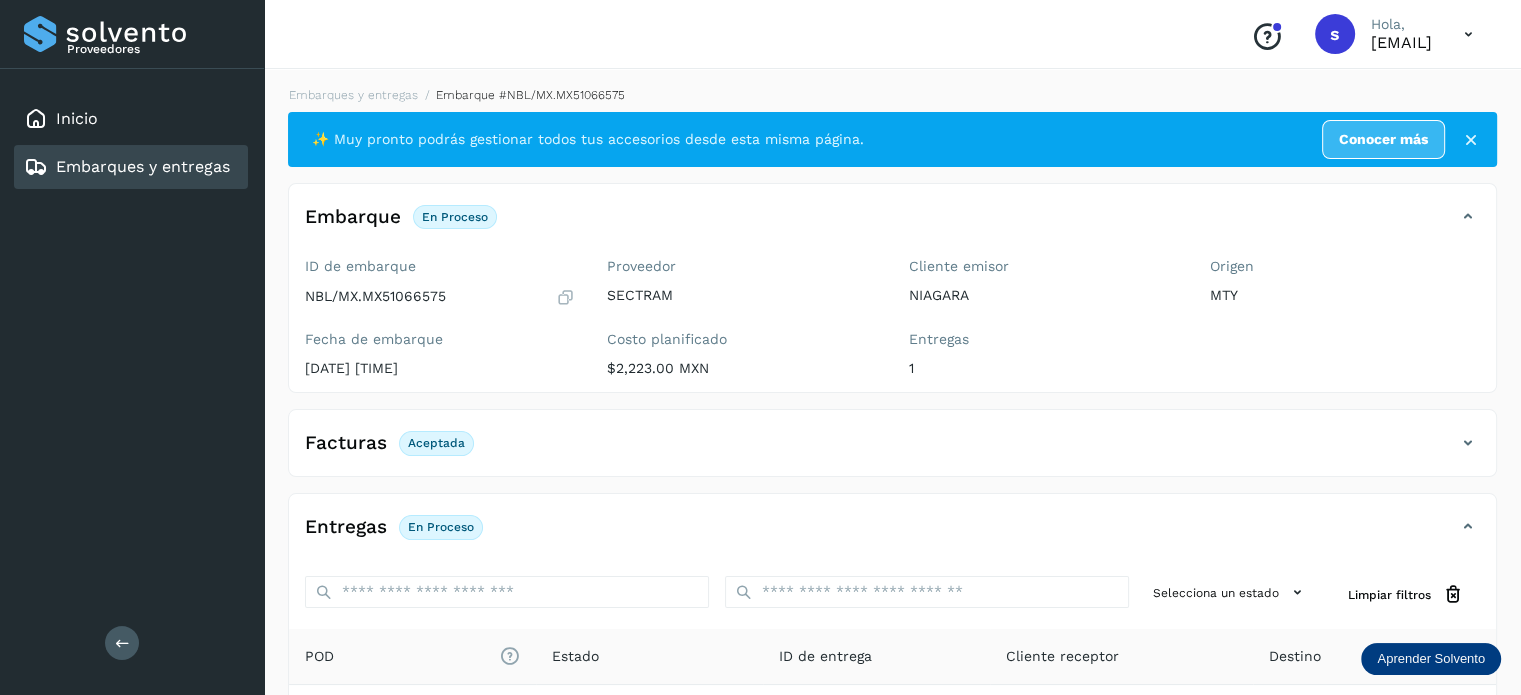 scroll, scrollTop: 250, scrollLeft: 0, axis: vertical 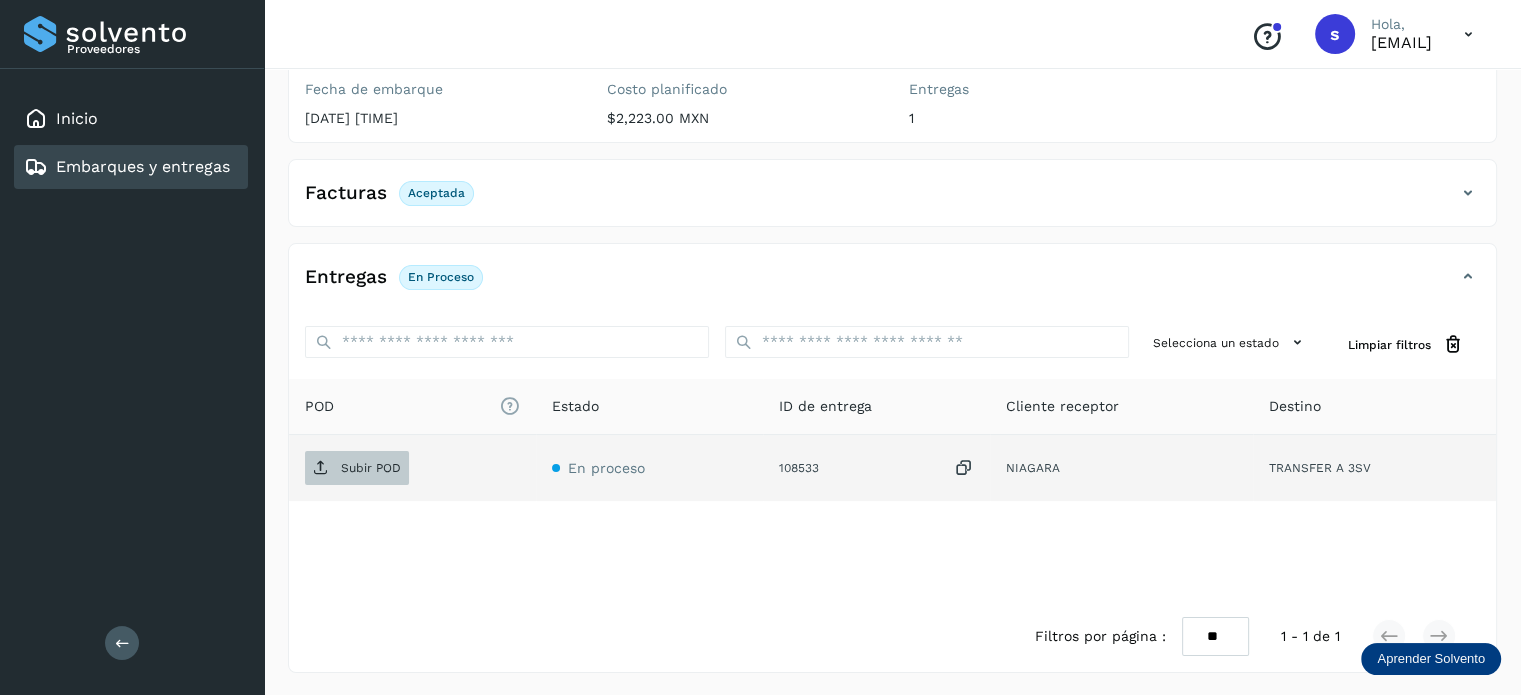 click on "Subir POD" at bounding box center [371, 468] 